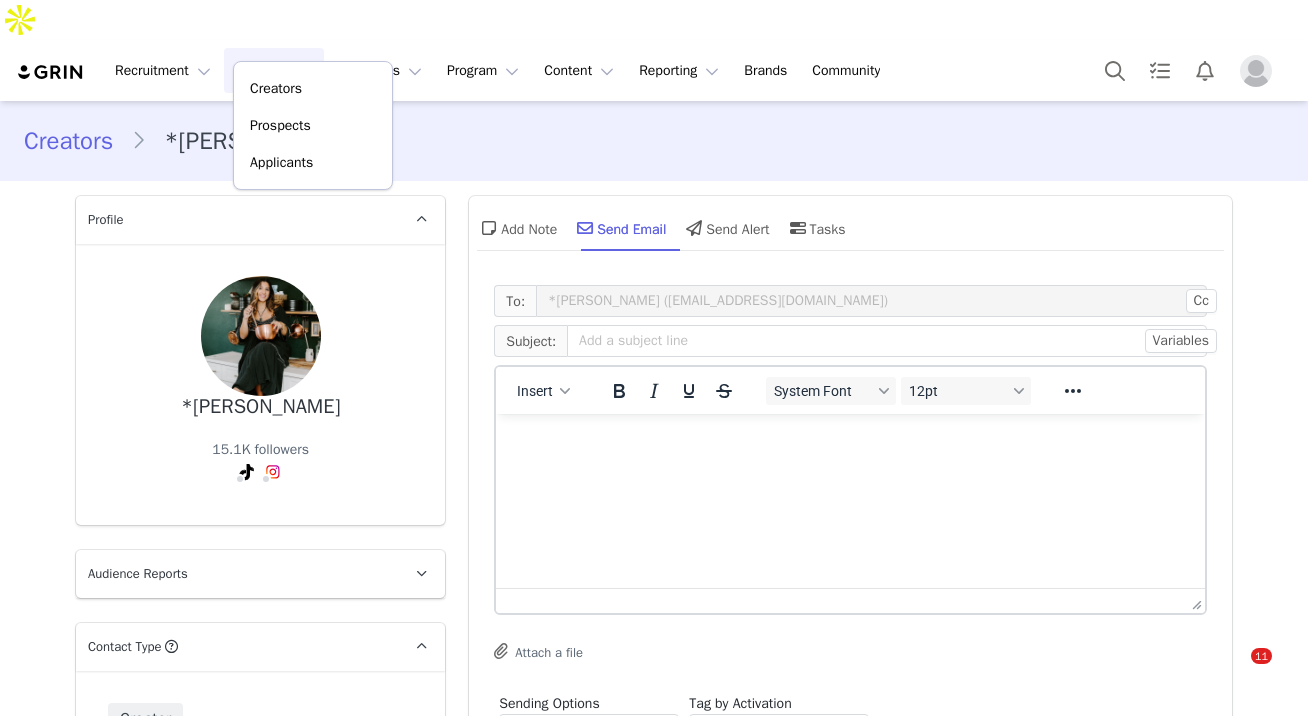 scroll, scrollTop: 0, scrollLeft: 0, axis: both 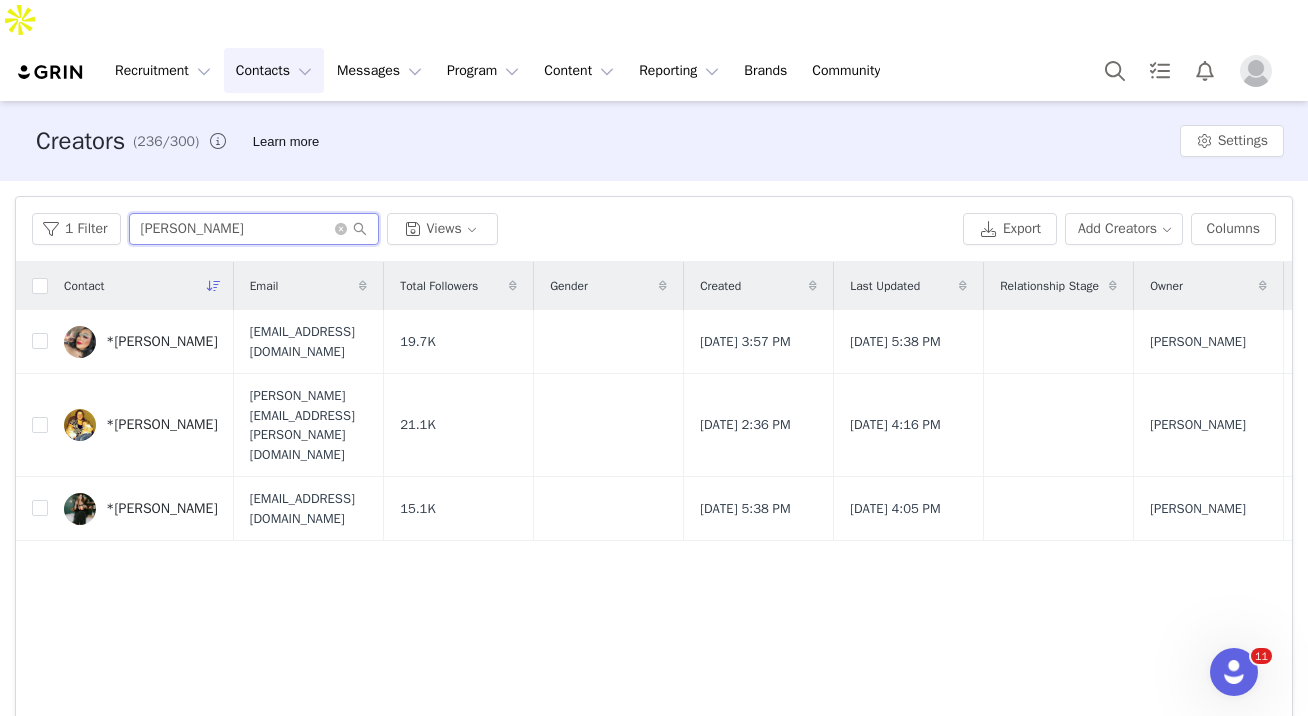 click on "[PERSON_NAME]" at bounding box center [254, 229] 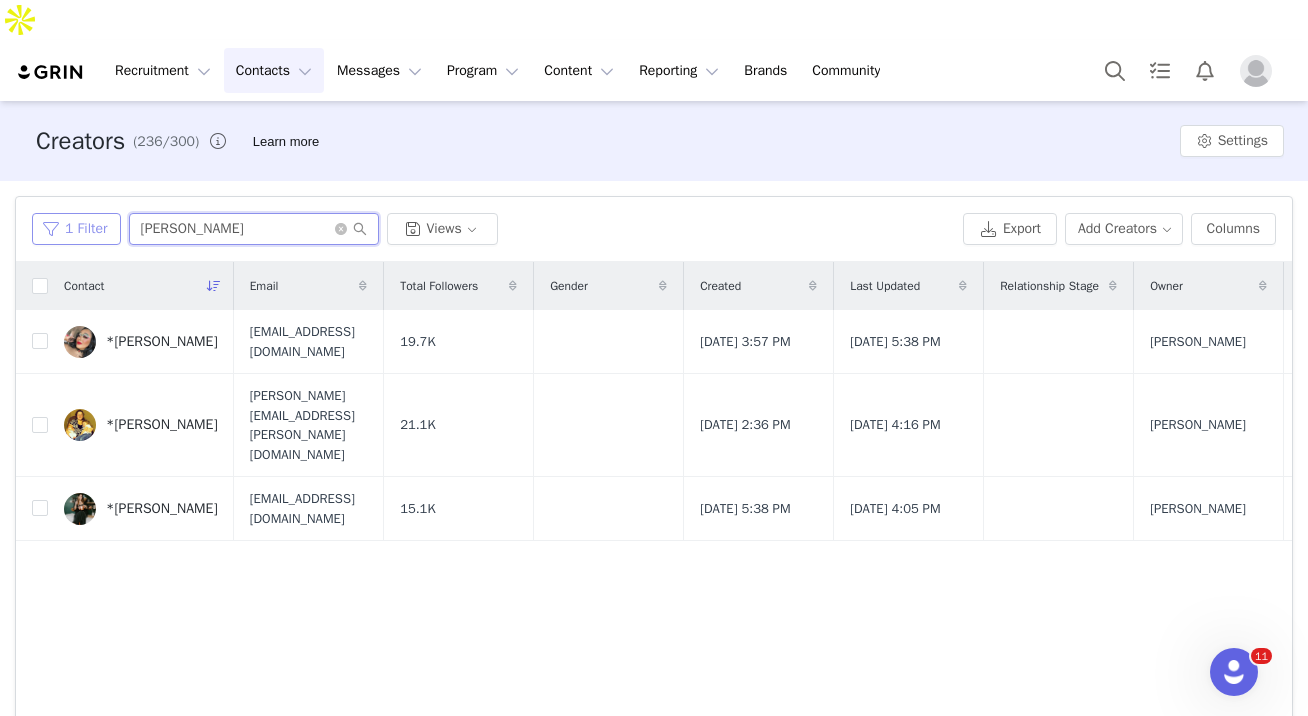 drag, startPoint x: 149, startPoint y: 186, endPoint x: 97, endPoint y: 177, distance: 52.773098 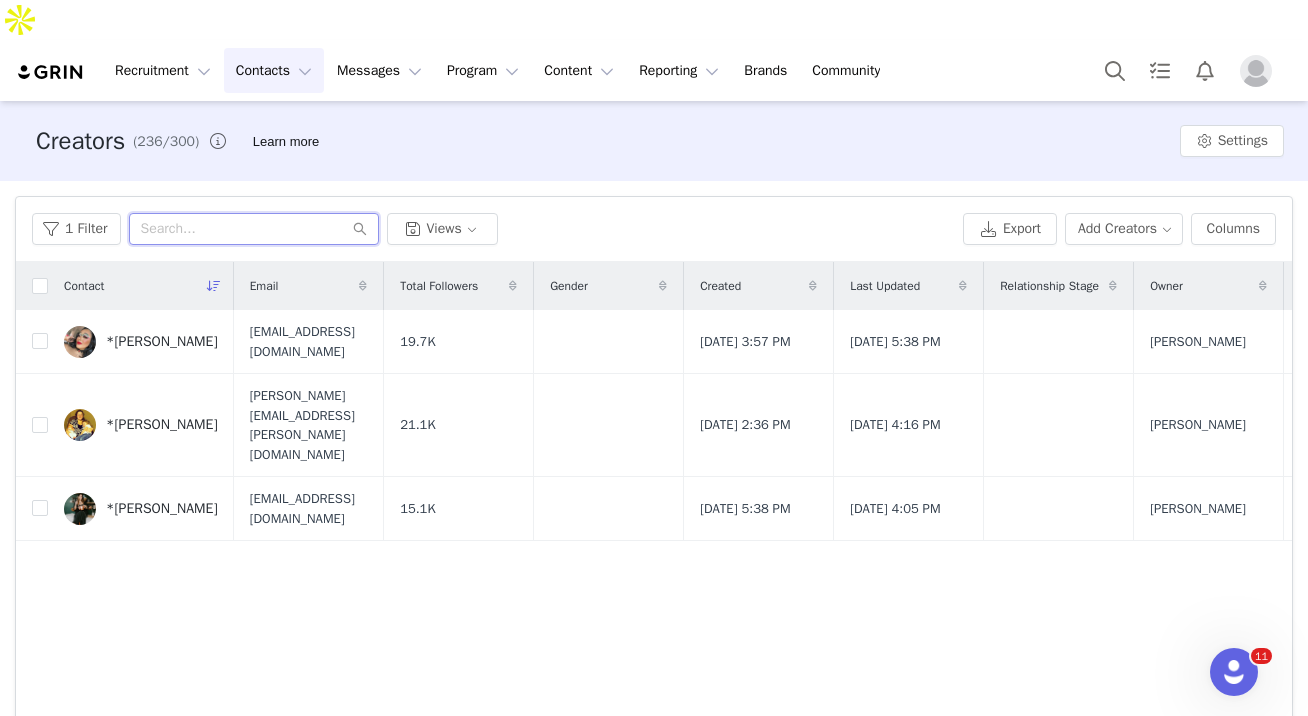 paste on "[EMAIL_ADDRESS][DOMAIN_NAME]" 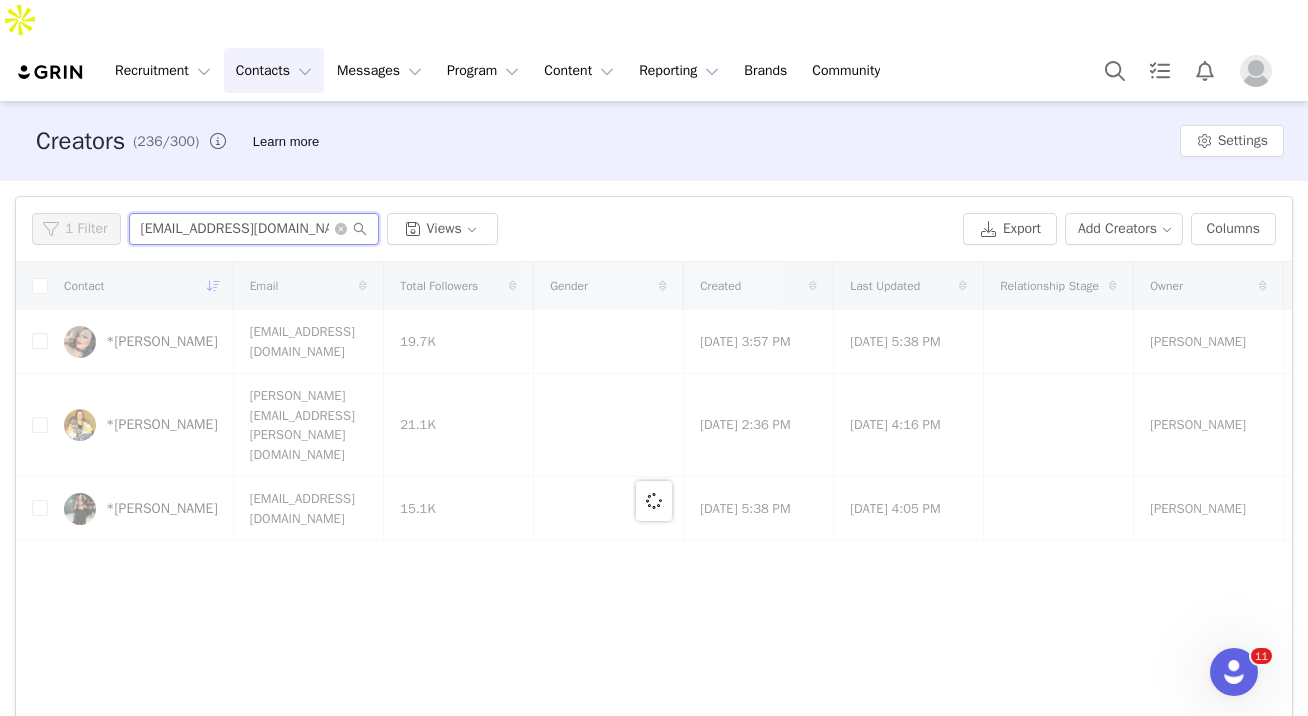 type on "[EMAIL_ADDRESS][DOMAIN_NAME]" 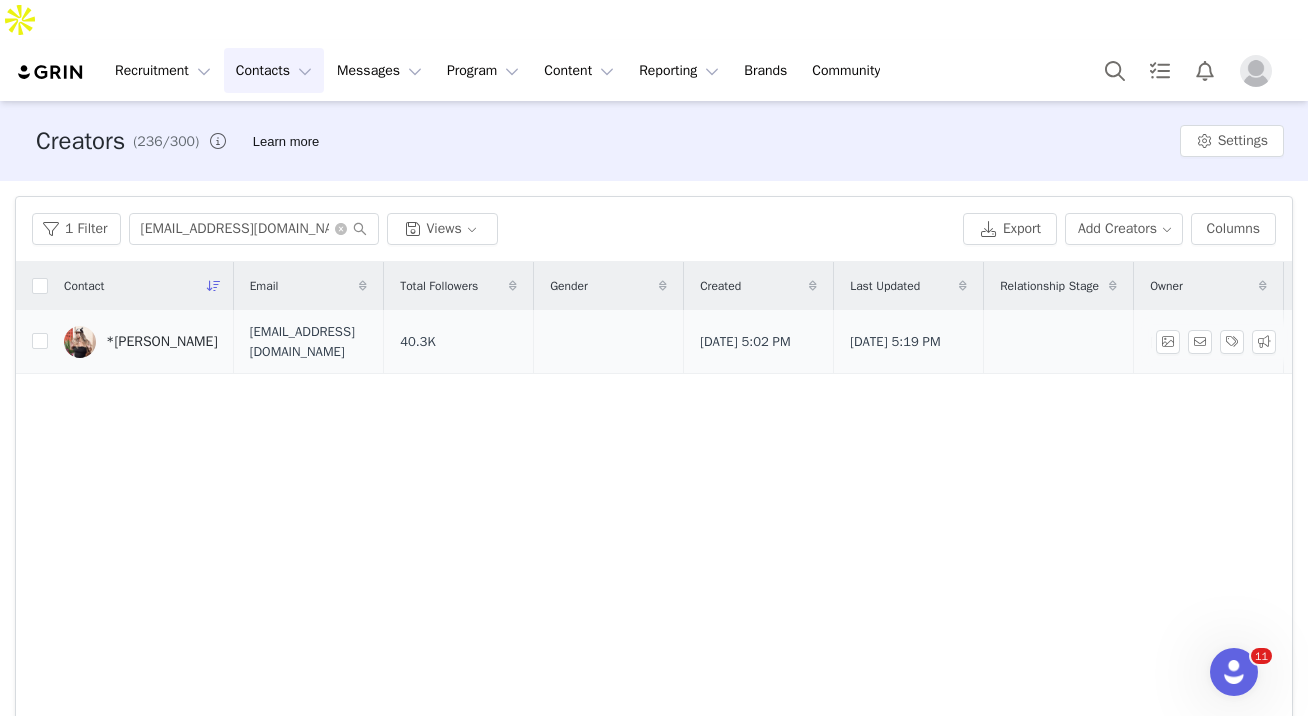 click on "*[PERSON_NAME]" at bounding box center [162, 342] 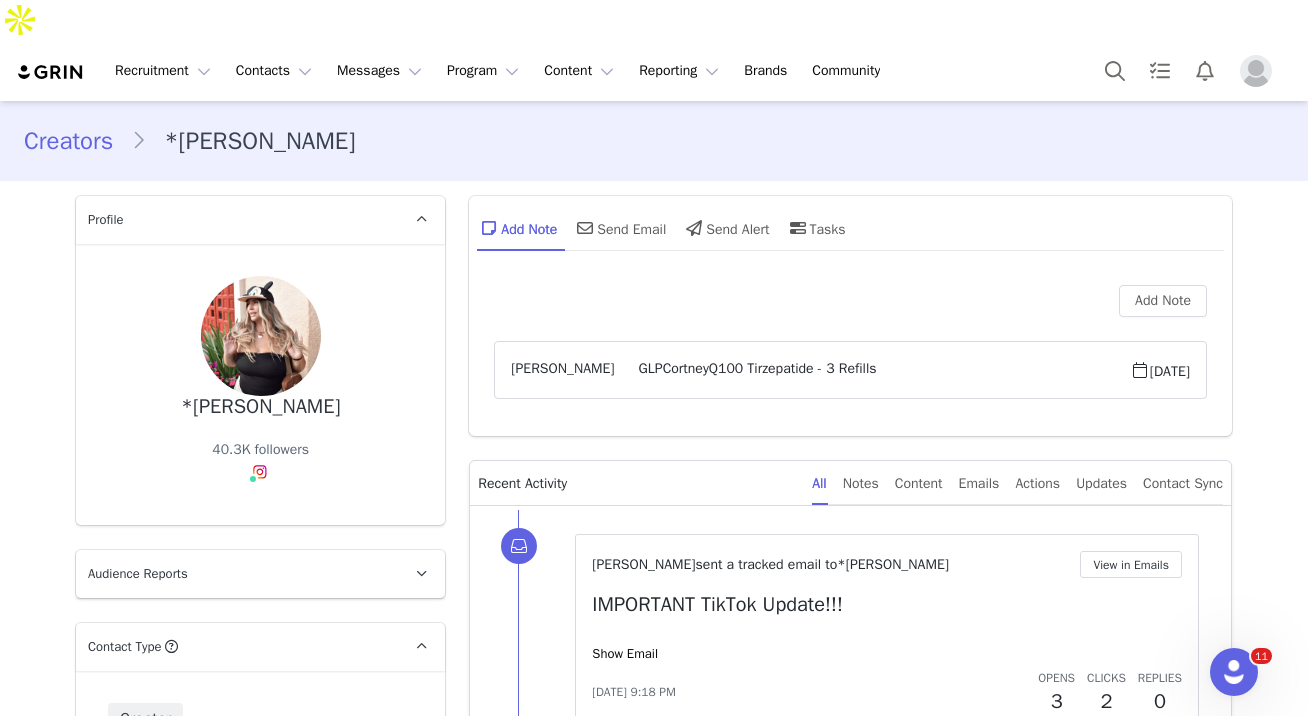 scroll, scrollTop: 0, scrollLeft: 0, axis: both 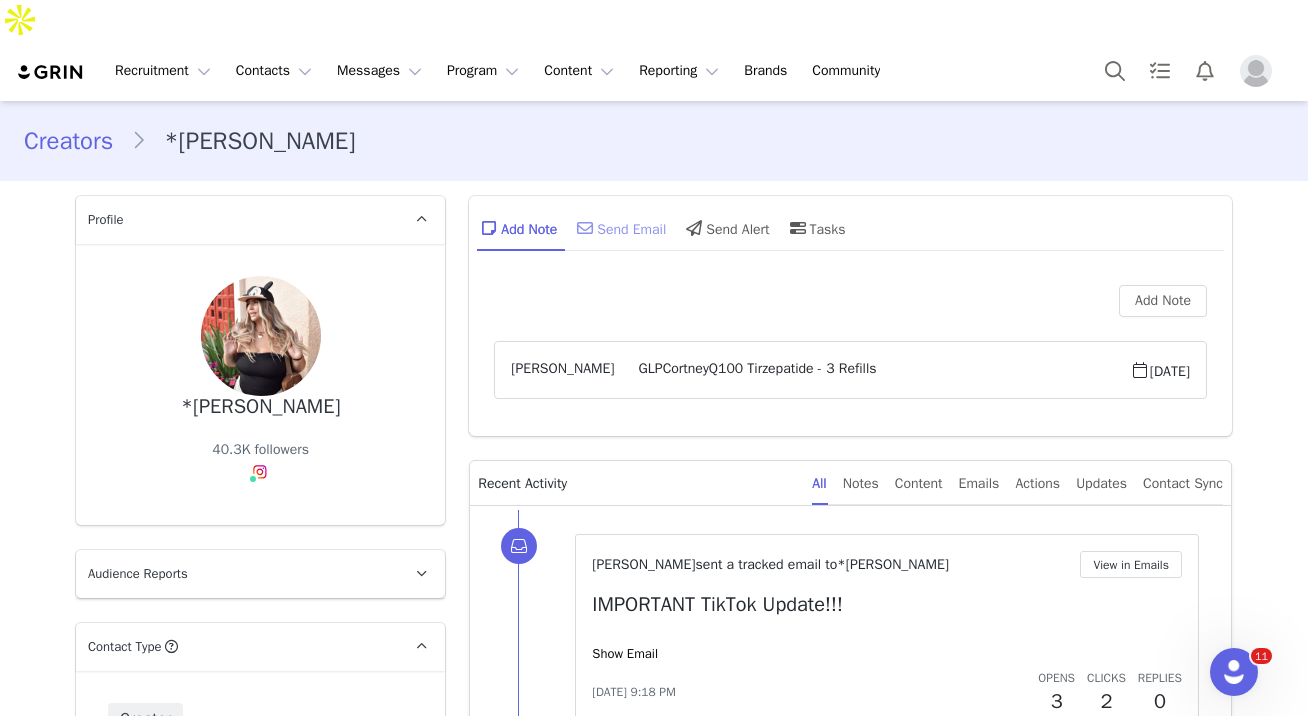 click on "Send Email" at bounding box center [619, 228] 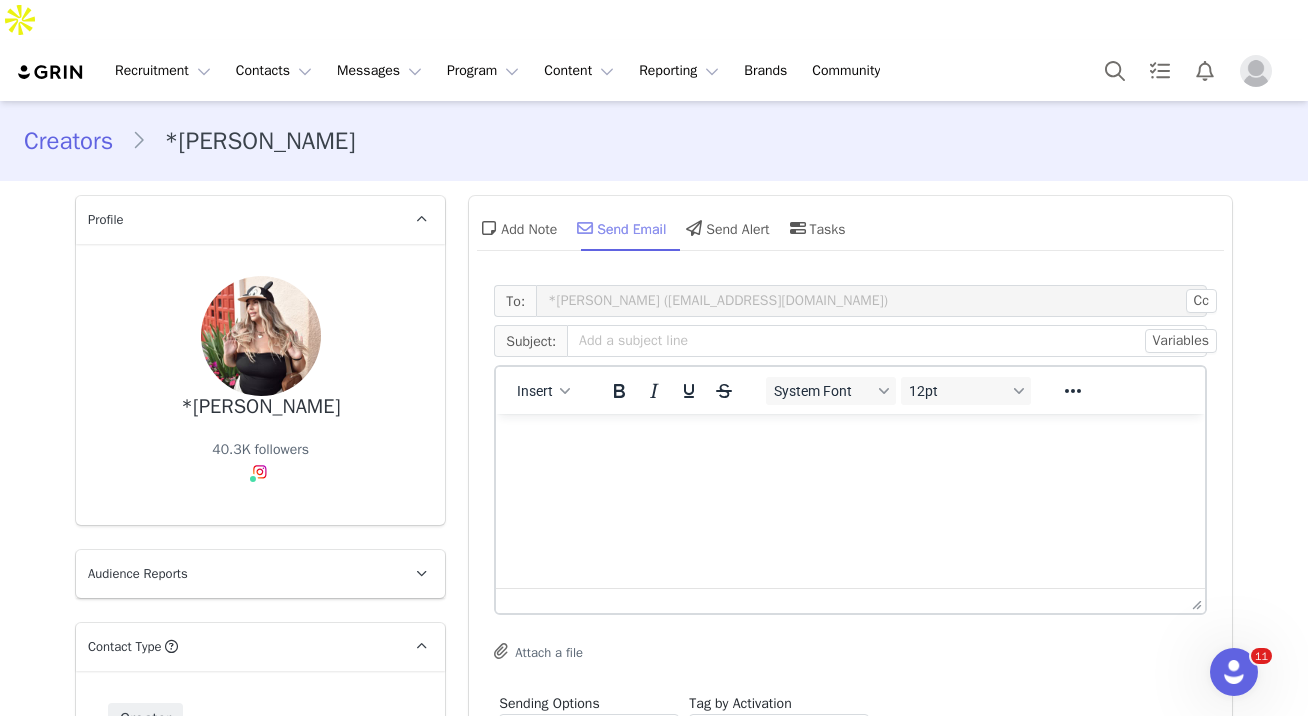 scroll, scrollTop: 0, scrollLeft: 0, axis: both 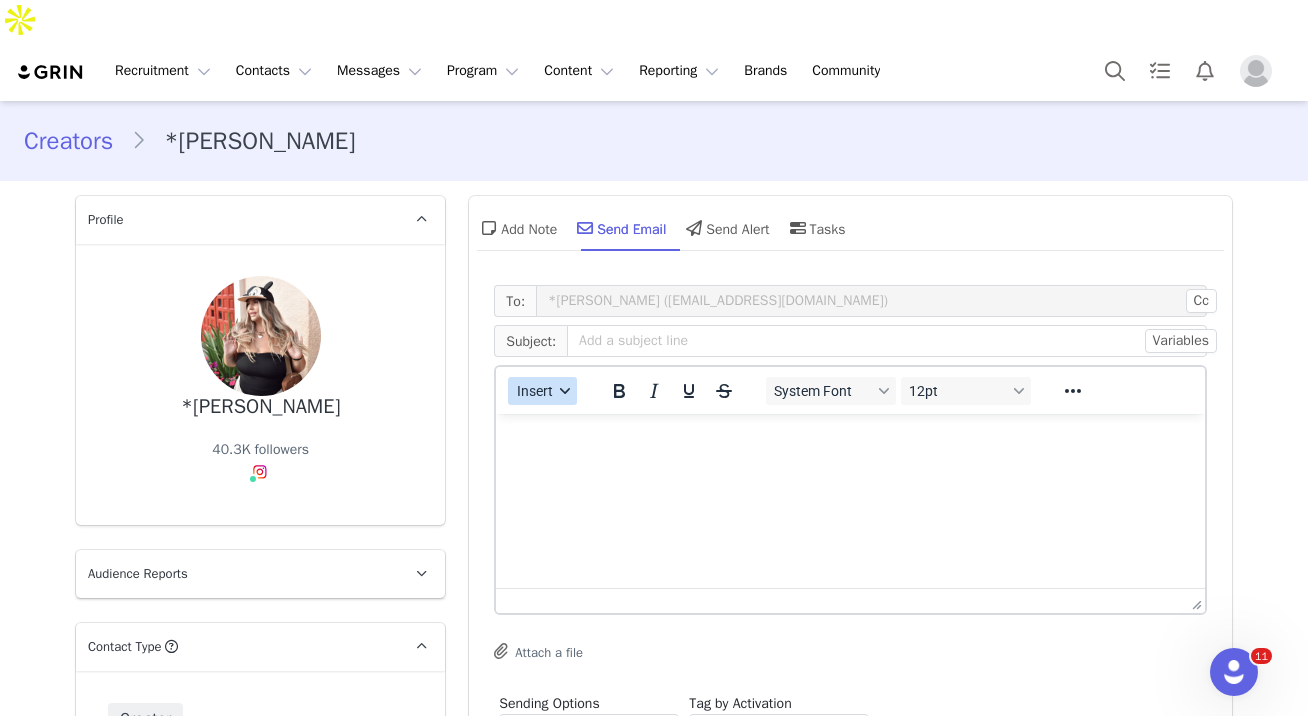 click at bounding box center (565, 391) 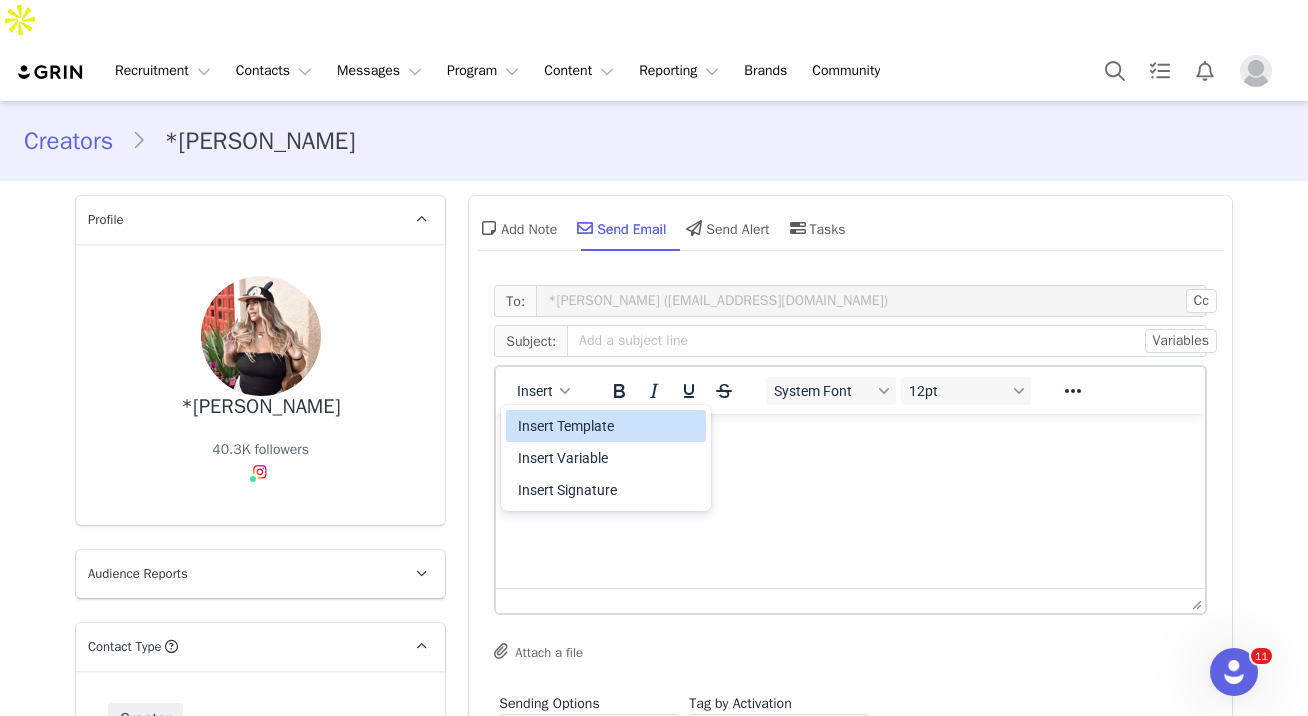 click on "Insert Template" at bounding box center [608, 426] 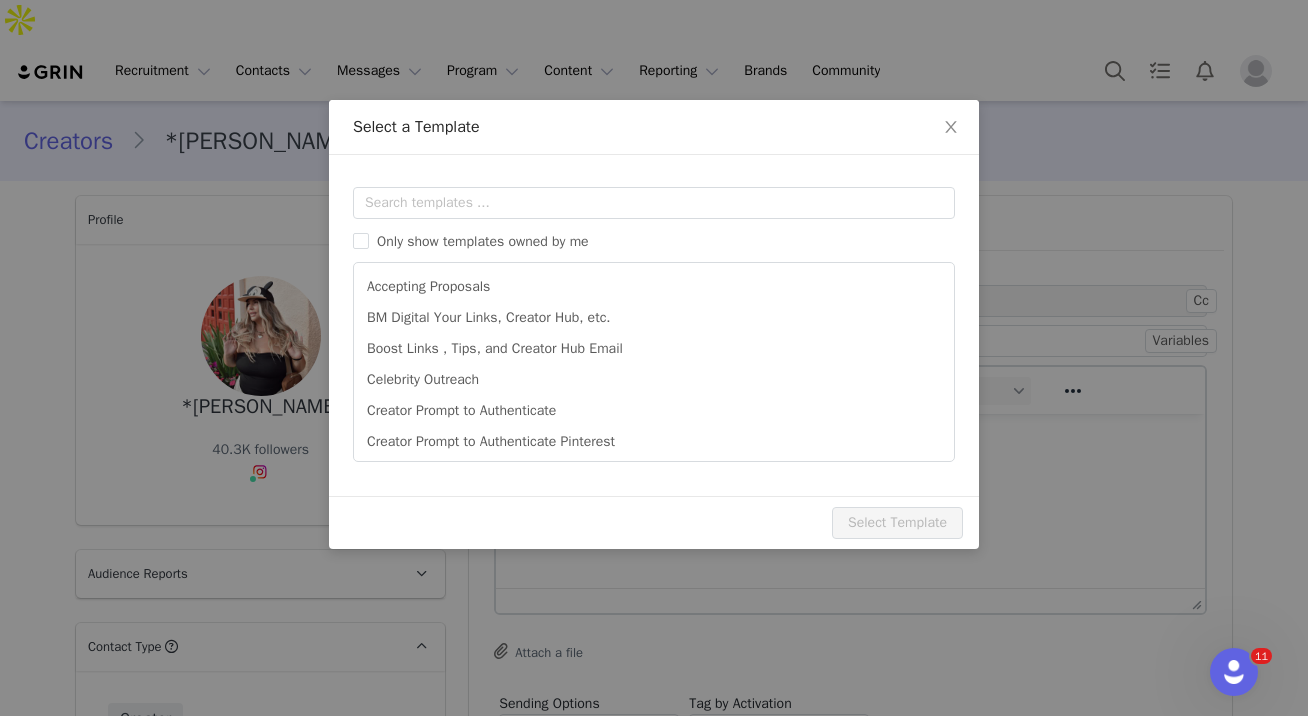 scroll, scrollTop: 0, scrollLeft: 0, axis: both 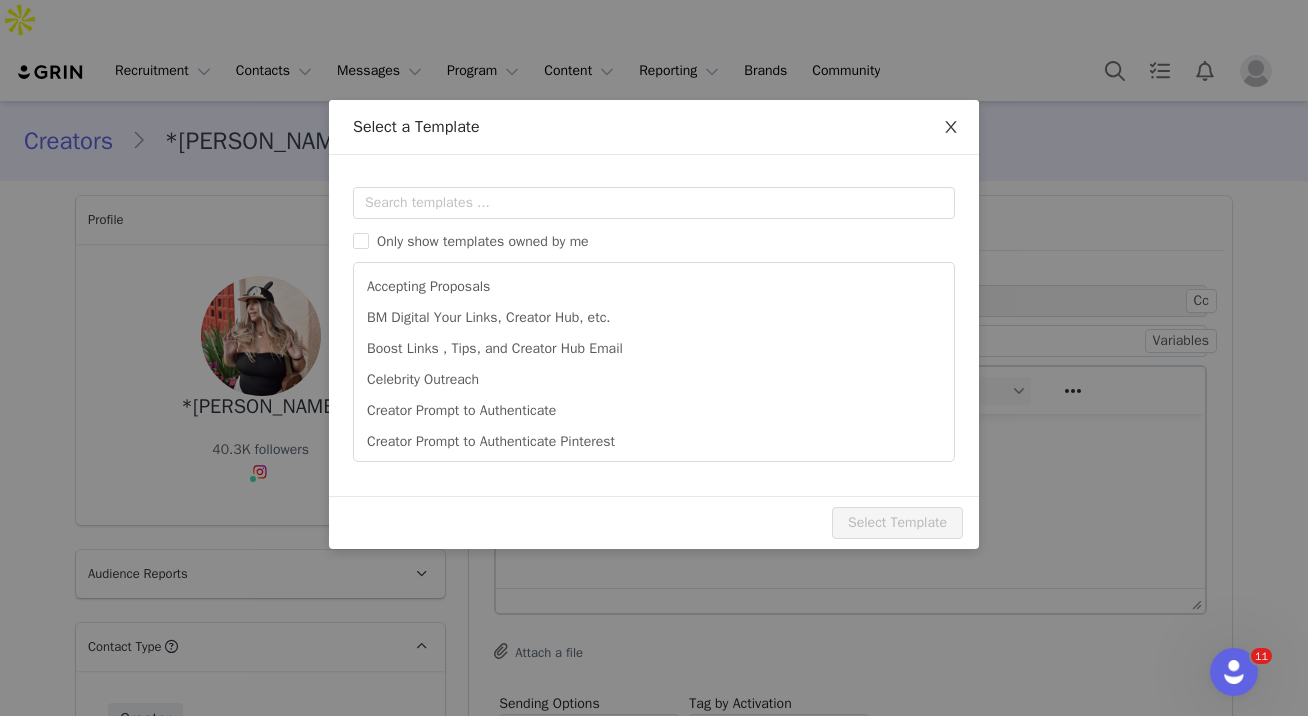 click 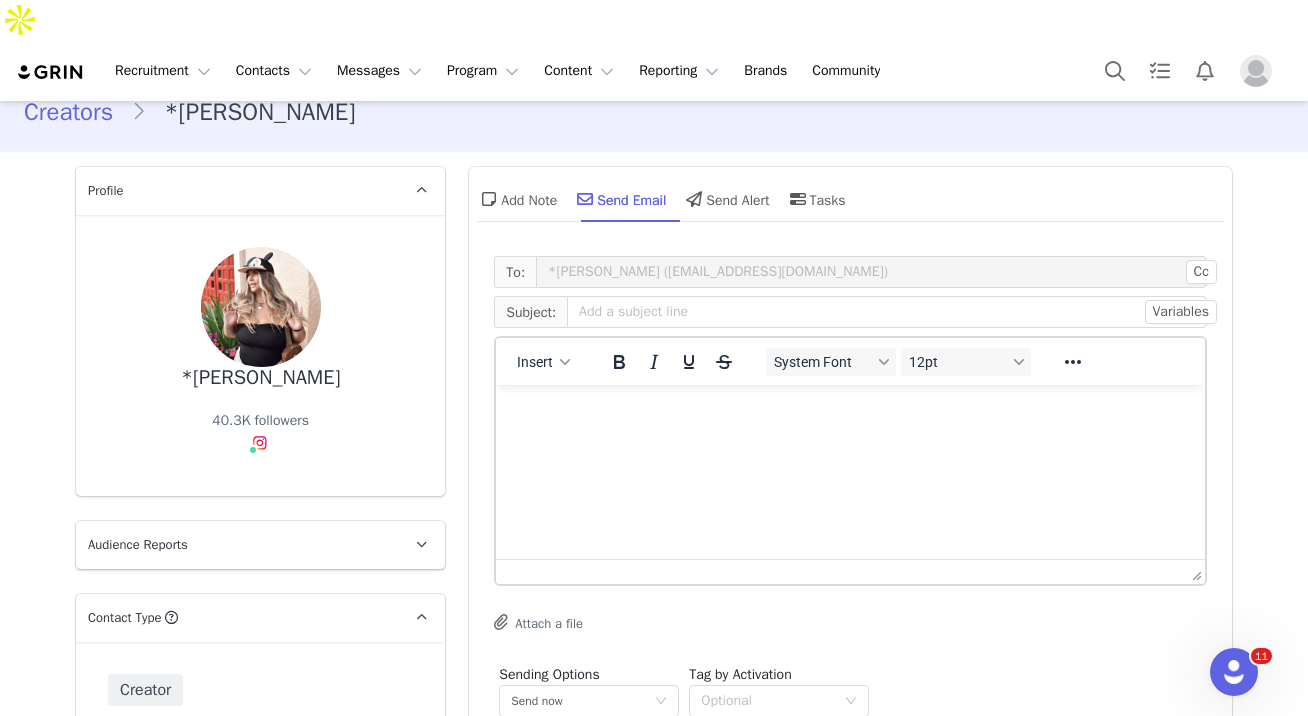 scroll, scrollTop: 0, scrollLeft: 0, axis: both 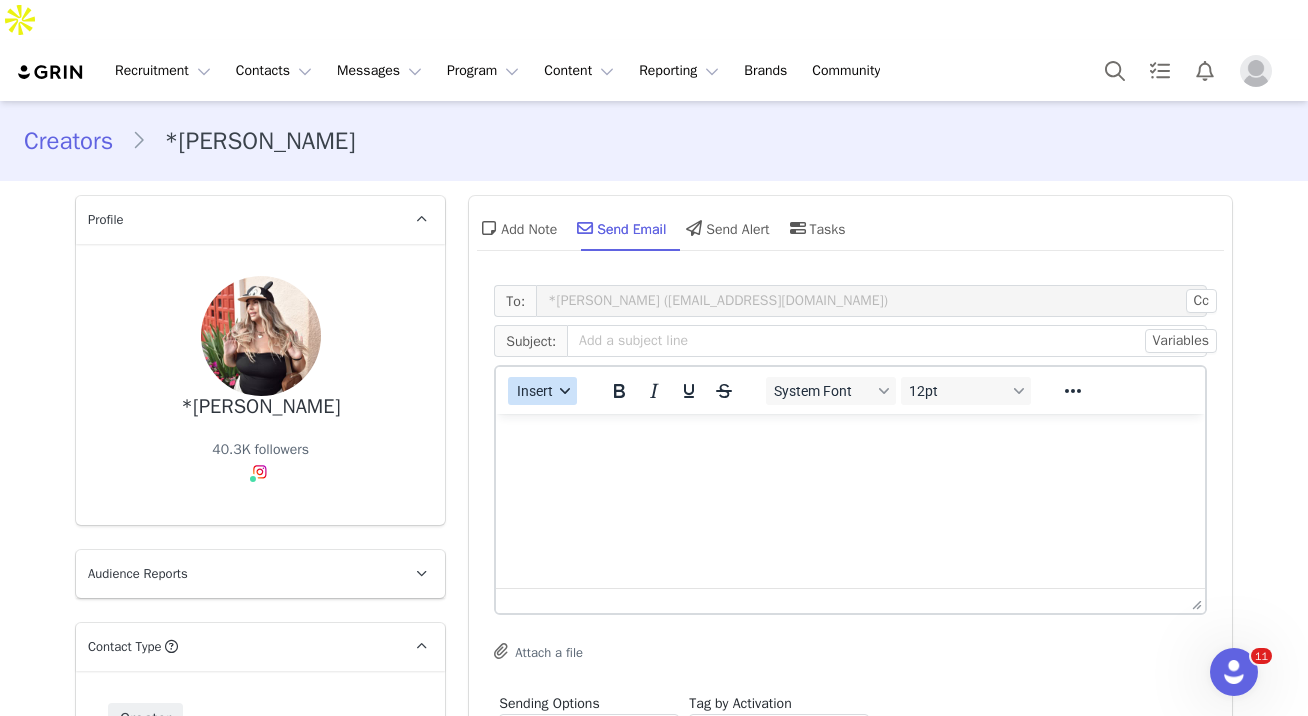 click on "Insert" at bounding box center [535, 391] 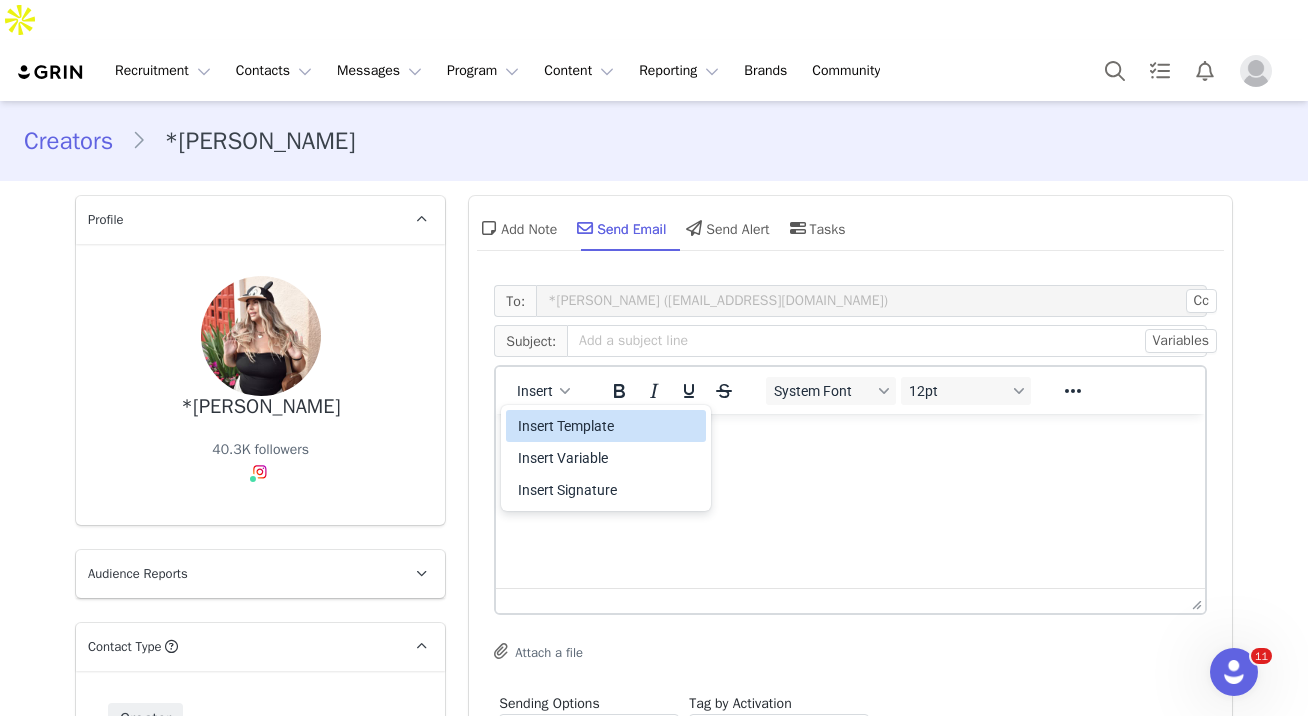 click on "Insert Template" at bounding box center (608, 426) 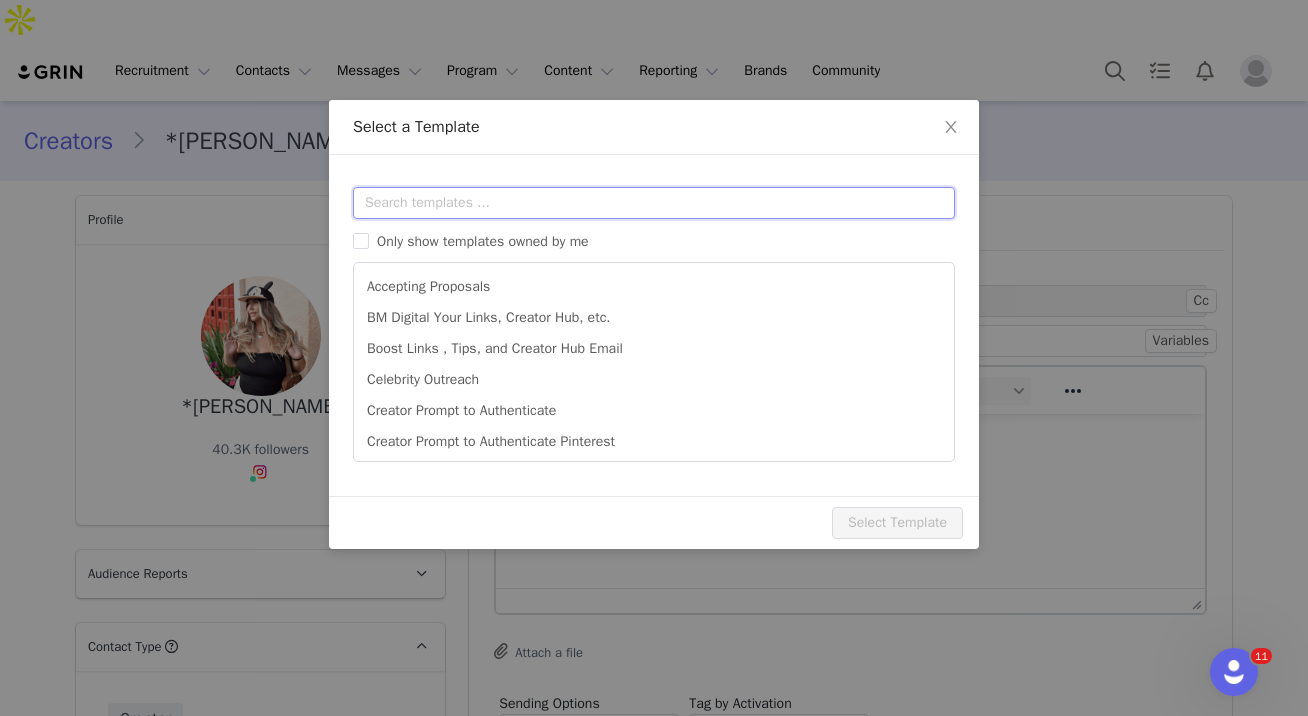 click at bounding box center (654, 203) 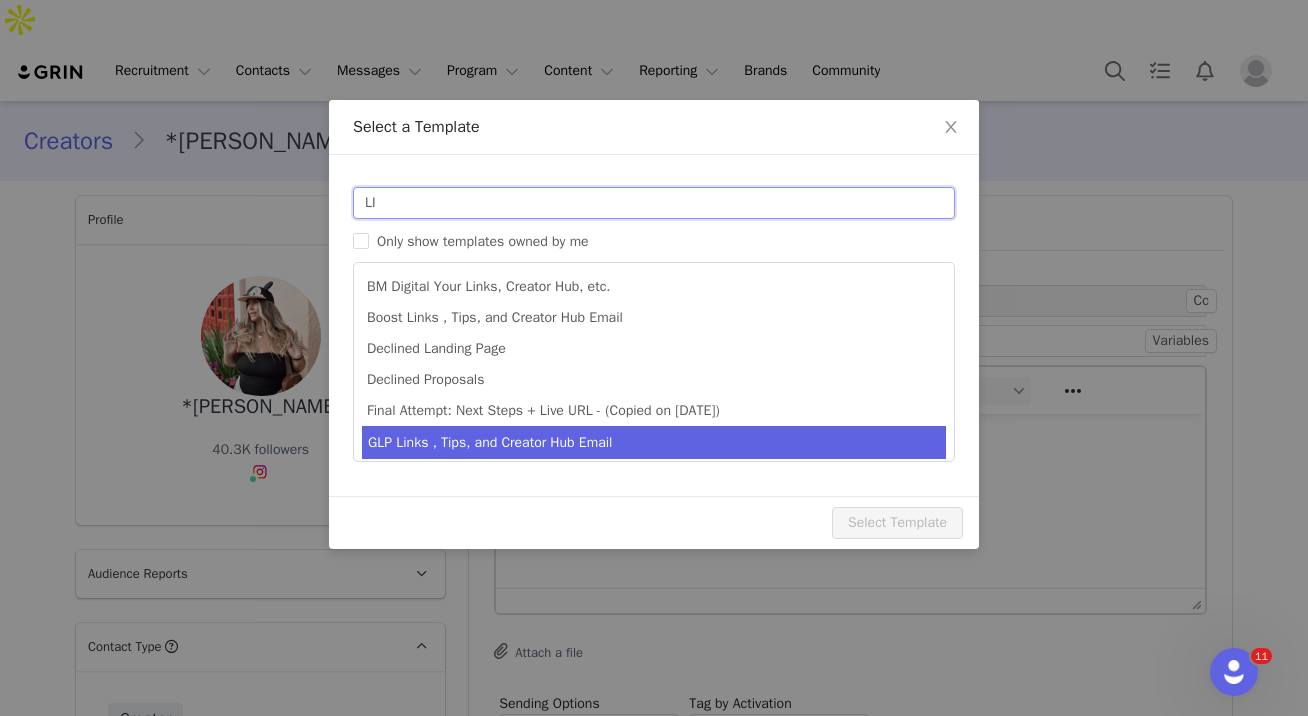 type on "LI" 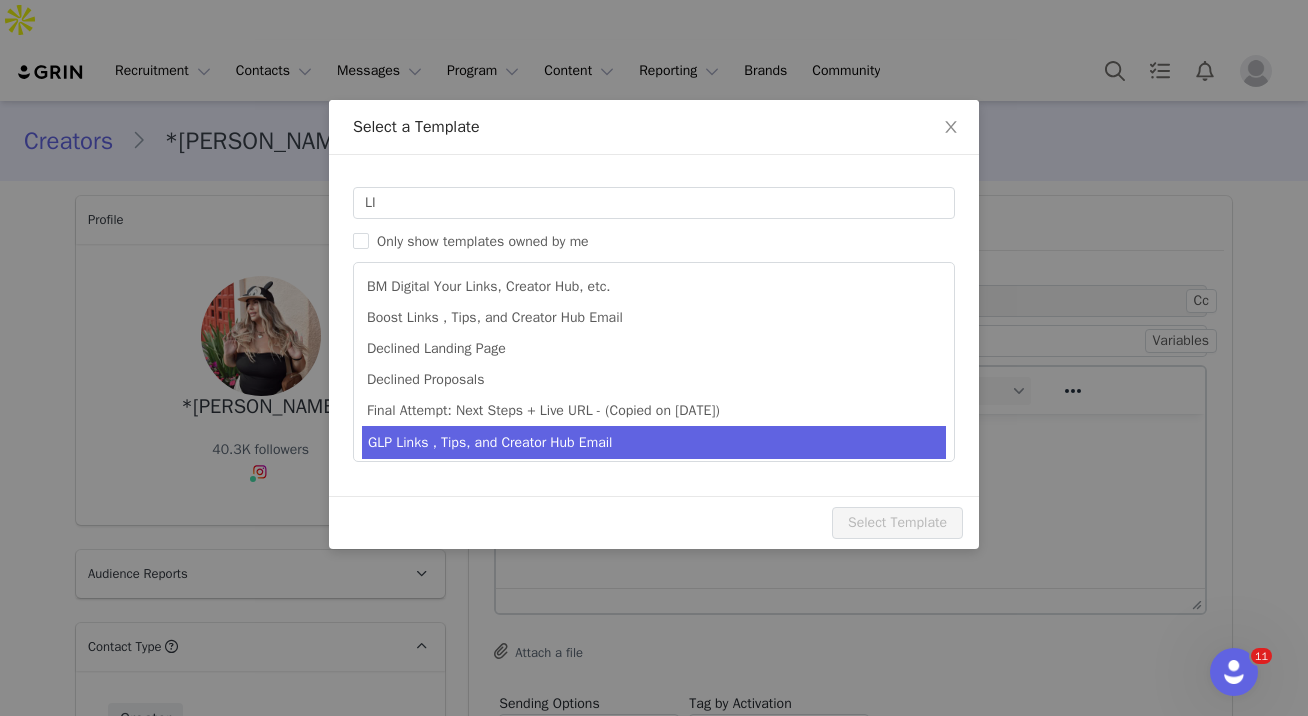 click on "GLP Links , Tips, and Creator Hub Email" at bounding box center [654, 442] 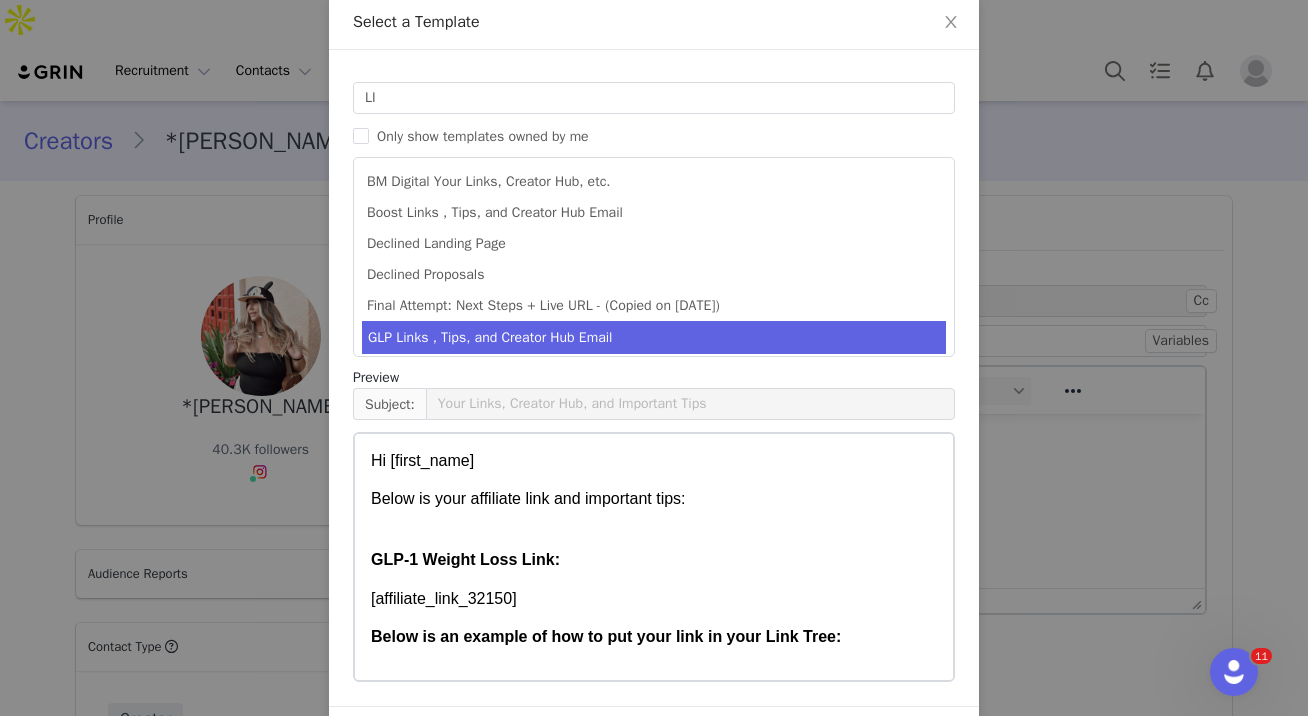 scroll, scrollTop: 172, scrollLeft: 0, axis: vertical 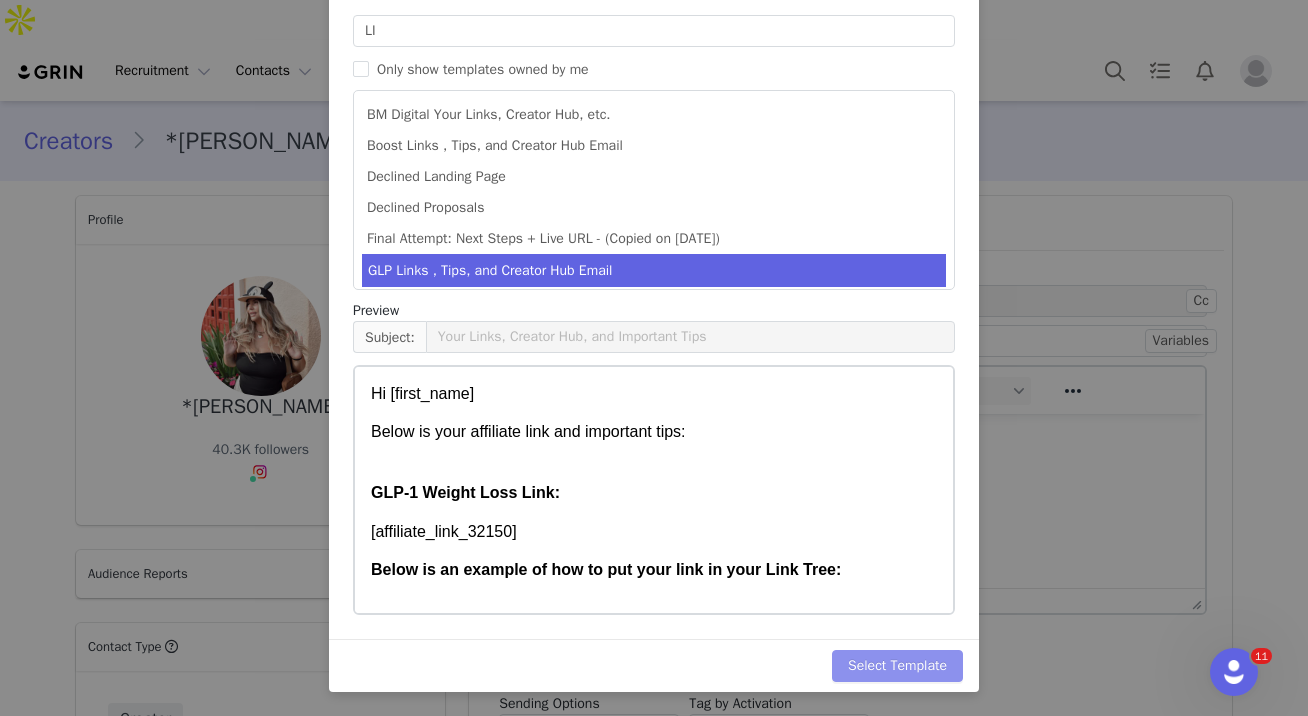 click on "Select Template" at bounding box center [897, 666] 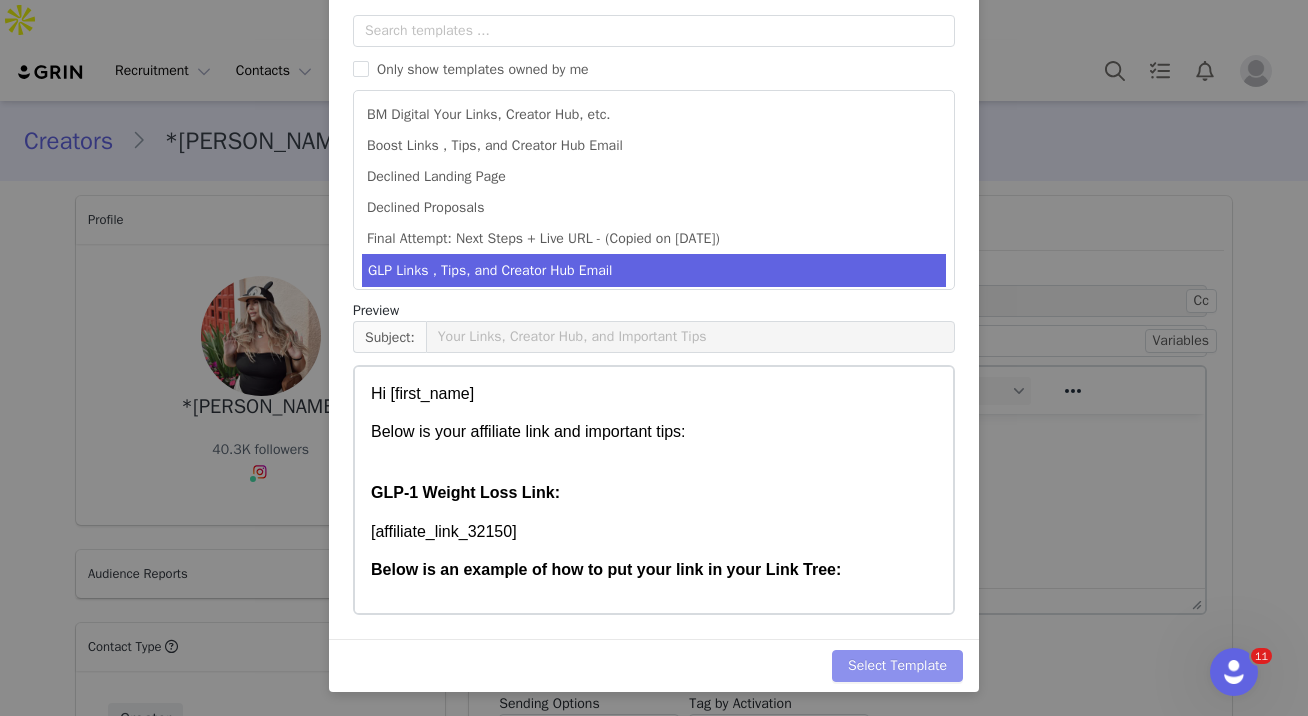 scroll, scrollTop: 0, scrollLeft: 0, axis: both 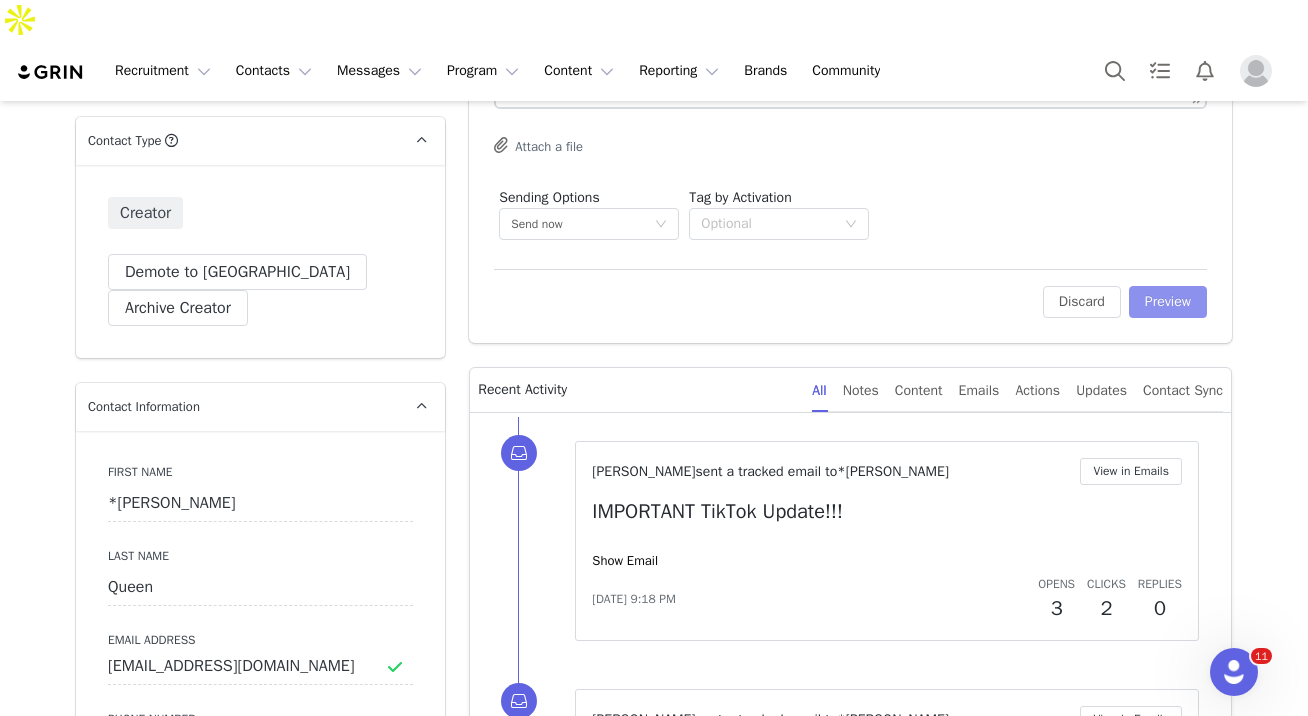 click on "Preview" at bounding box center [1168, 302] 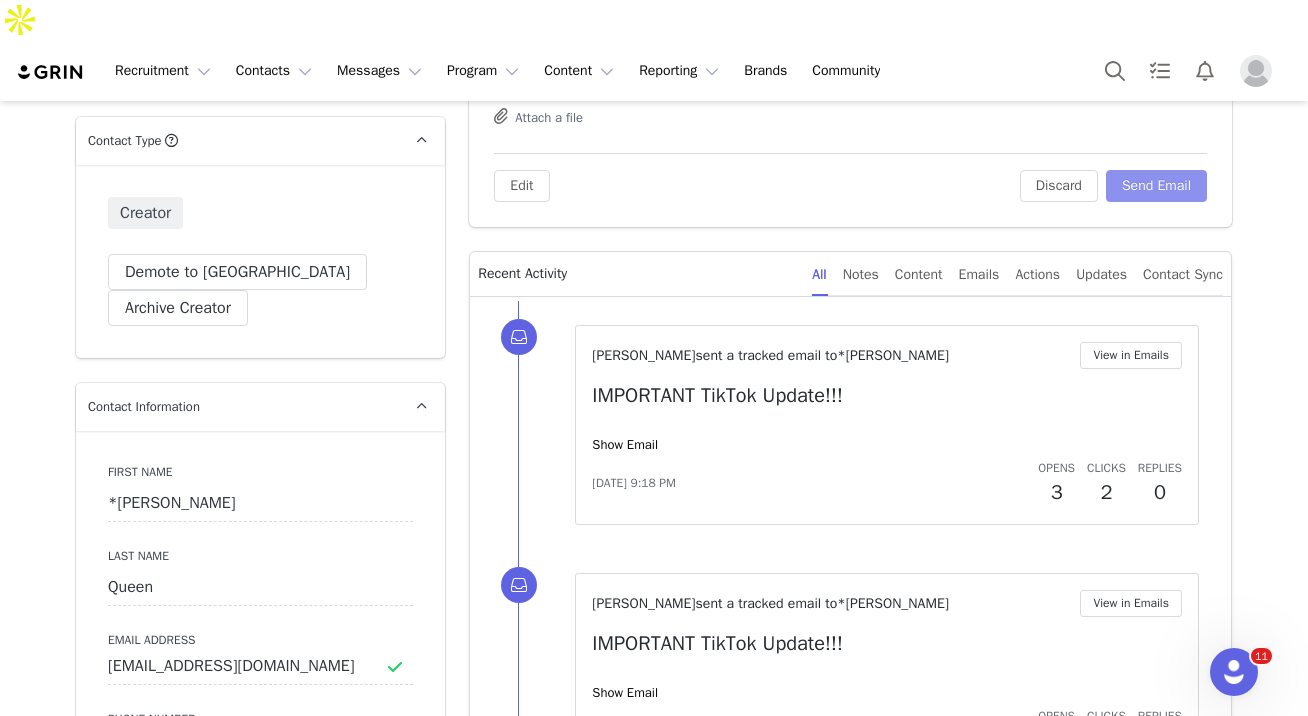 scroll, scrollTop: 0, scrollLeft: 0, axis: both 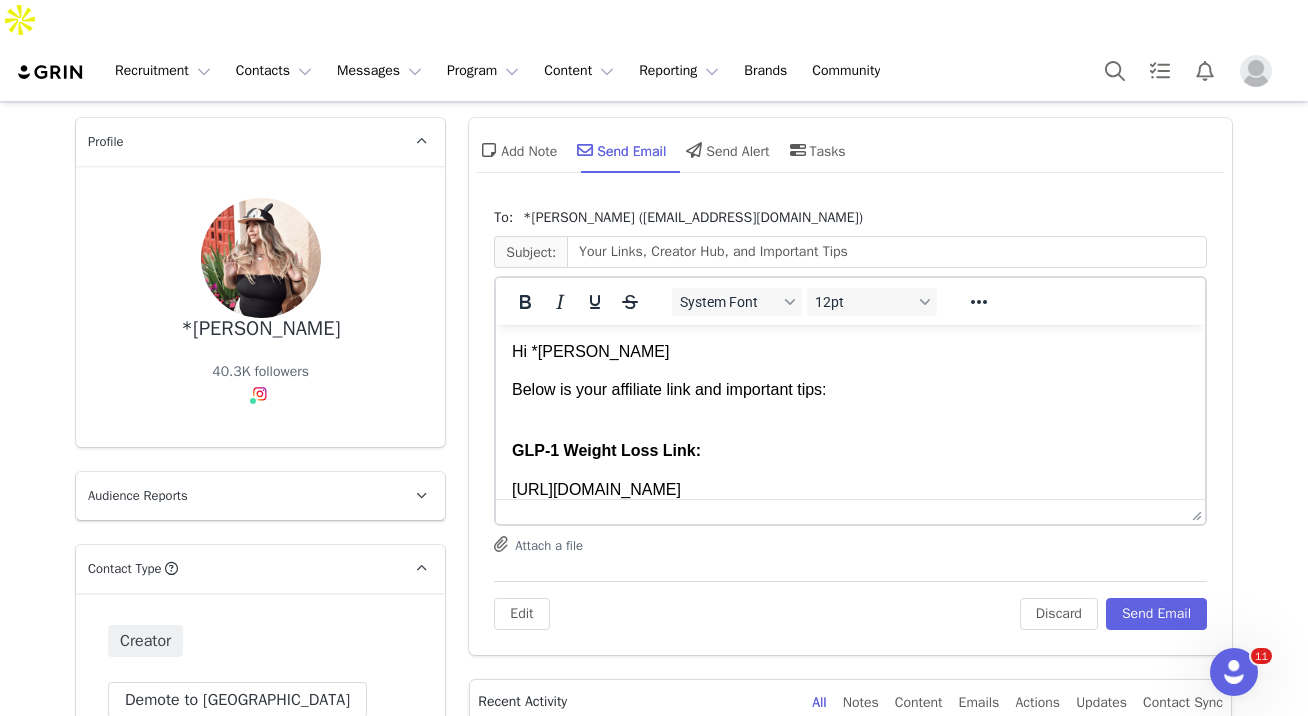 drag, startPoint x: 764, startPoint y: 490, endPoint x: 784, endPoint y: 485, distance: 20.615528 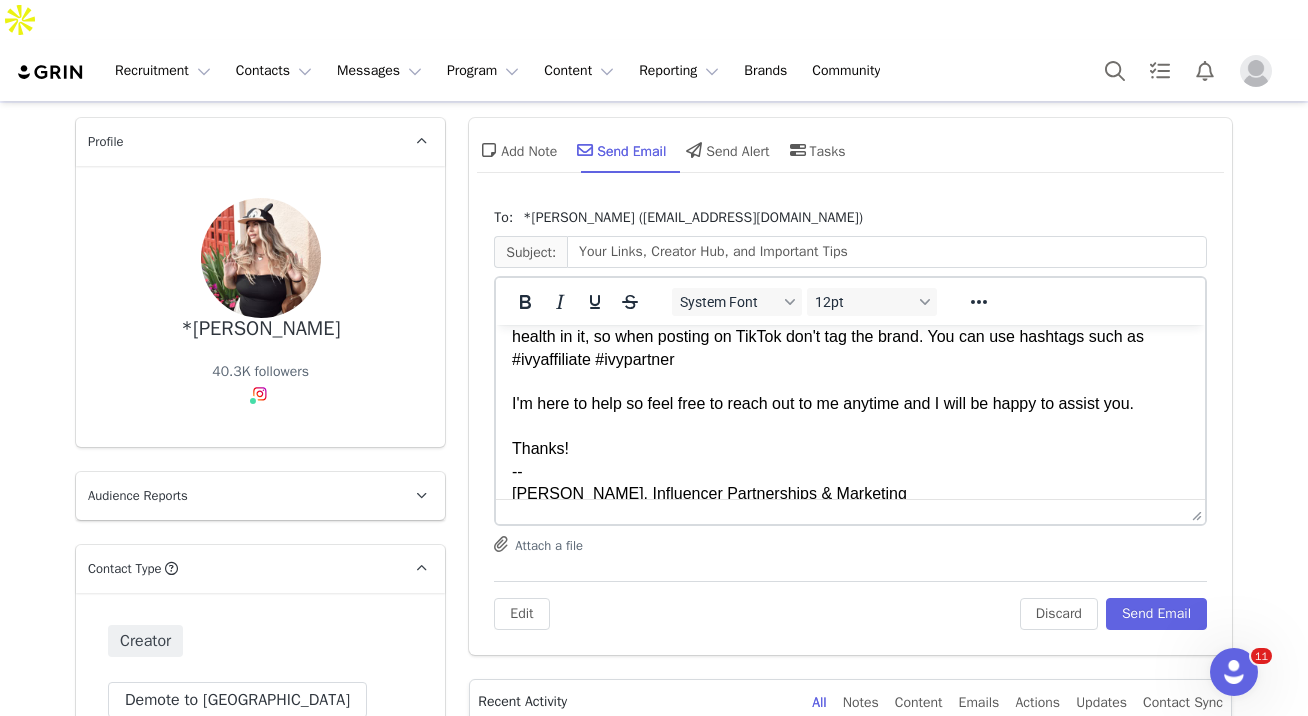 scroll, scrollTop: 1720, scrollLeft: 0, axis: vertical 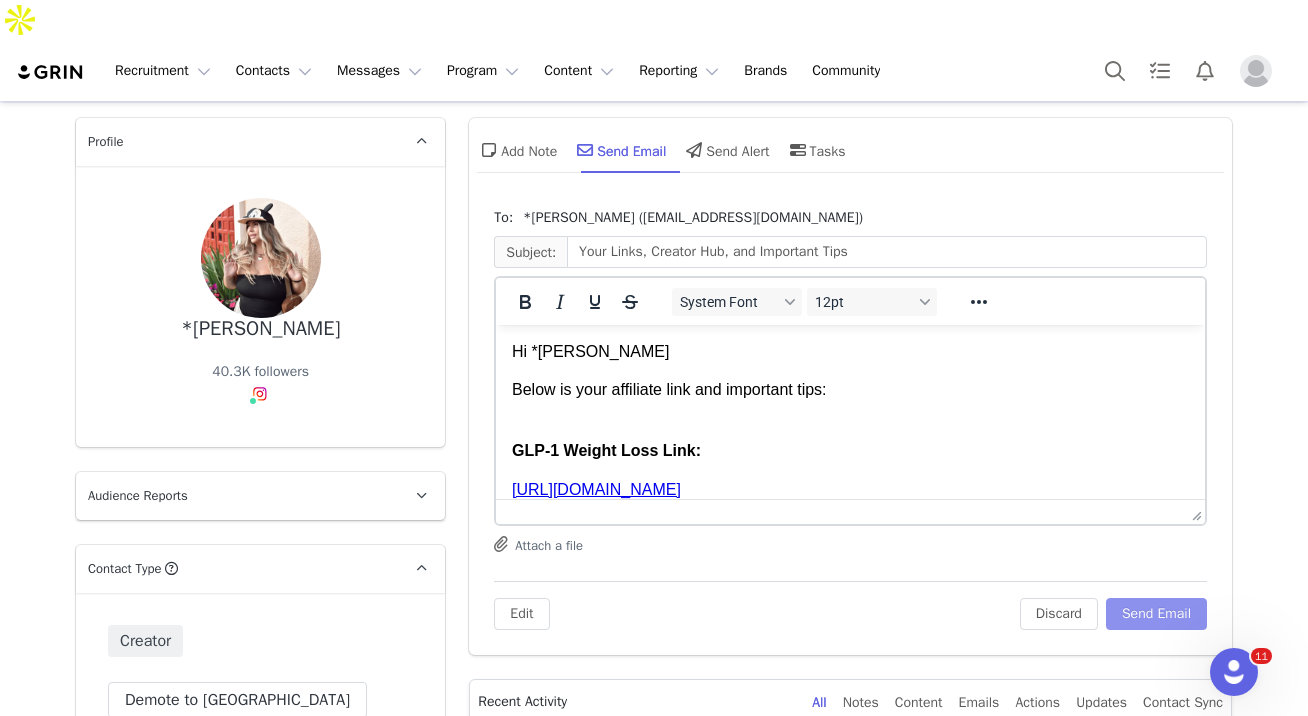 click on "Send Email" at bounding box center [1156, 614] 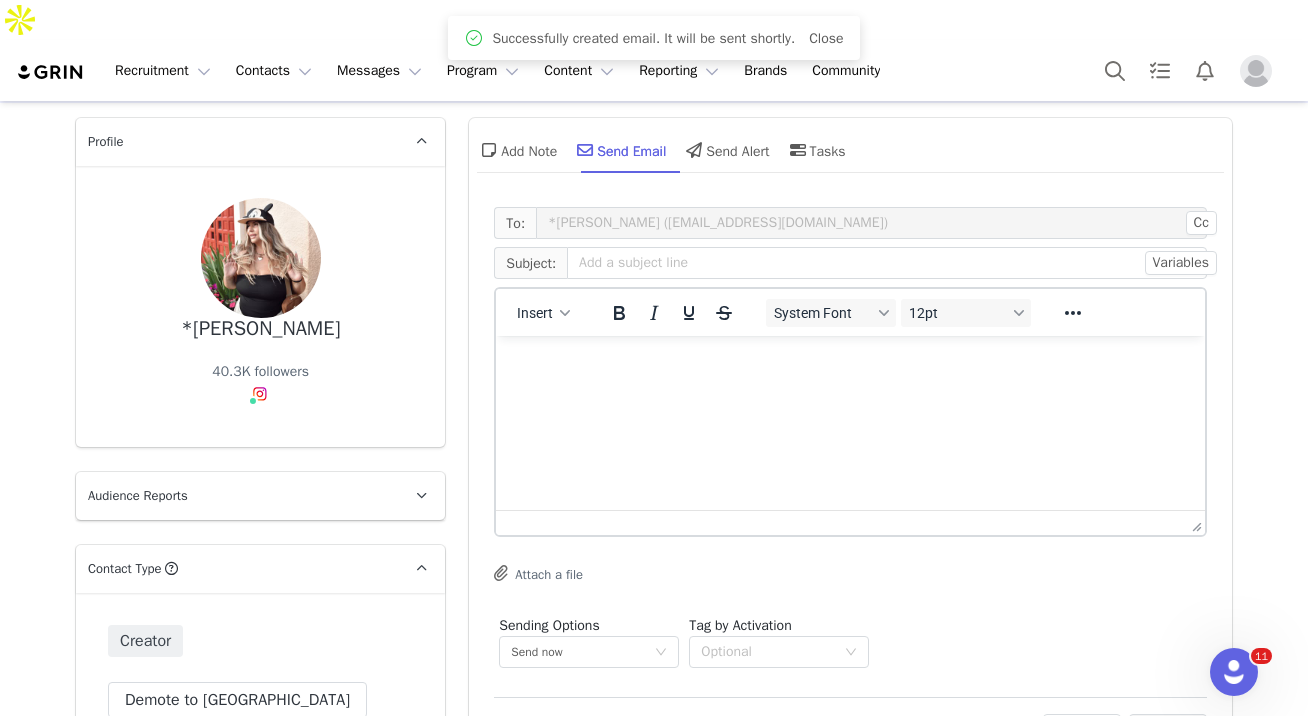 scroll, scrollTop: 0, scrollLeft: 0, axis: both 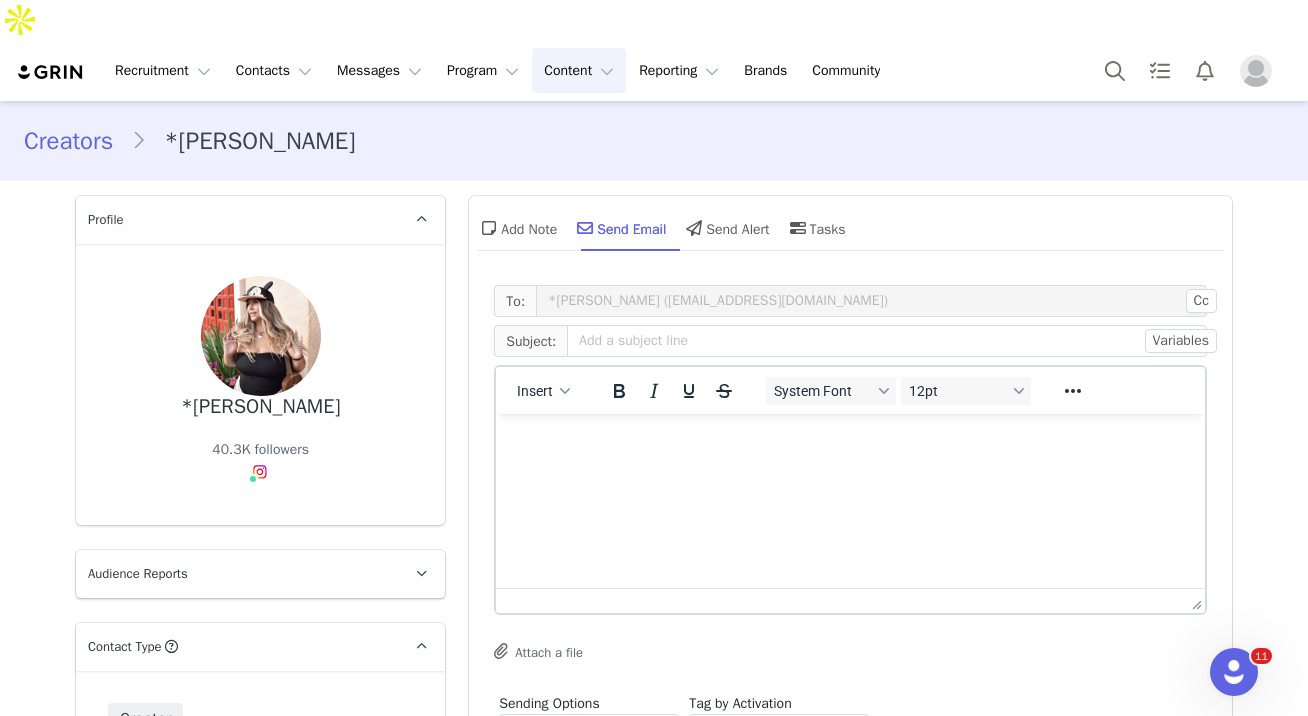 click on "Content Content" at bounding box center [579, 70] 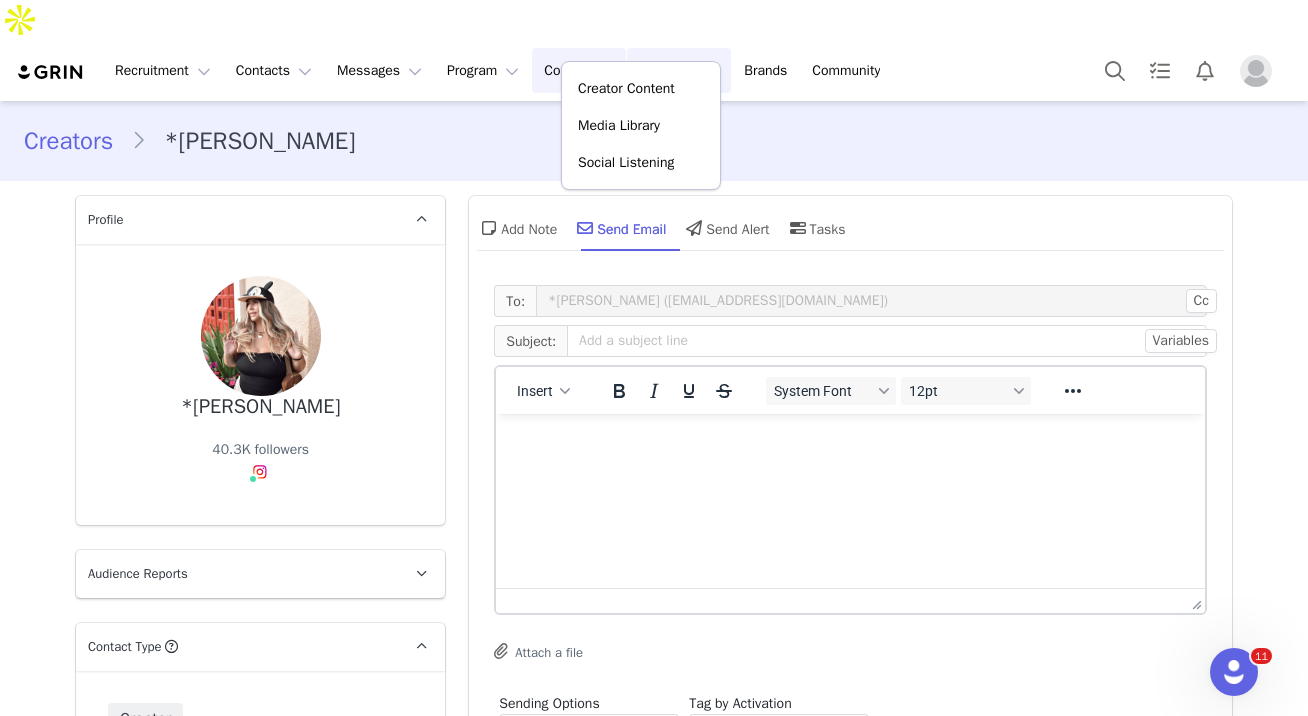 click on "Reporting Reporting" at bounding box center (679, 70) 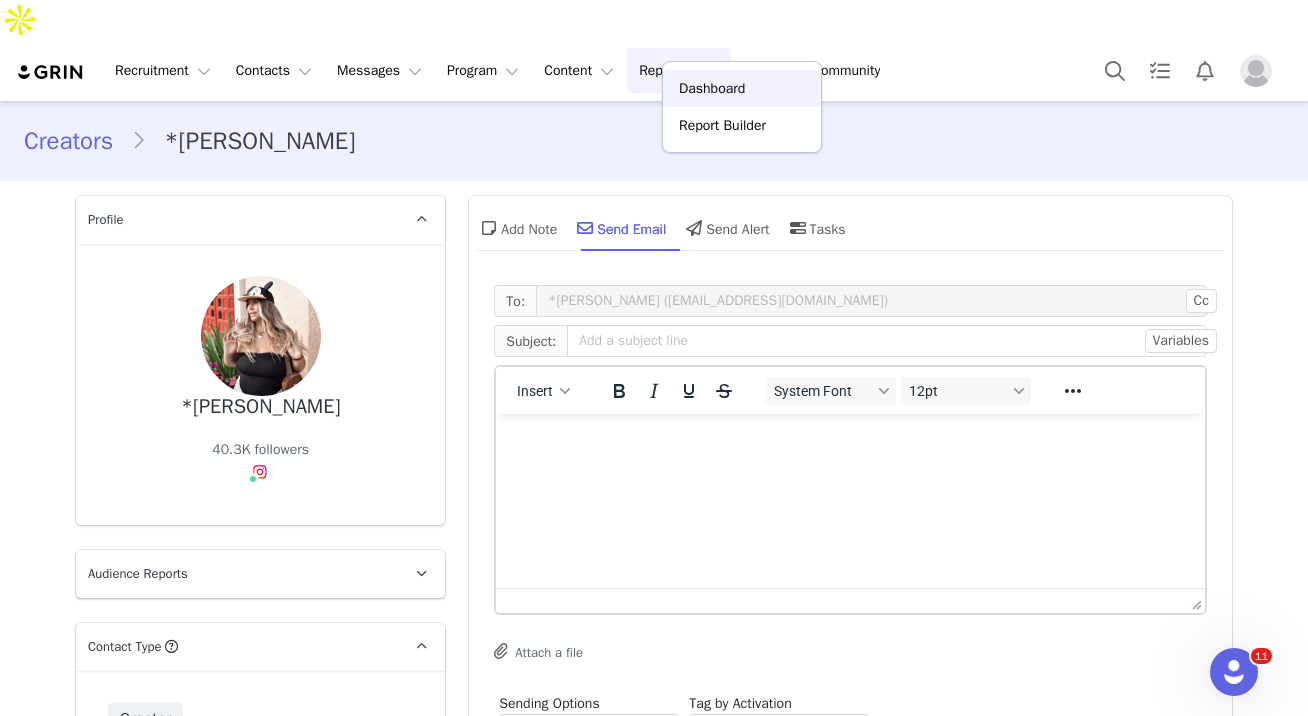 click on "Dashboard" at bounding box center (712, 88) 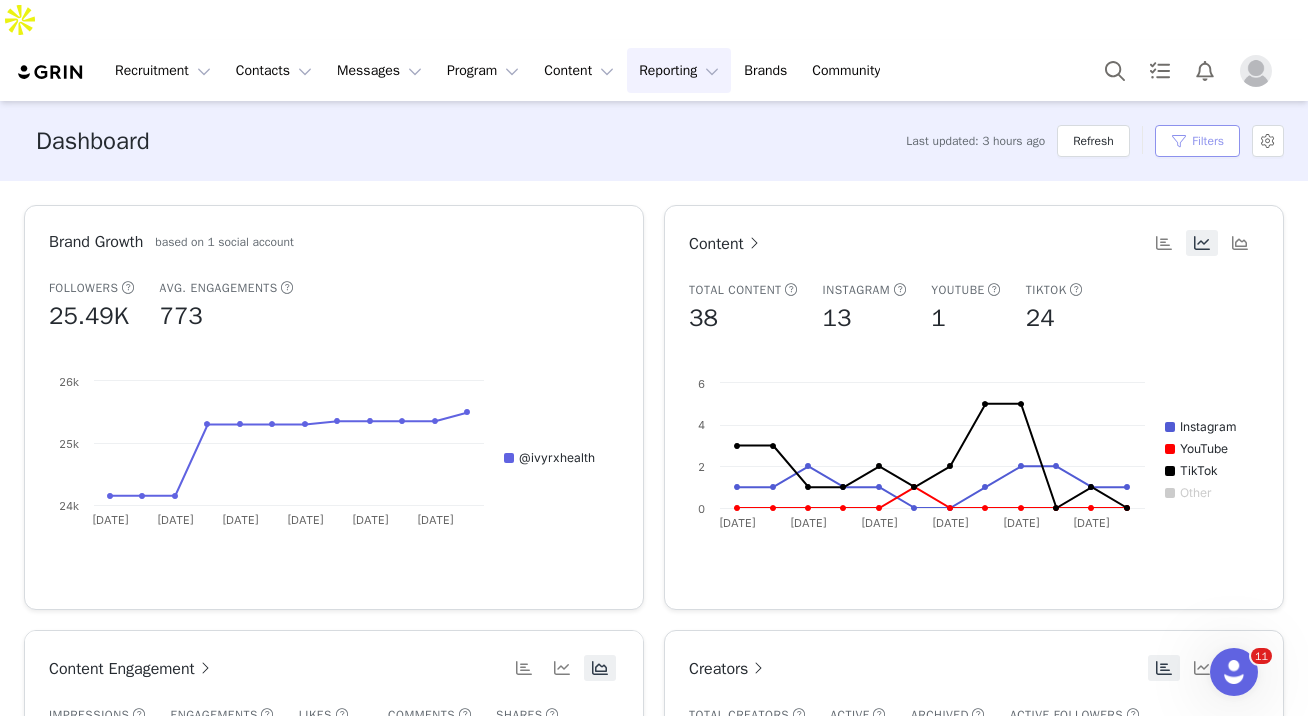 click on "Filters" at bounding box center (1197, 141) 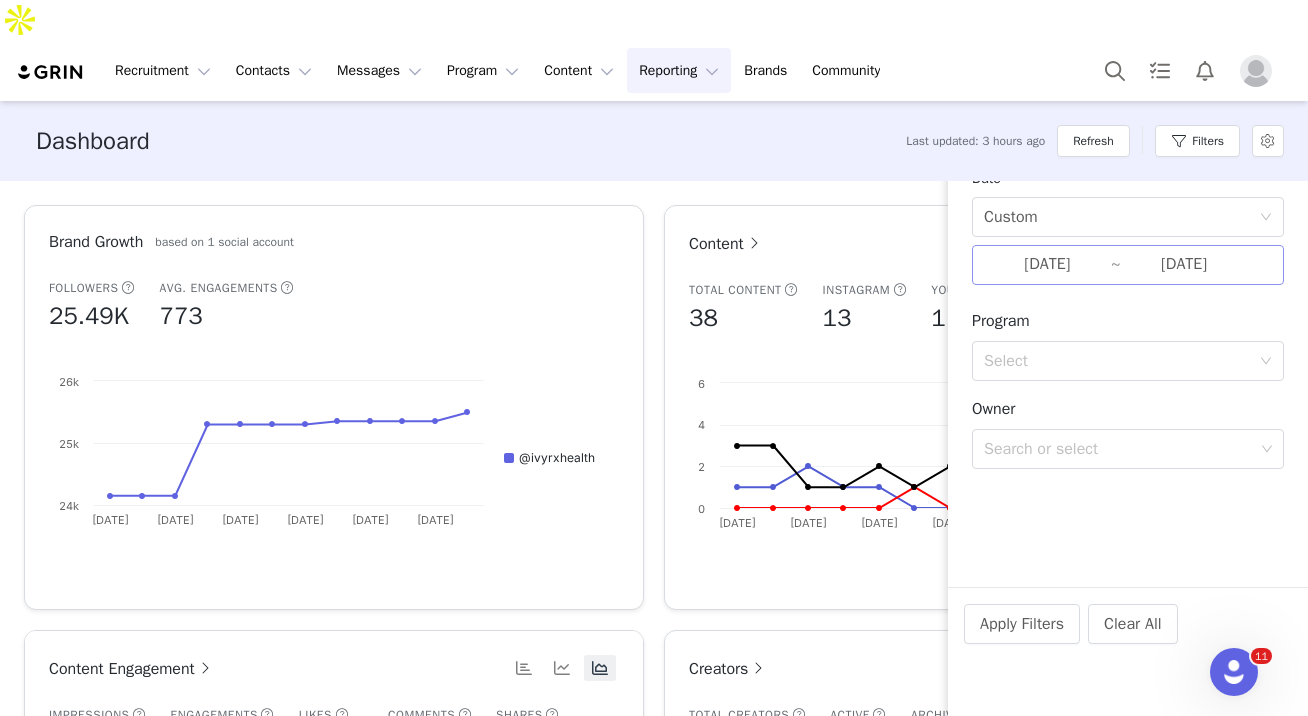 click on "[DATE]" at bounding box center (1047, 265) 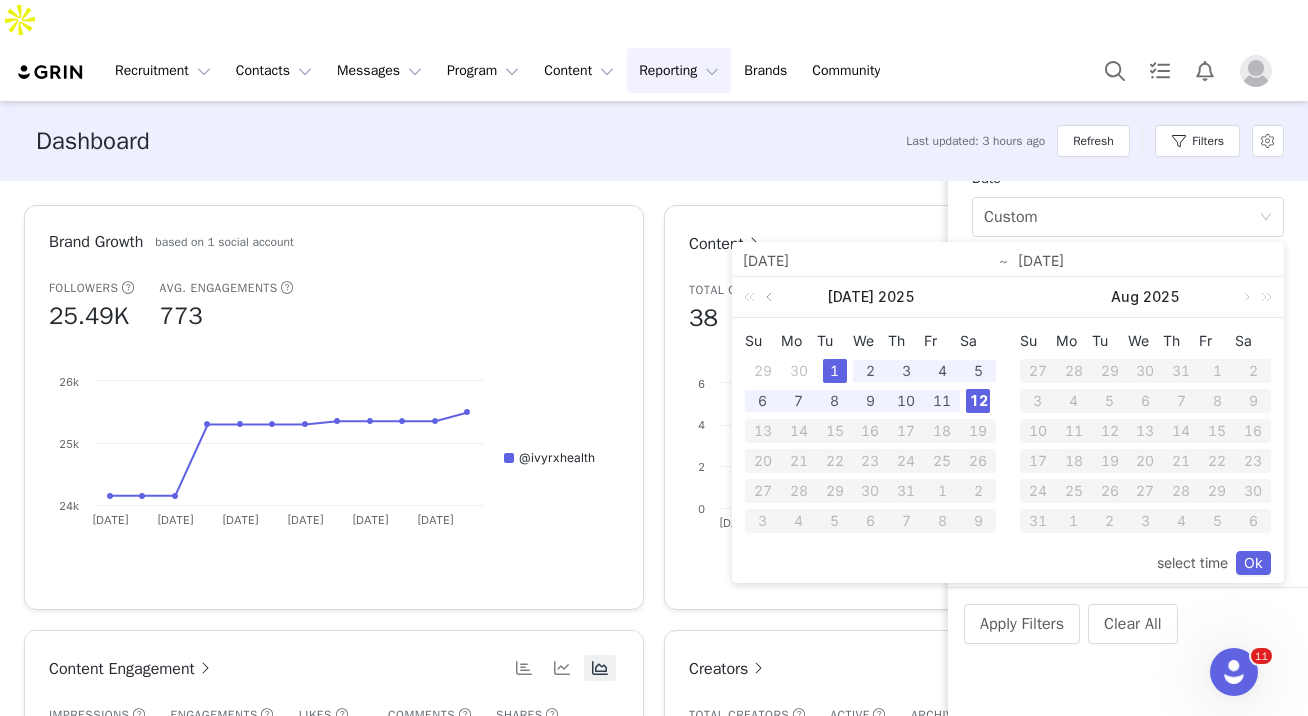 click at bounding box center (771, 297) 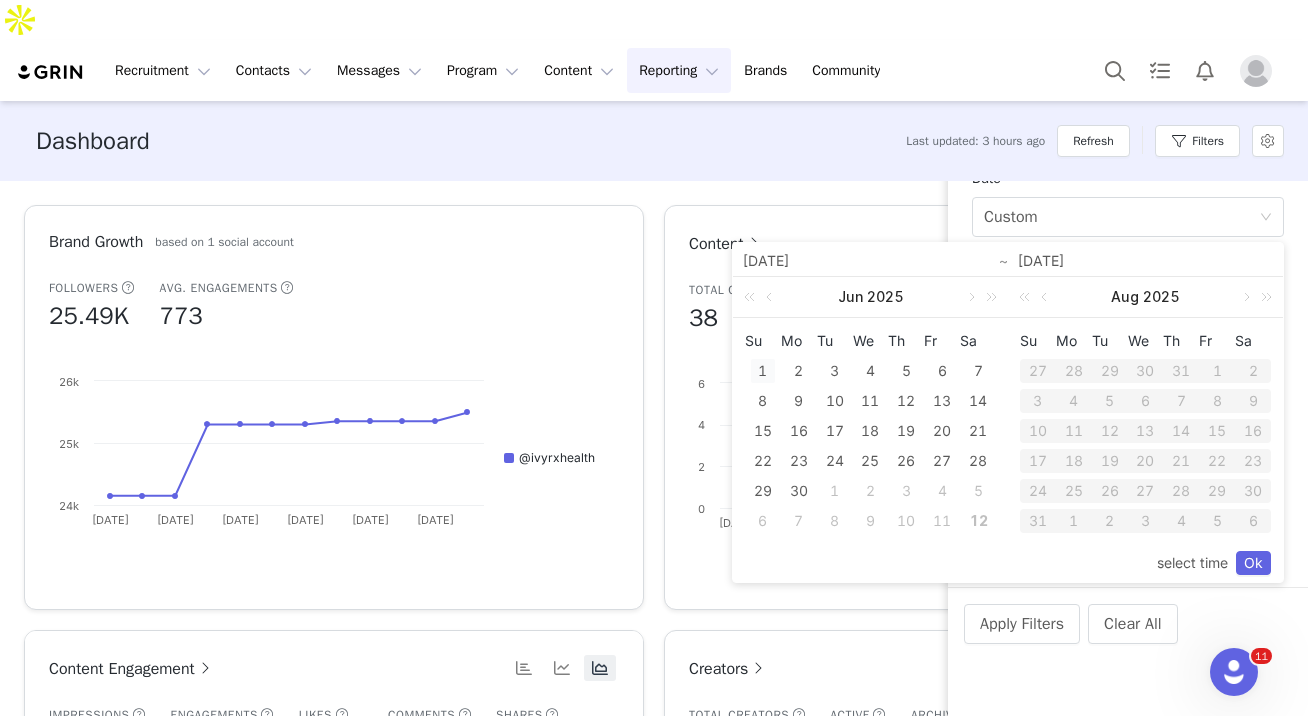 click on "1" at bounding box center (763, 371) 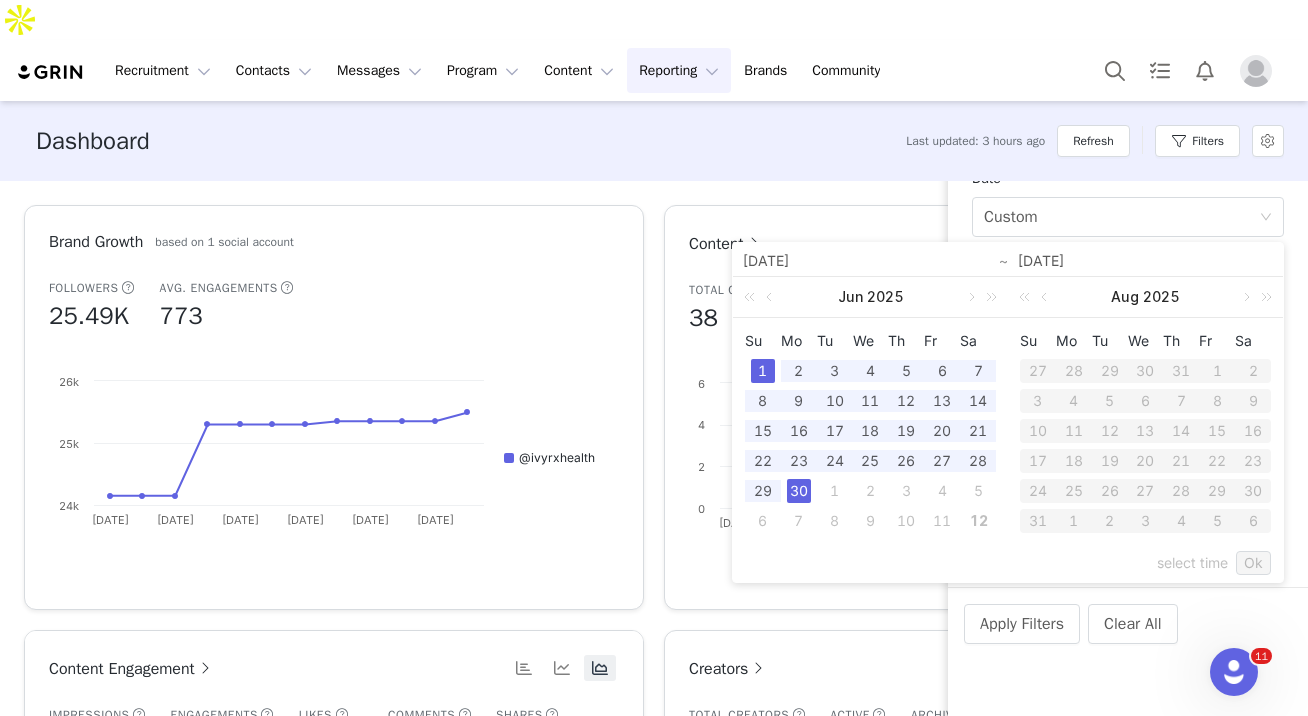 click on "30" at bounding box center [799, 491] 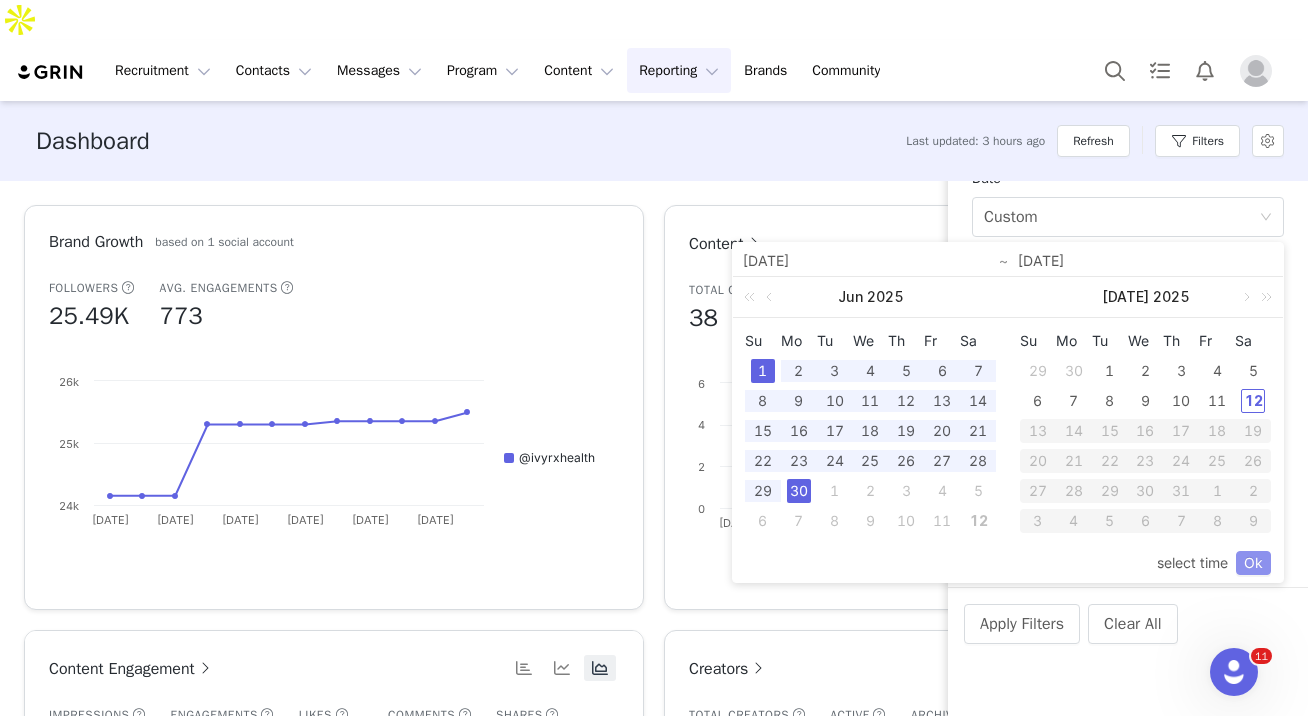 click on "Ok" at bounding box center [1253, 563] 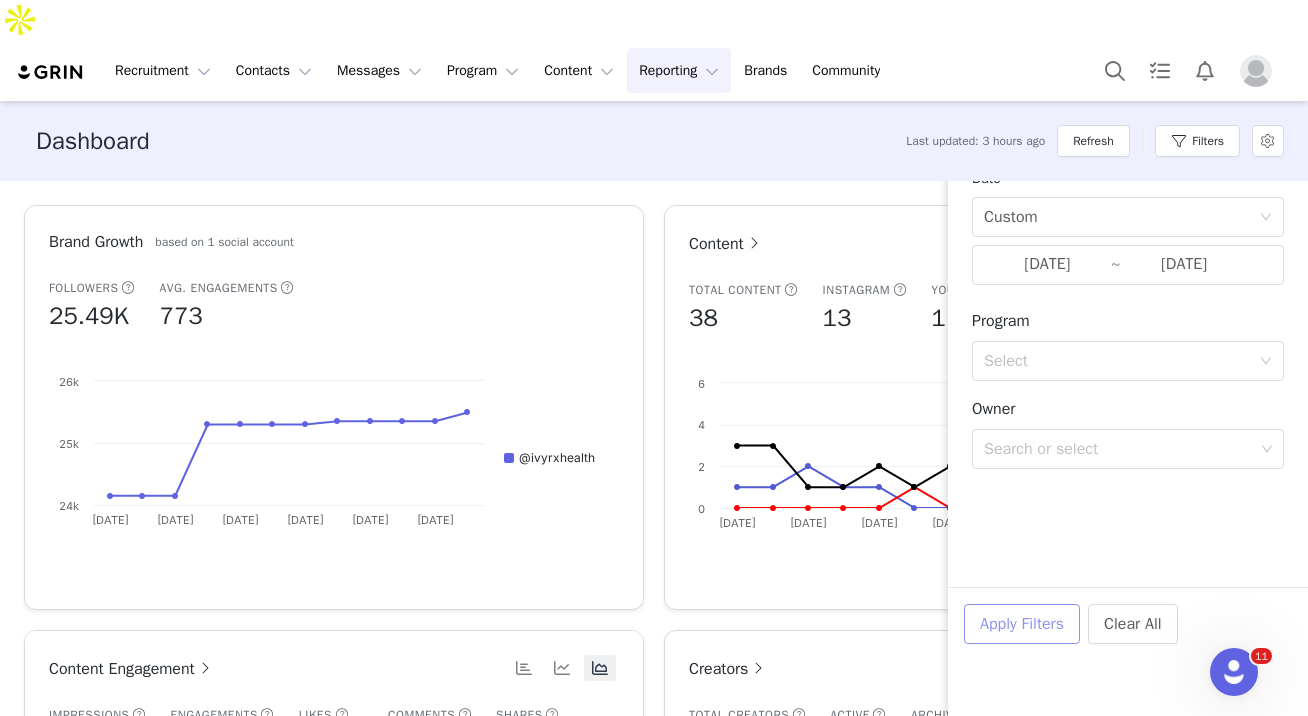 click on "Apply Filters" at bounding box center (1022, 624) 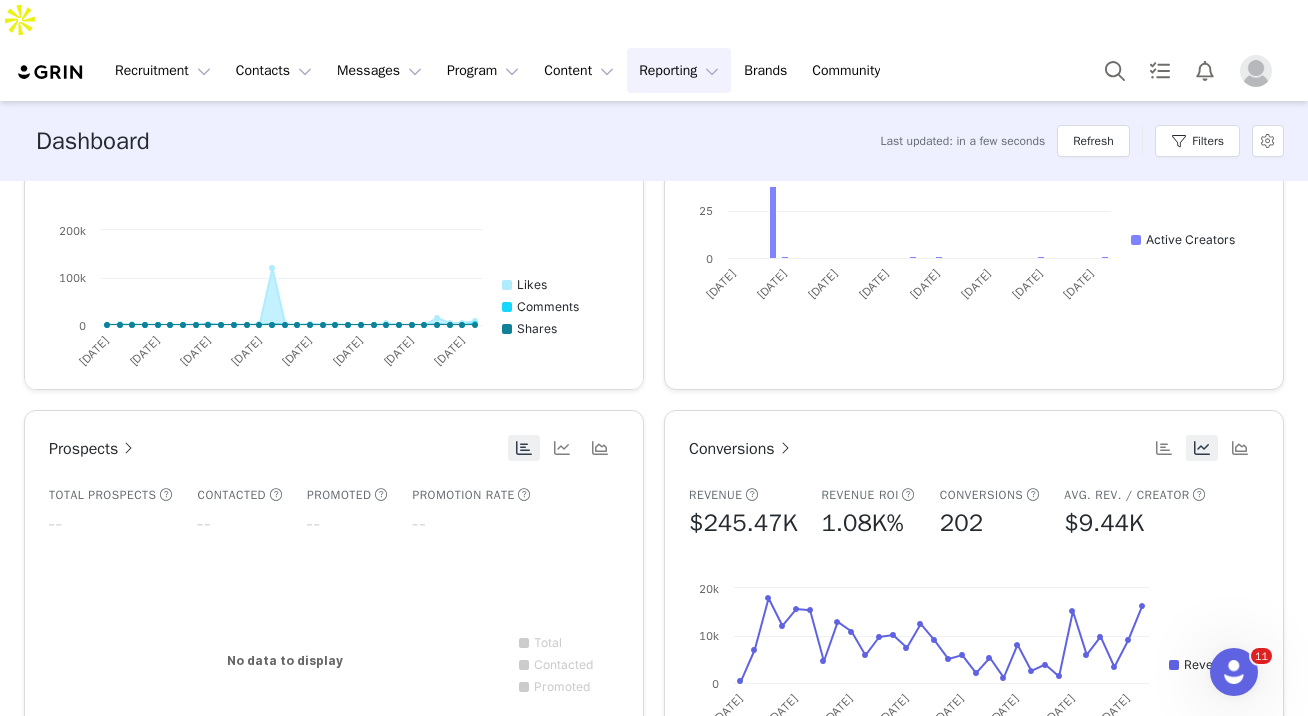 scroll, scrollTop: 648, scrollLeft: 0, axis: vertical 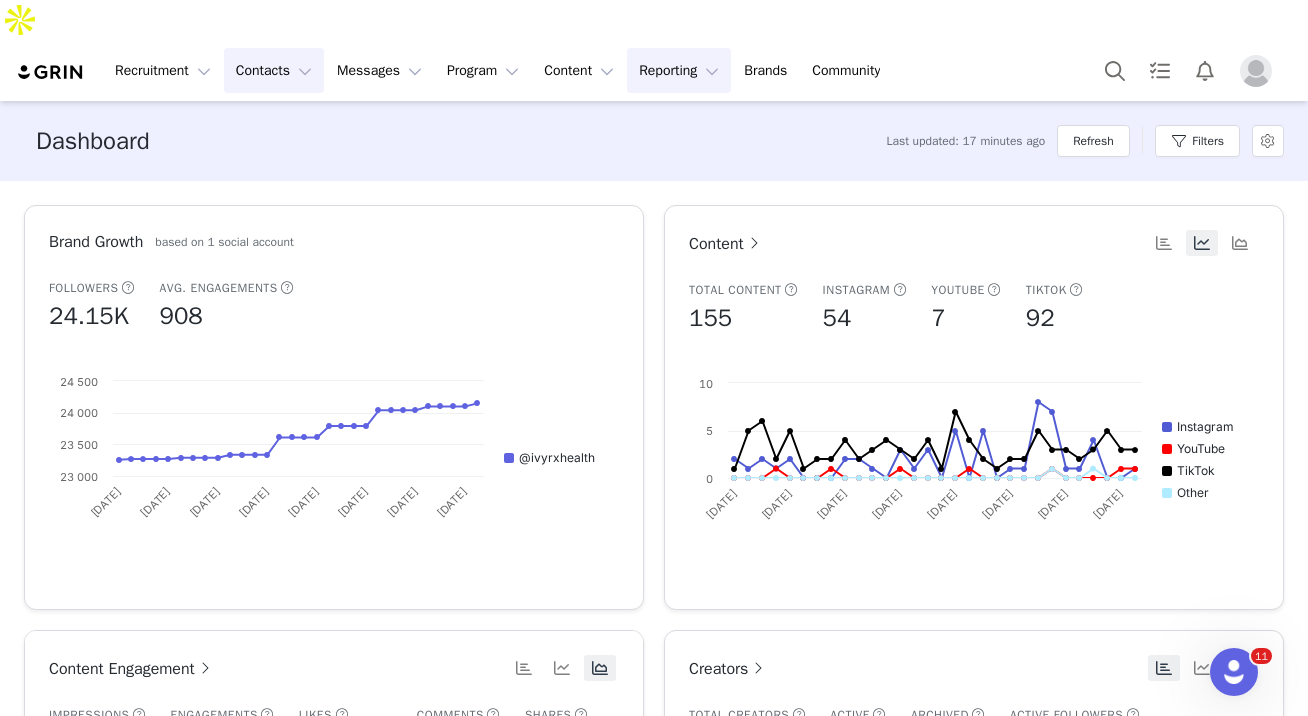 click on "Contacts Contacts" at bounding box center (274, 70) 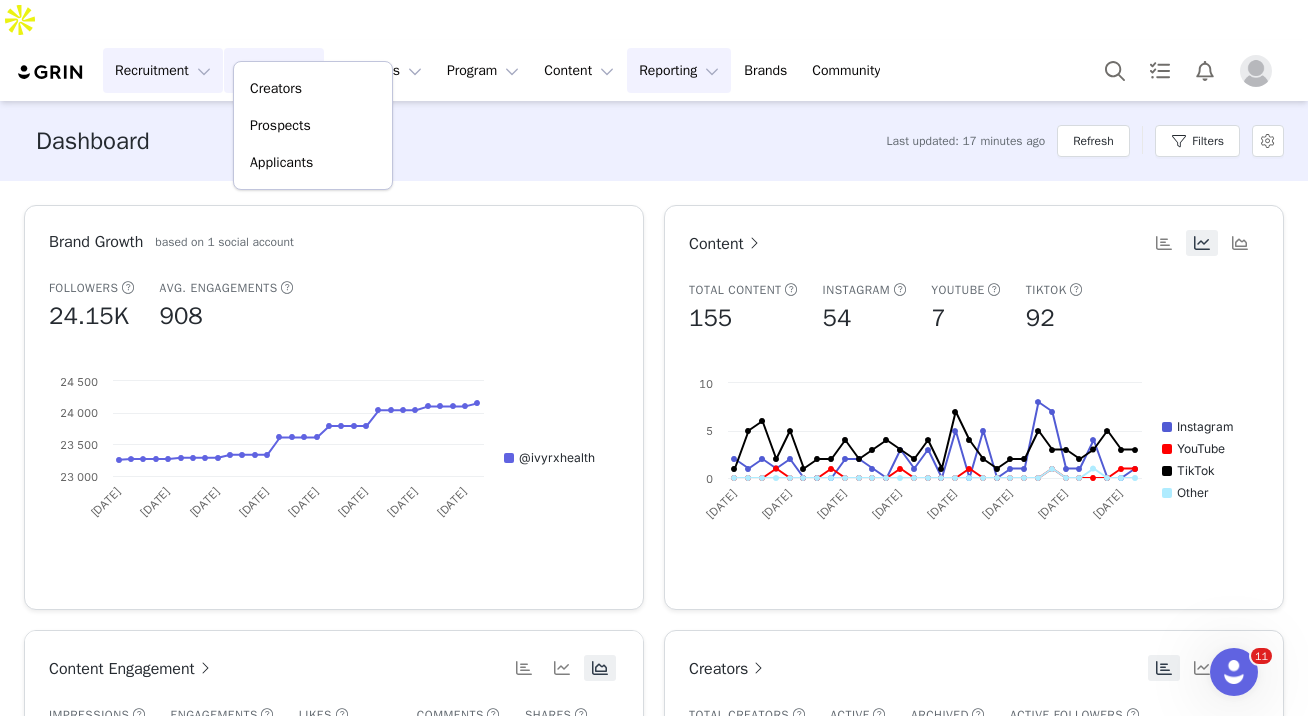 click on "Recruitment Recruitment" at bounding box center (163, 70) 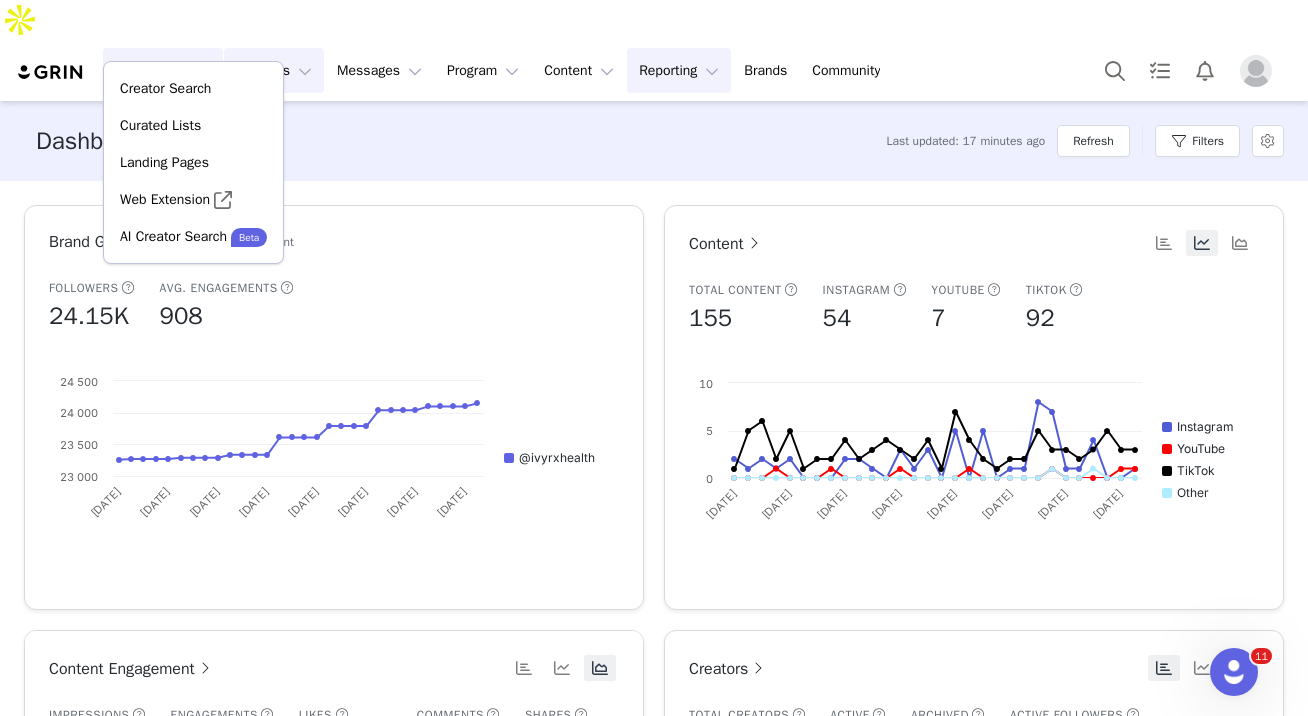 click on "Contacts Contacts" at bounding box center [274, 70] 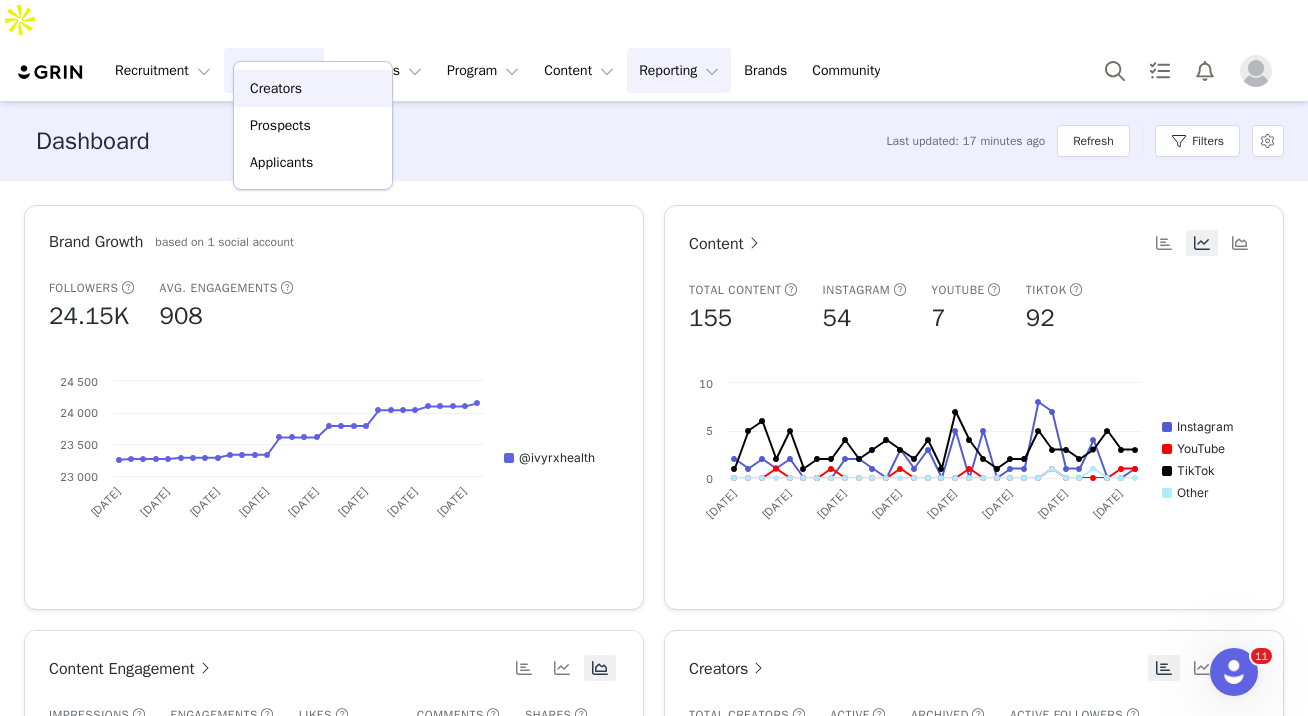 click on "Creators" at bounding box center [276, 88] 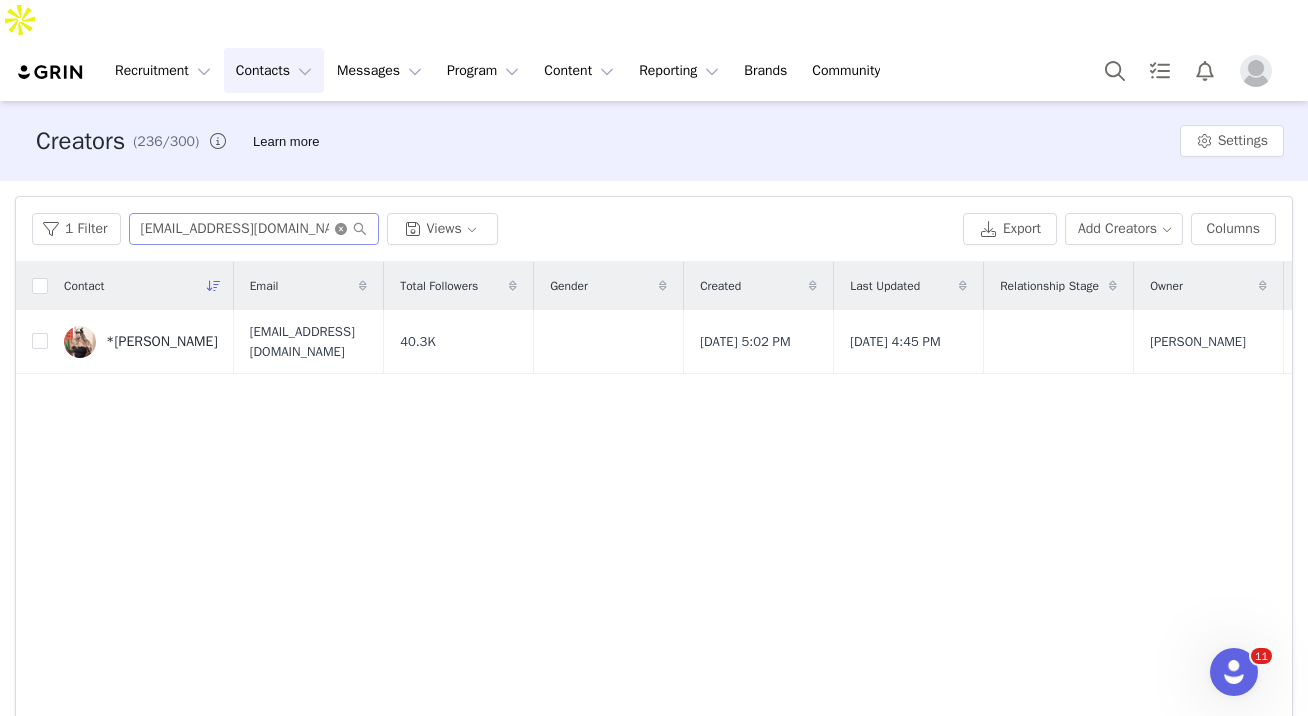 click 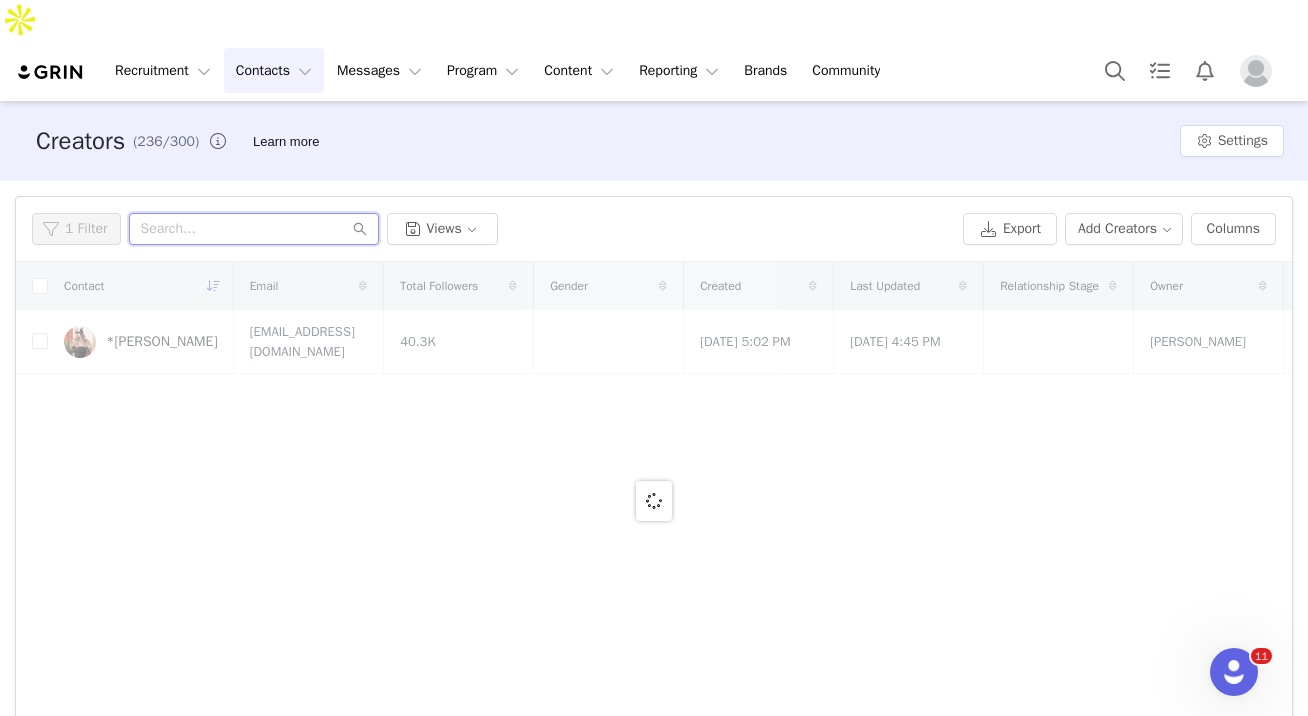 click at bounding box center [254, 229] 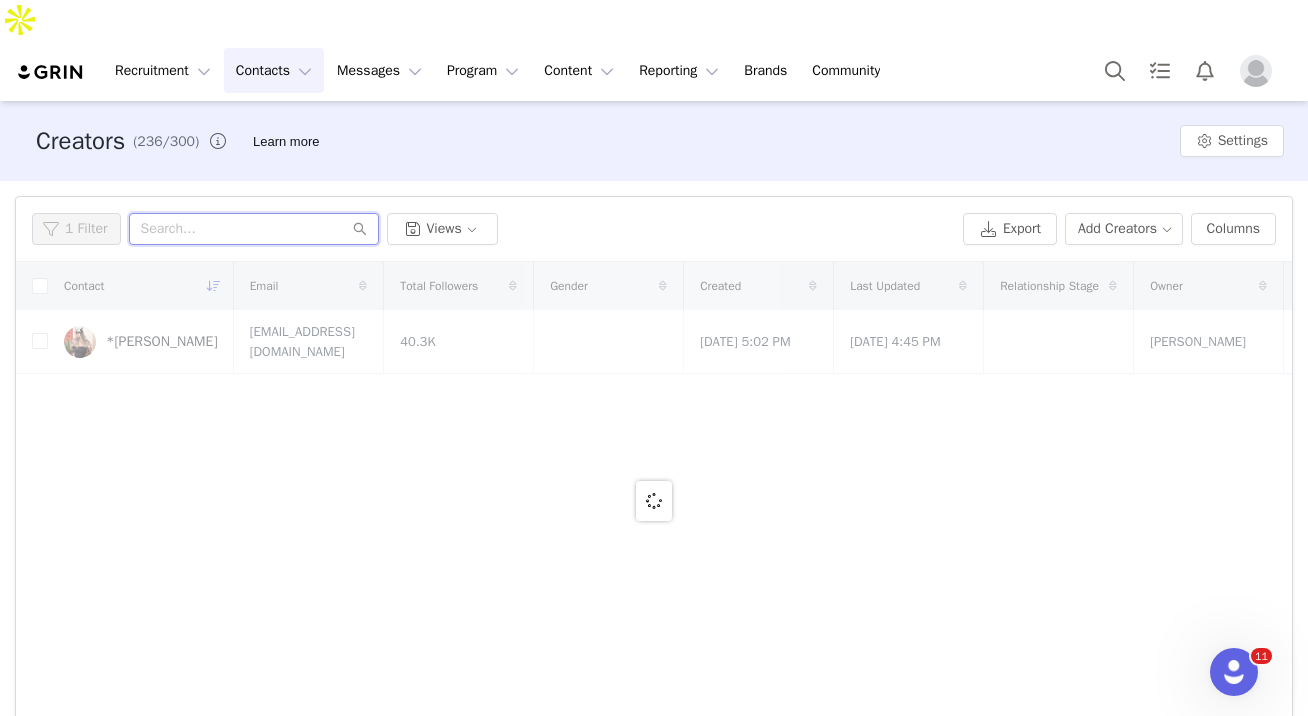 paste on "[EMAIL_ADDRESS][DOMAIN_NAME]" 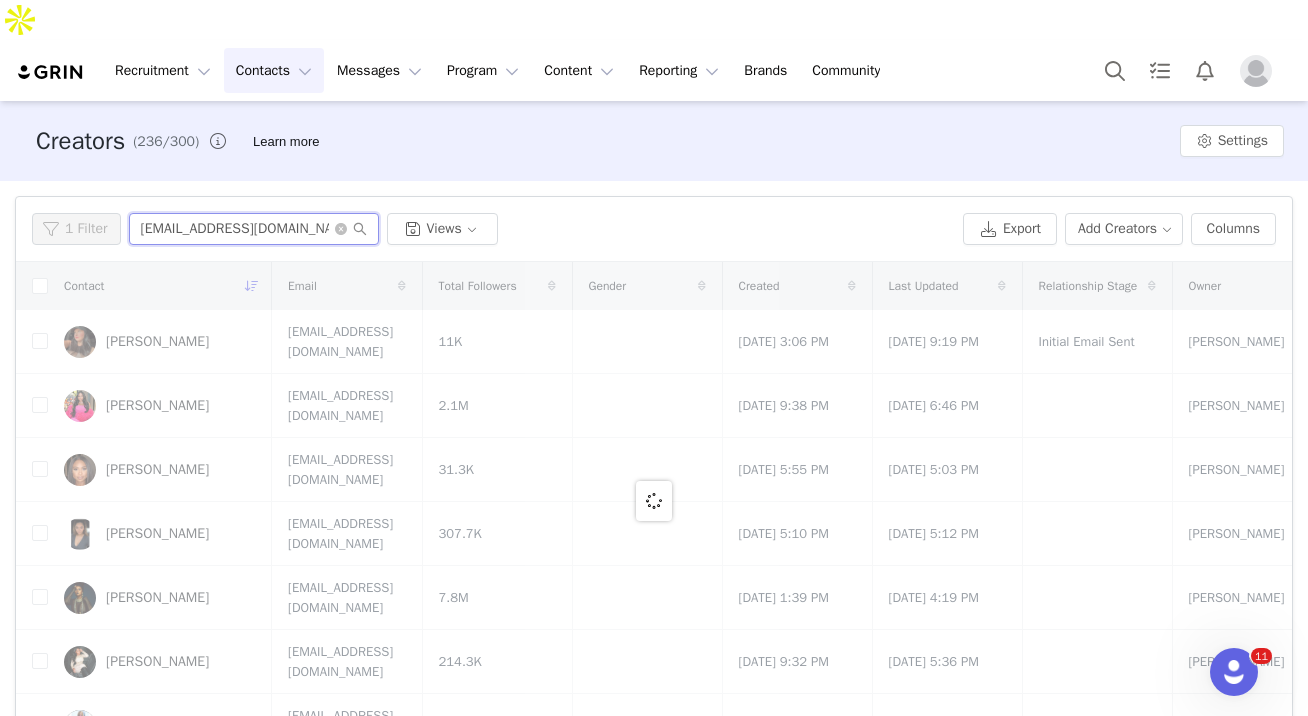 type on "[EMAIL_ADDRESS][DOMAIN_NAME]" 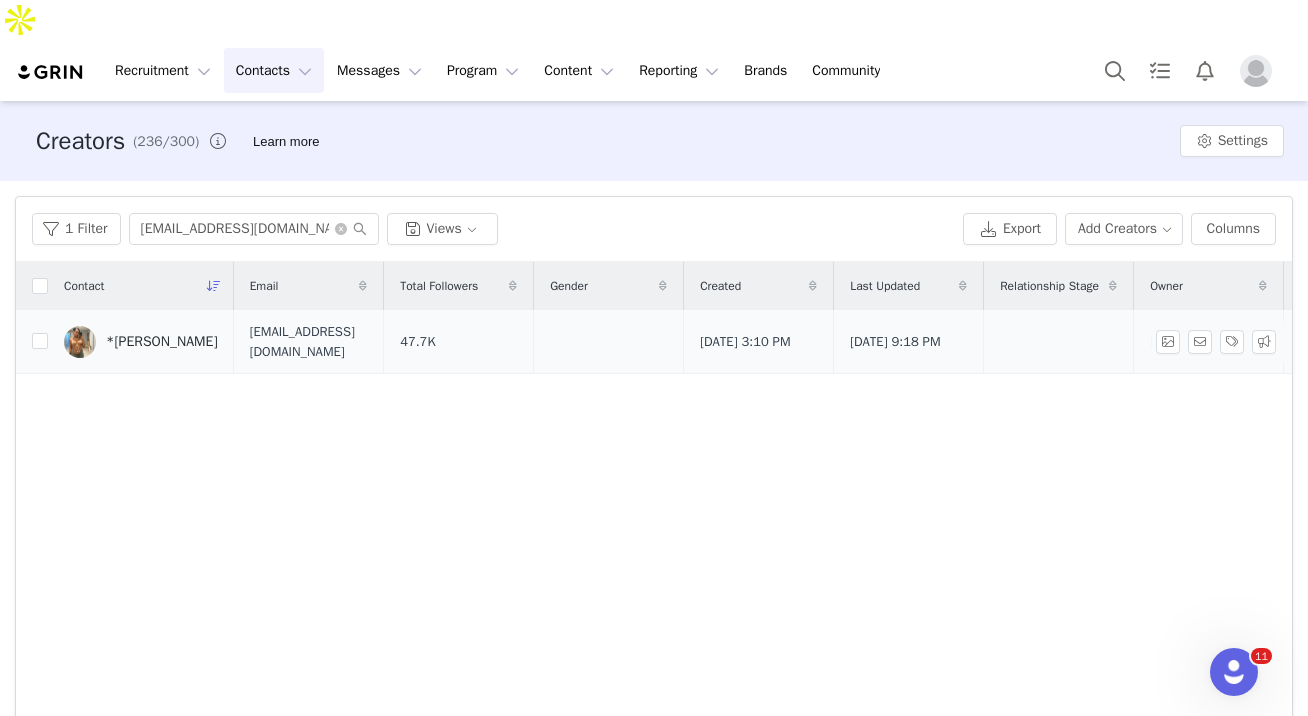 click on "*[PERSON_NAME]" at bounding box center (162, 342) 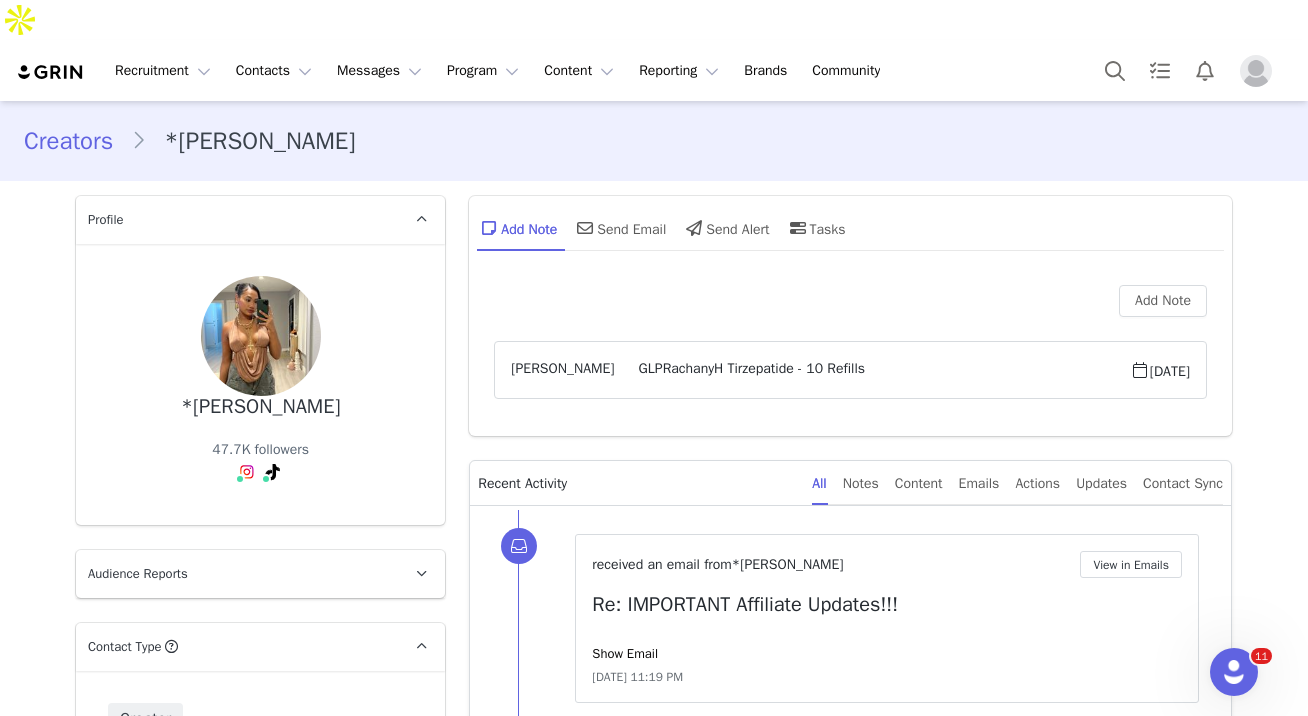 scroll, scrollTop: 0, scrollLeft: 0, axis: both 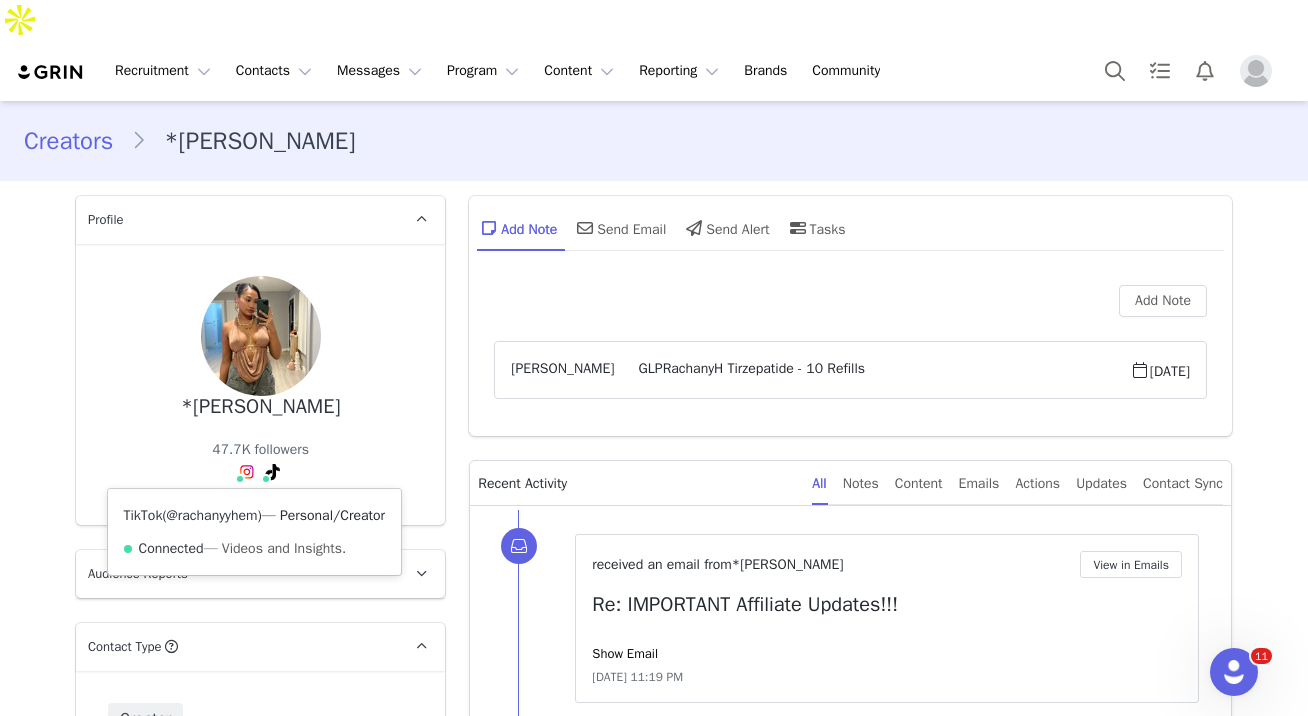 click on "@rachanyyhem" at bounding box center (212, 515) 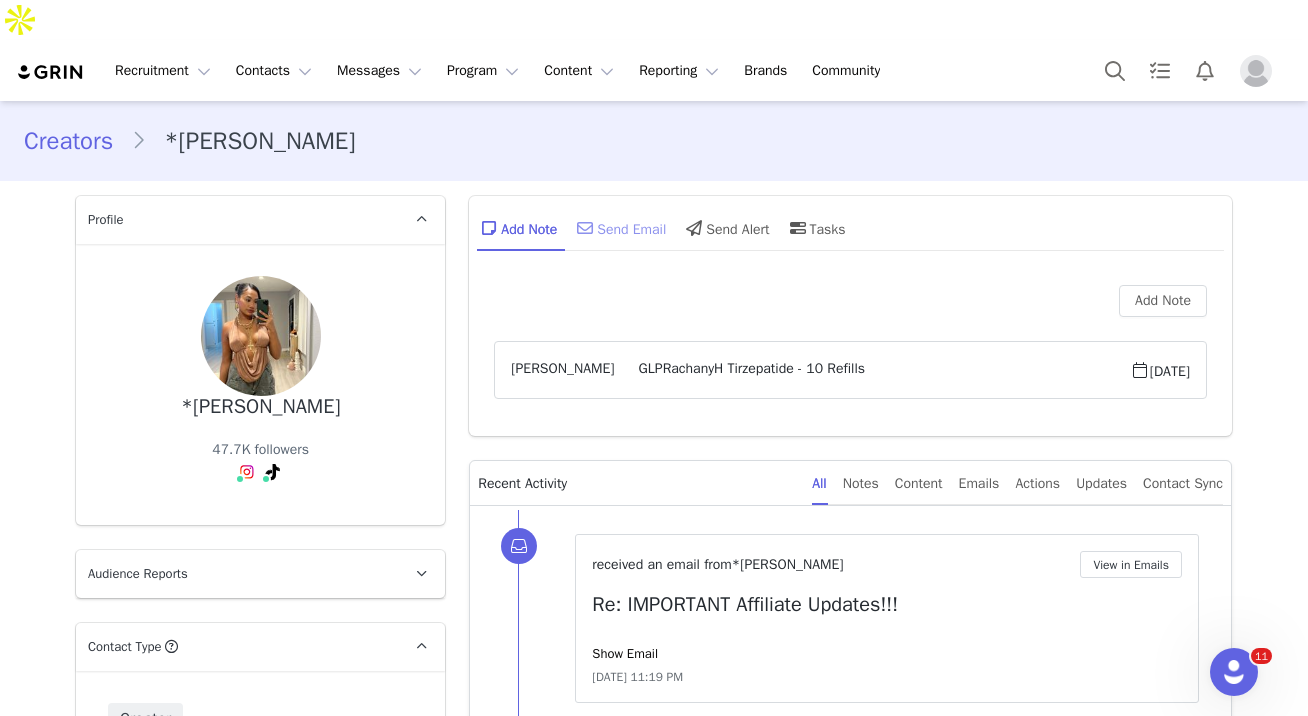 click on "Send Email" at bounding box center [619, 228] 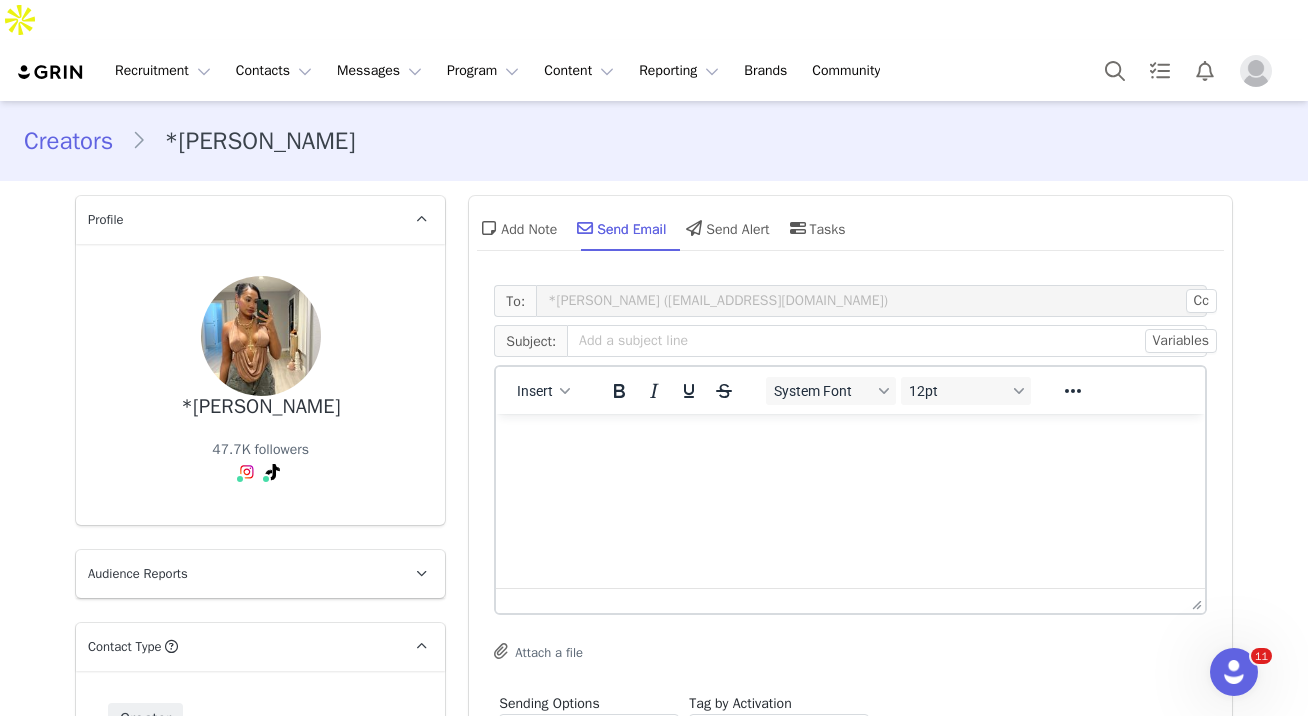scroll, scrollTop: 0, scrollLeft: 0, axis: both 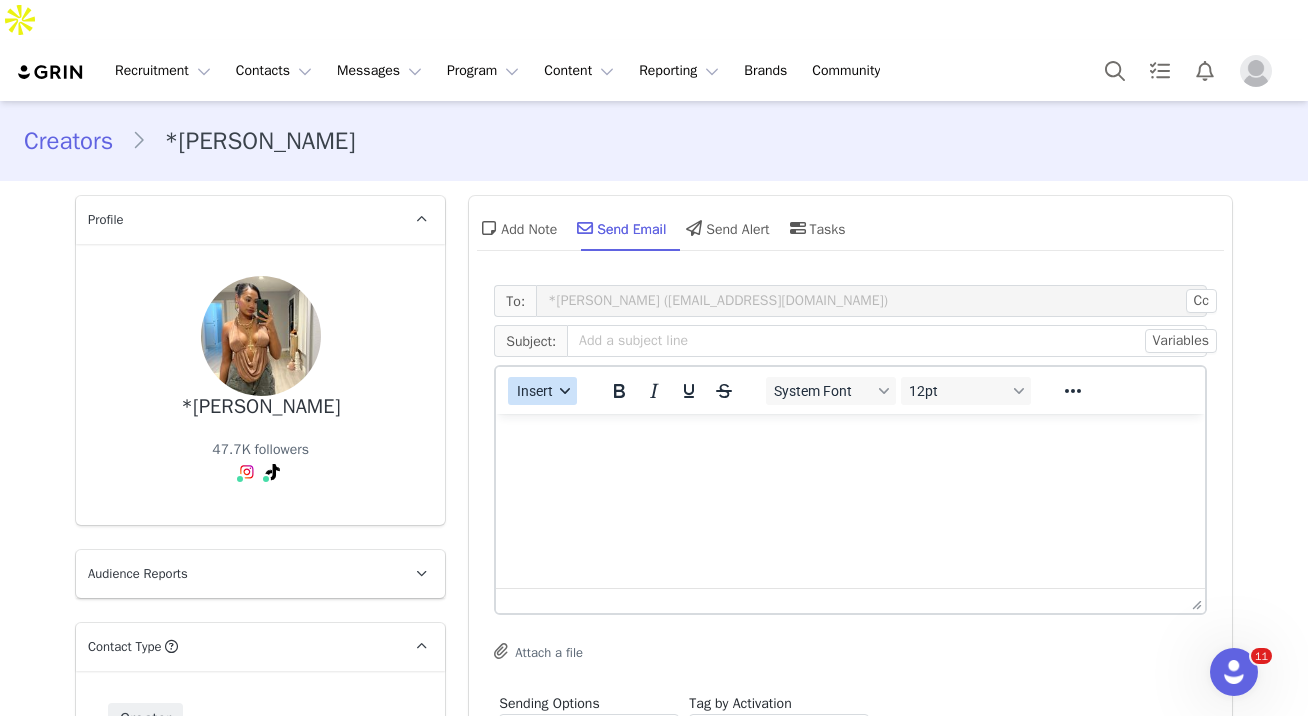 click on "Insert" at bounding box center [542, 391] 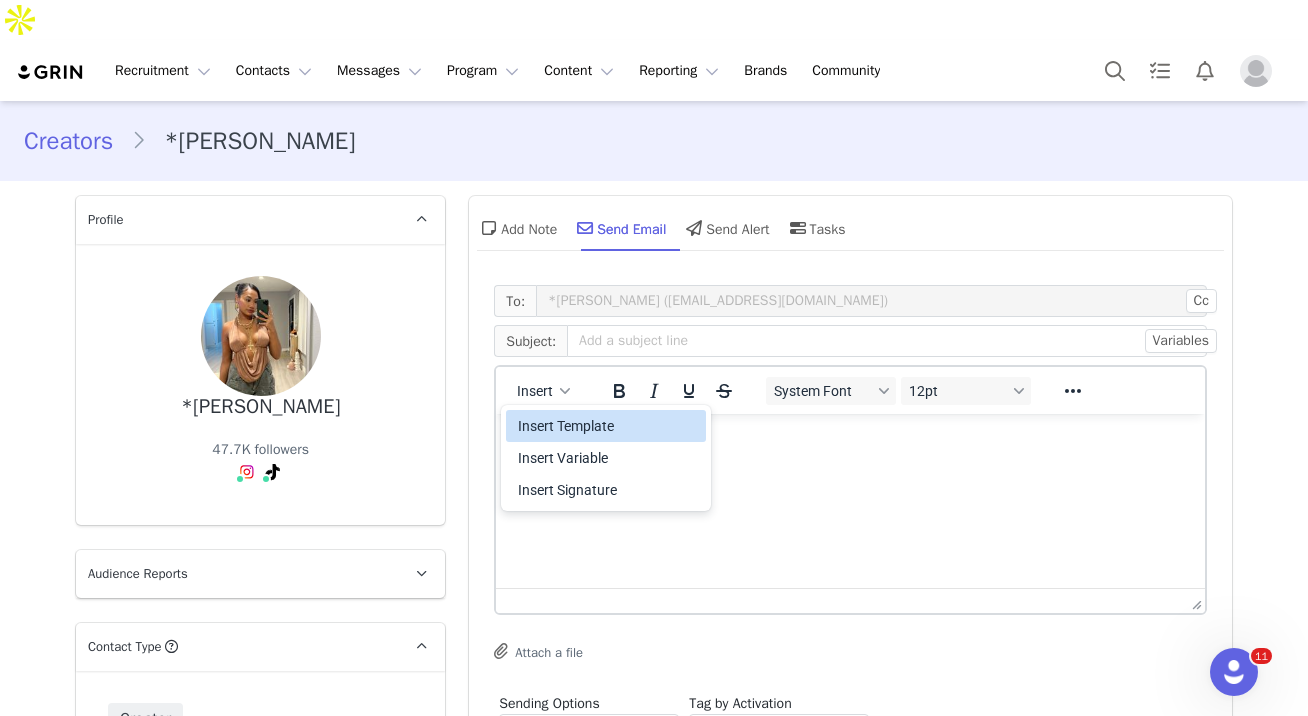 click on "Insert Template" at bounding box center (608, 426) 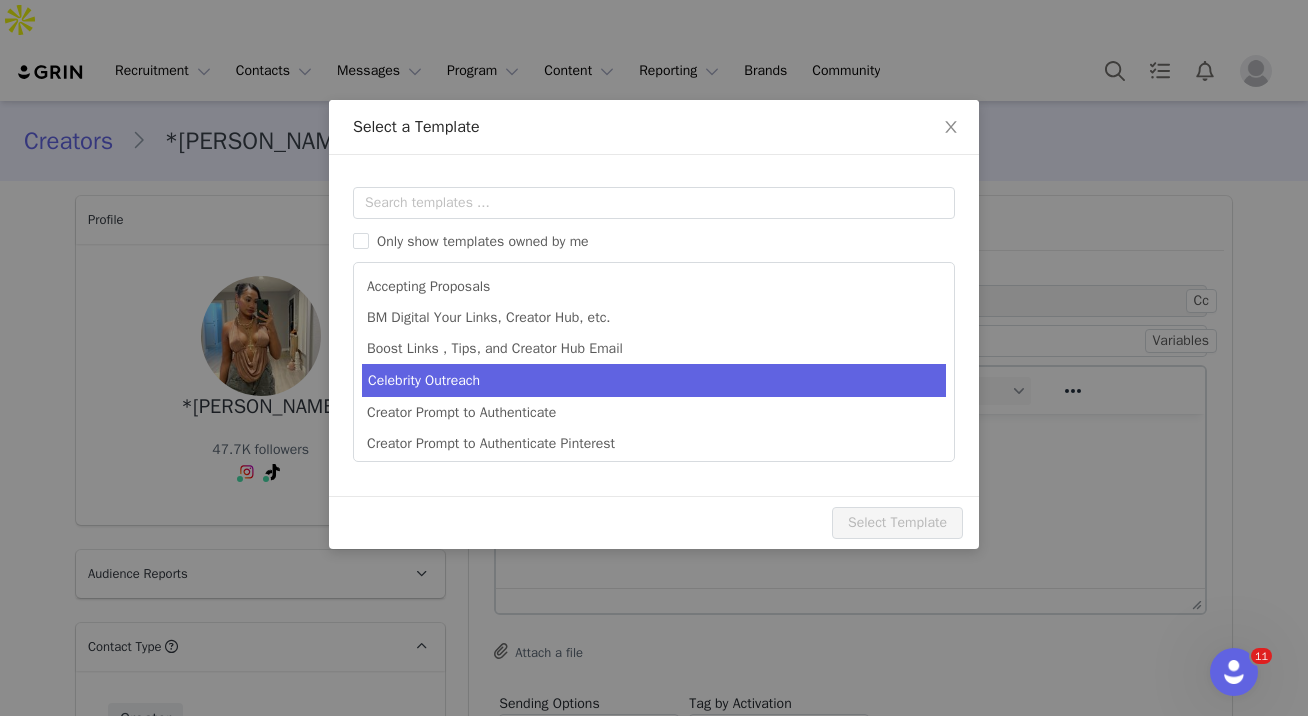 scroll, scrollTop: 0, scrollLeft: 0, axis: both 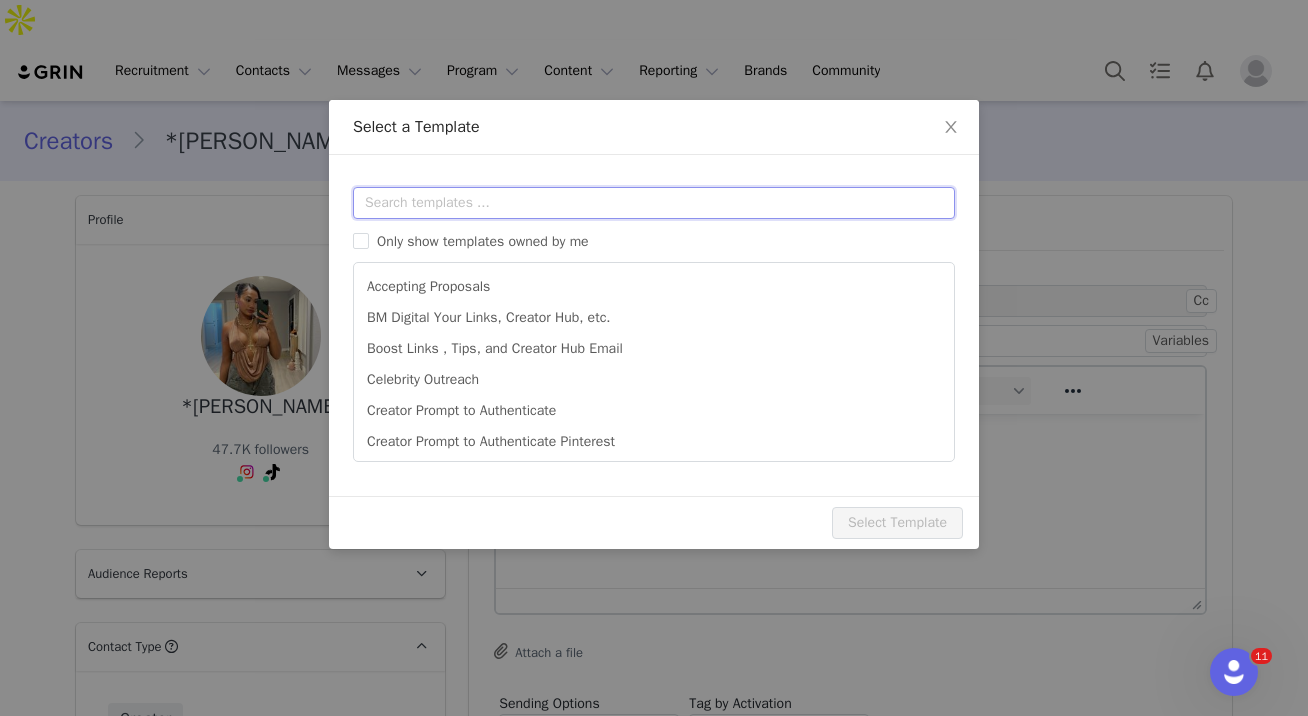 click at bounding box center [654, 203] 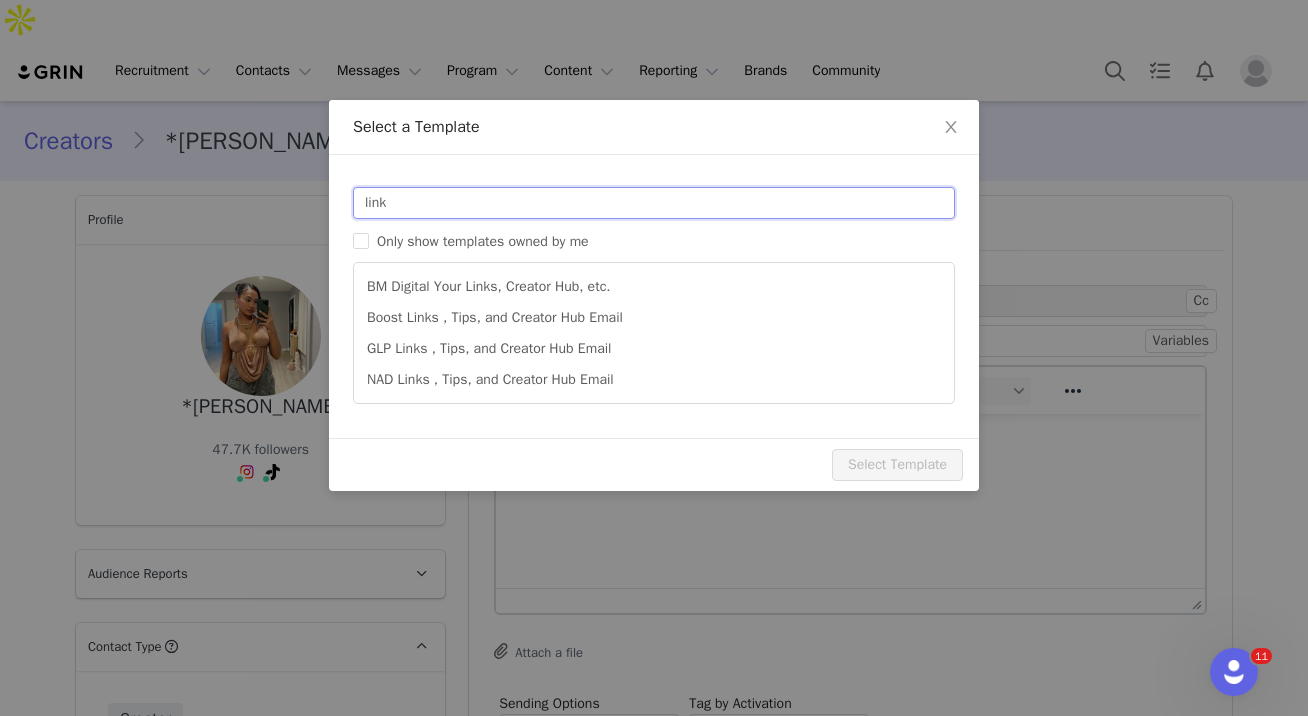 drag, startPoint x: 430, startPoint y: 203, endPoint x: 413, endPoint y: 200, distance: 17.262676 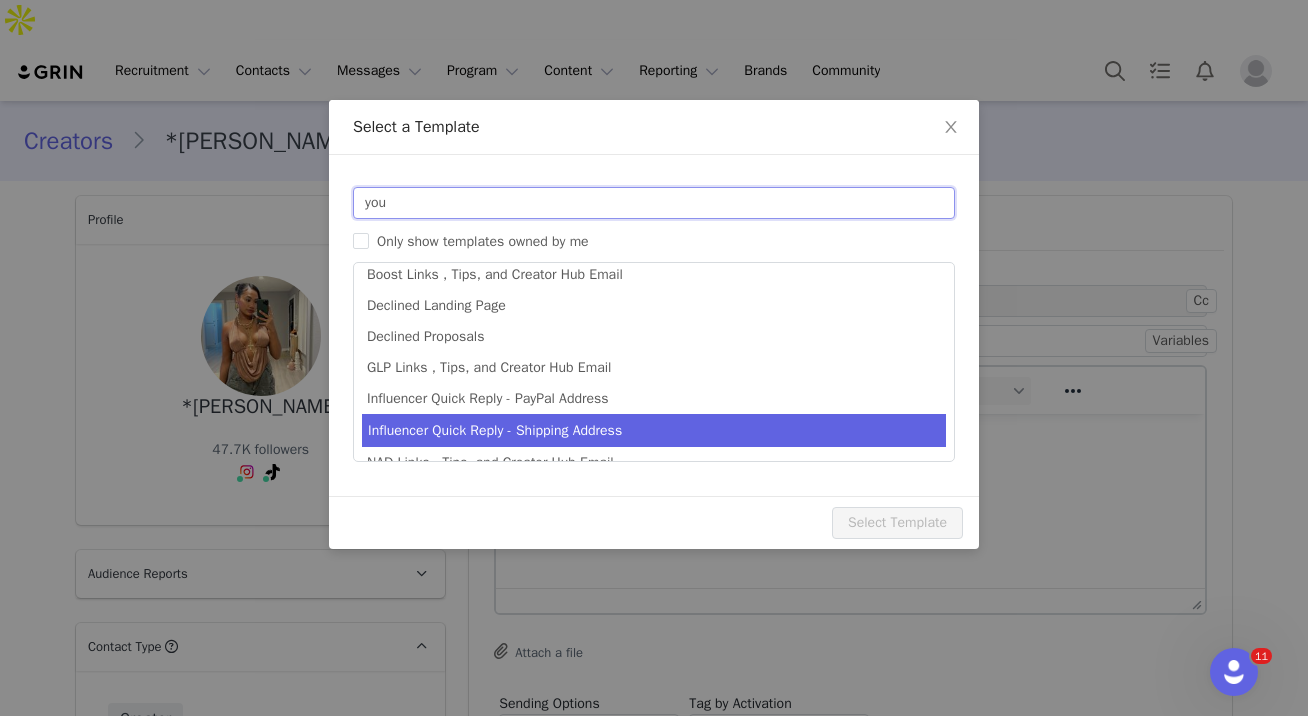 scroll, scrollTop: 0, scrollLeft: 0, axis: both 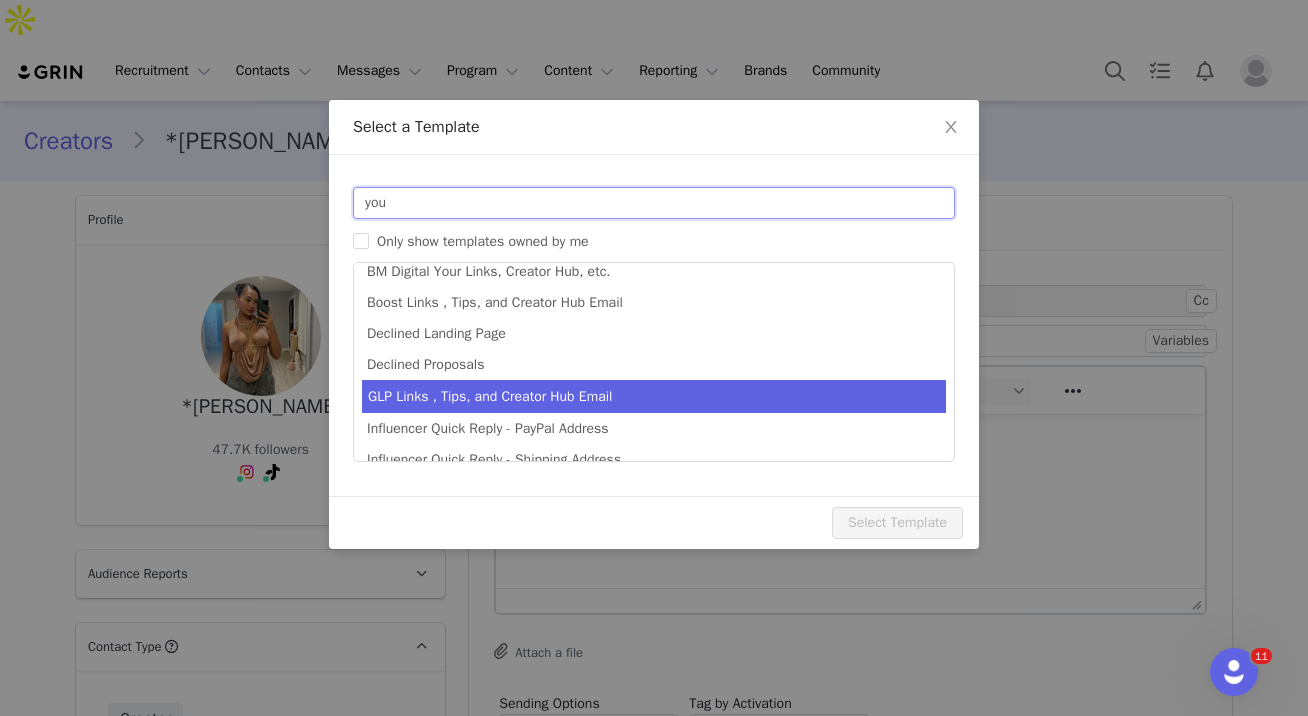 type on "you" 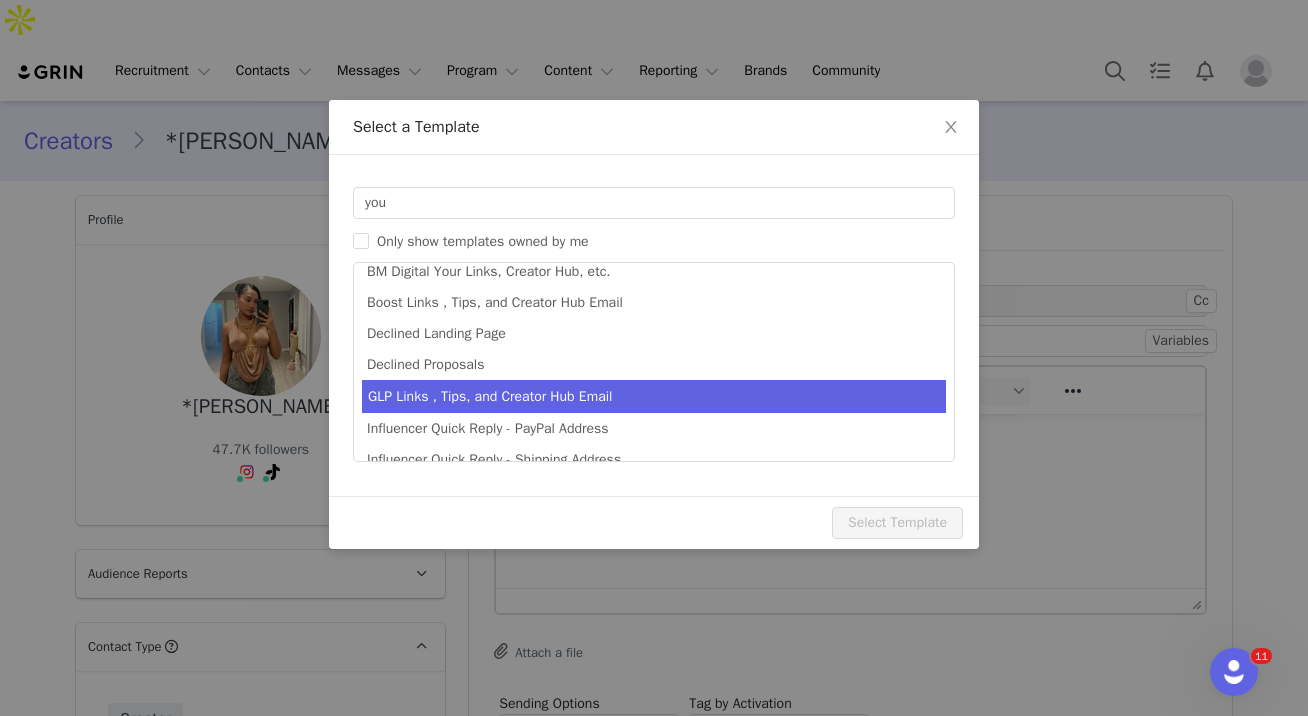 click on "GLP Links , Tips, and Creator Hub Email" at bounding box center (654, 396) 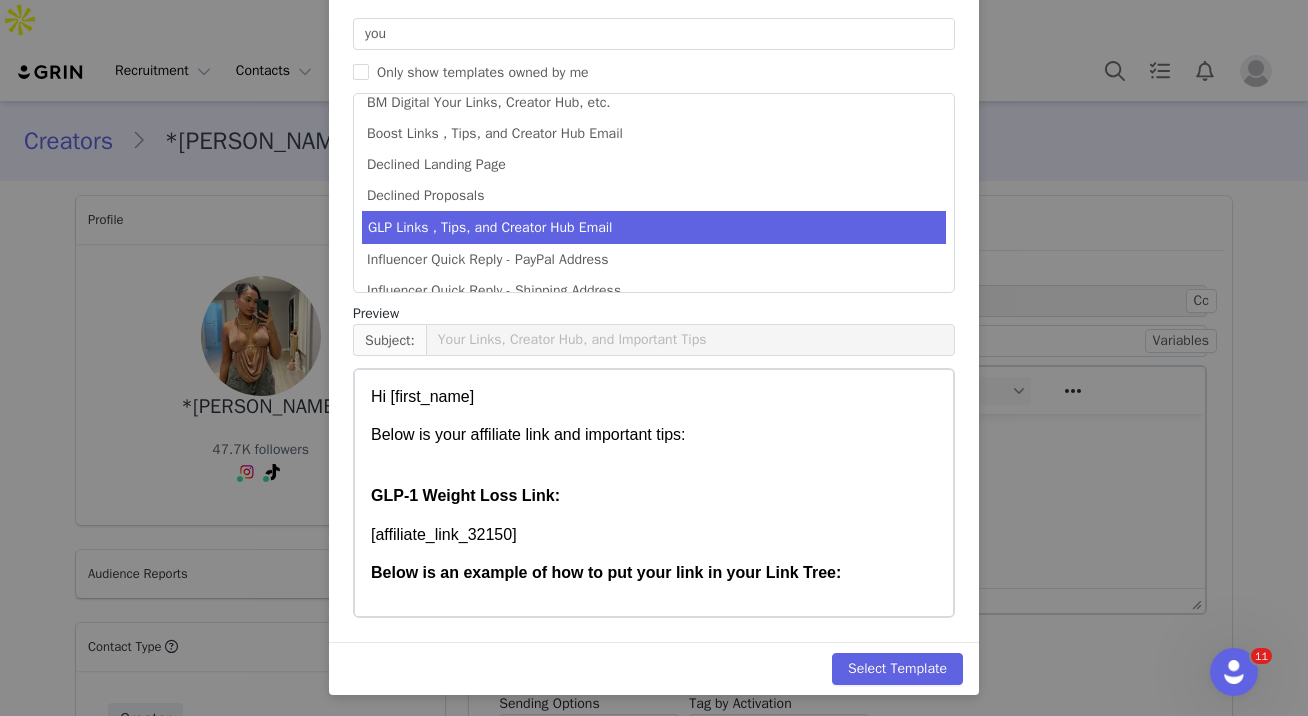 scroll, scrollTop: 172, scrollLeft: 0, axis: vertical 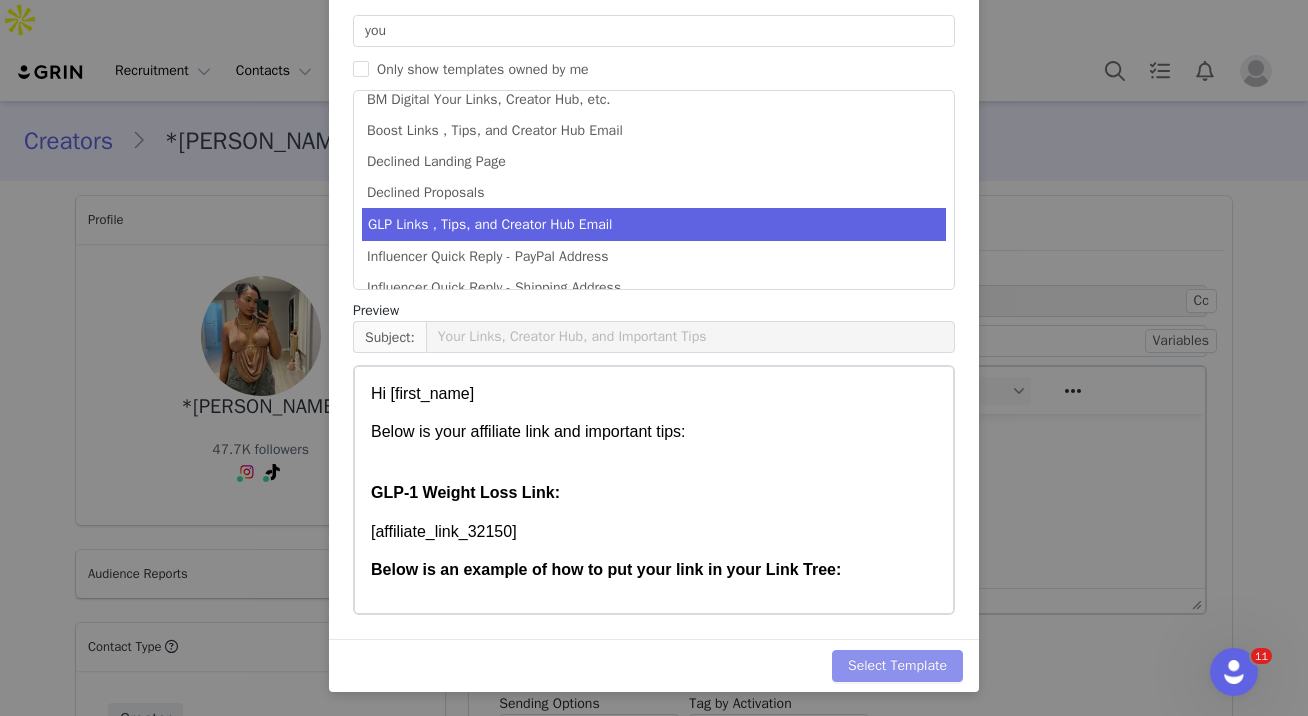 click on "Select Template" at bounding box center [897, 666] 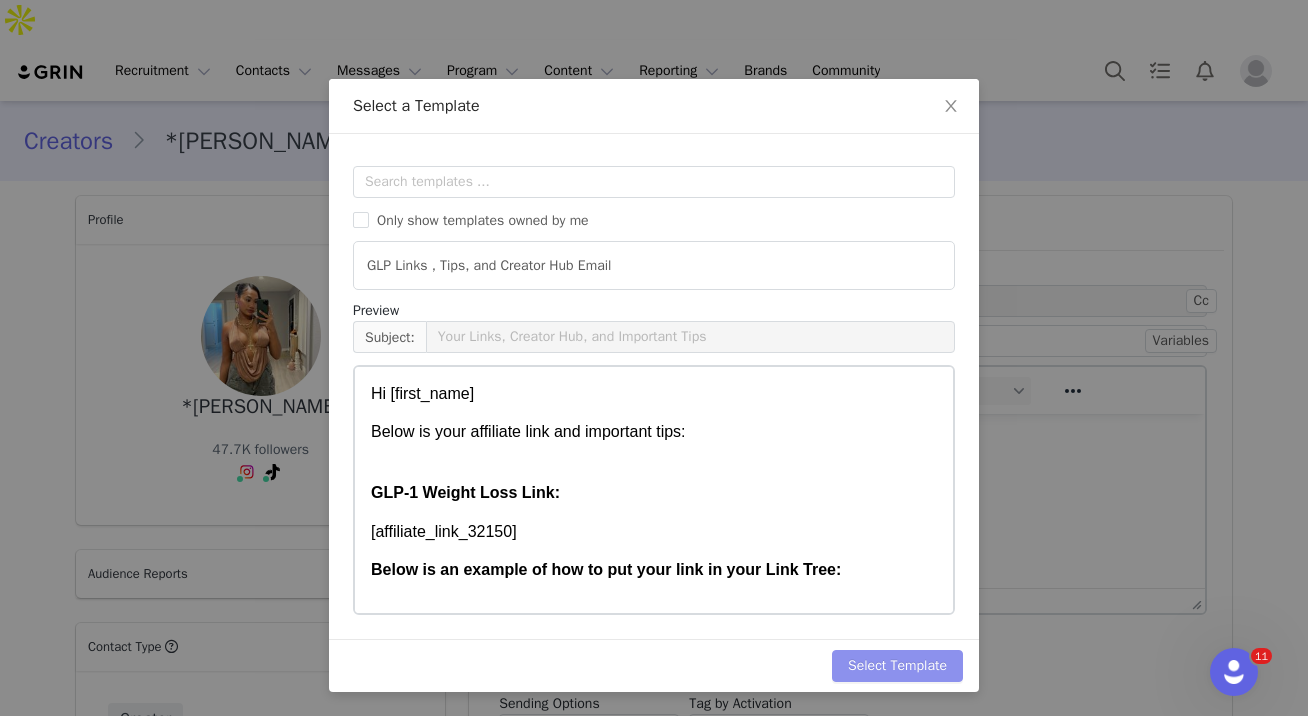 scroll, scrollTop: 0, scrollLeft: 0, axis: both 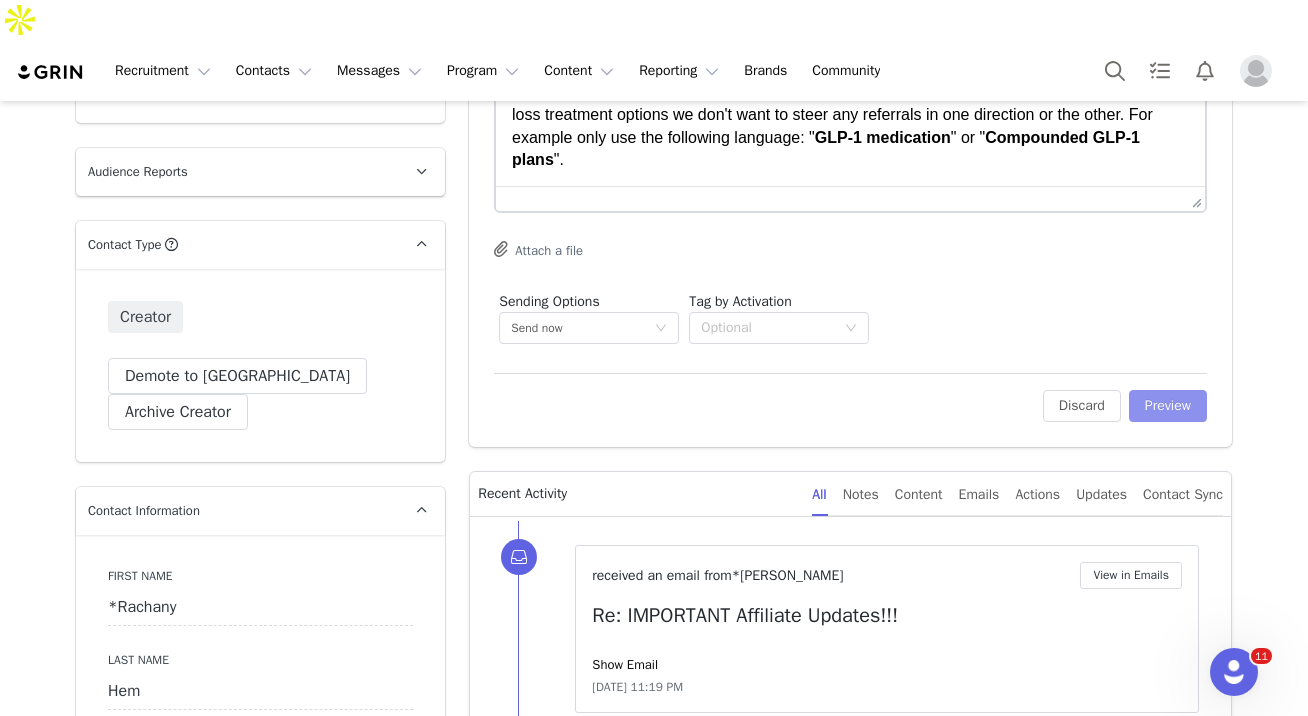 click on "Preview" at bounding box center (1168, 406) 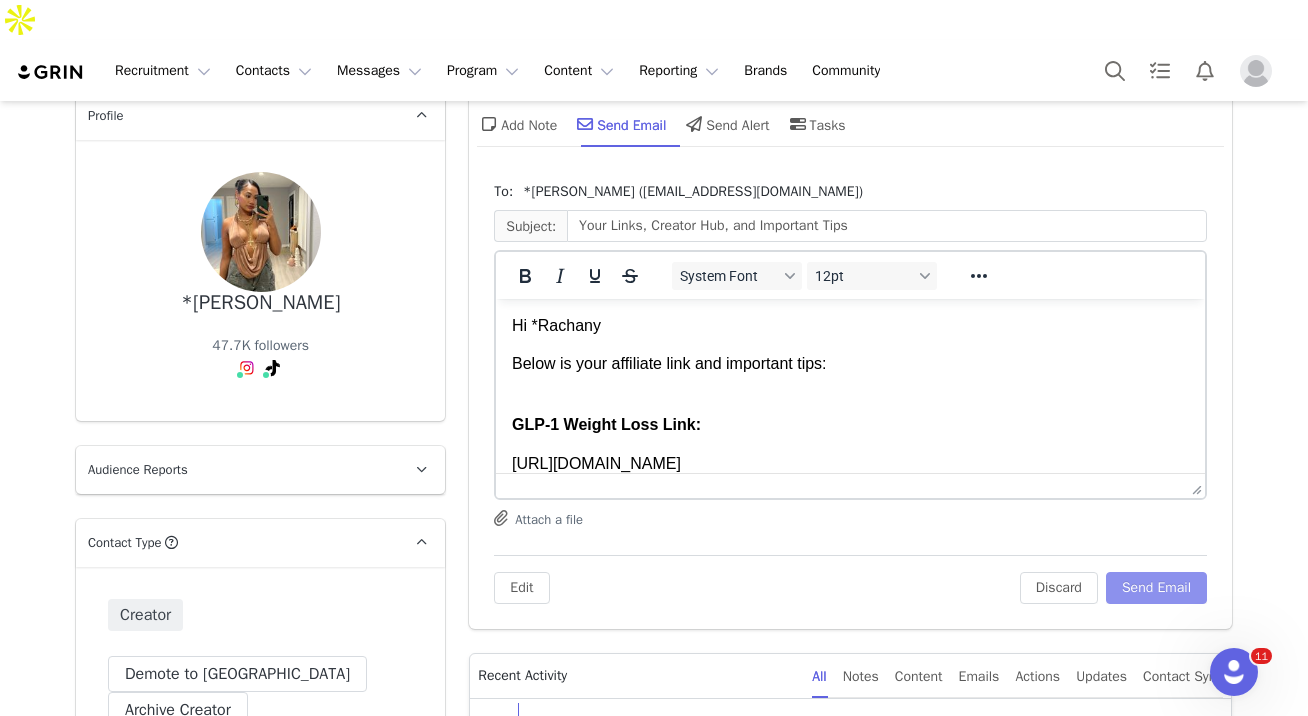 scroll, scrollTop: 0, scrollLeft: 0, axis: both 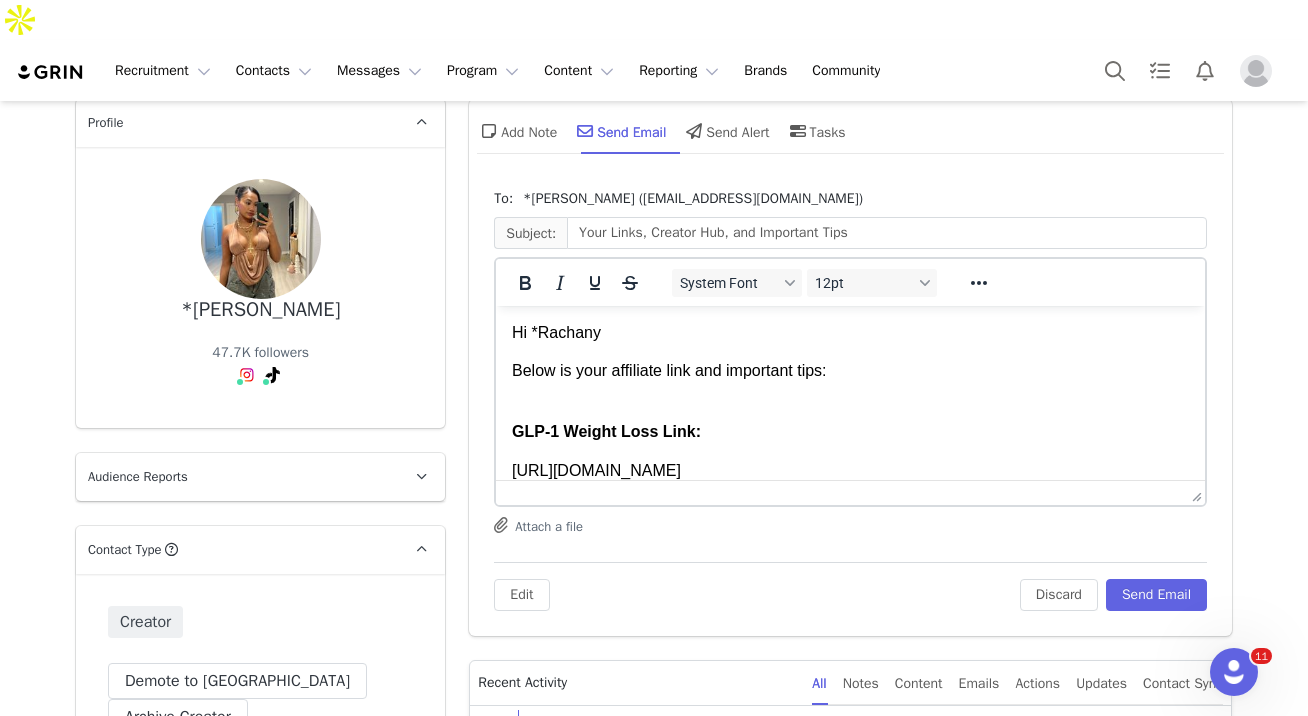 click on "[URL][DOMAIN_NAME]" at bounding box center [850, 471] 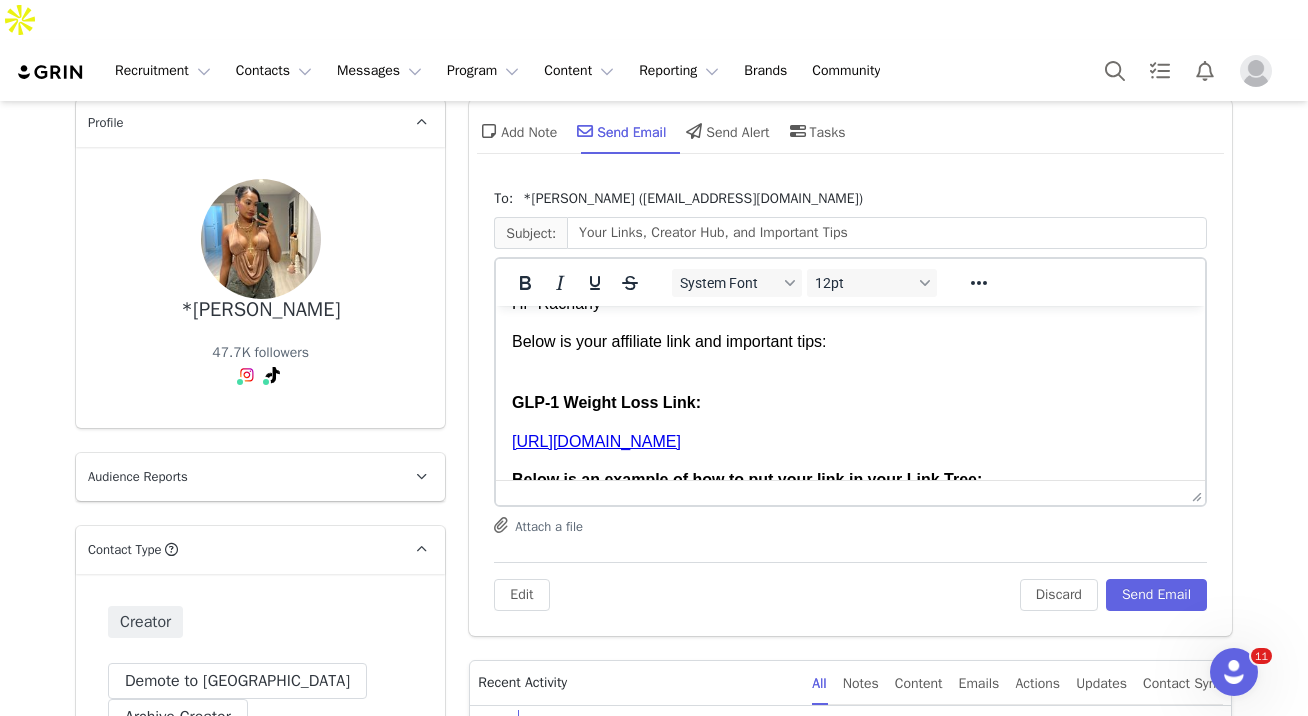 scroll, scrollTop: 0, scrollLeft: 0, axis: both 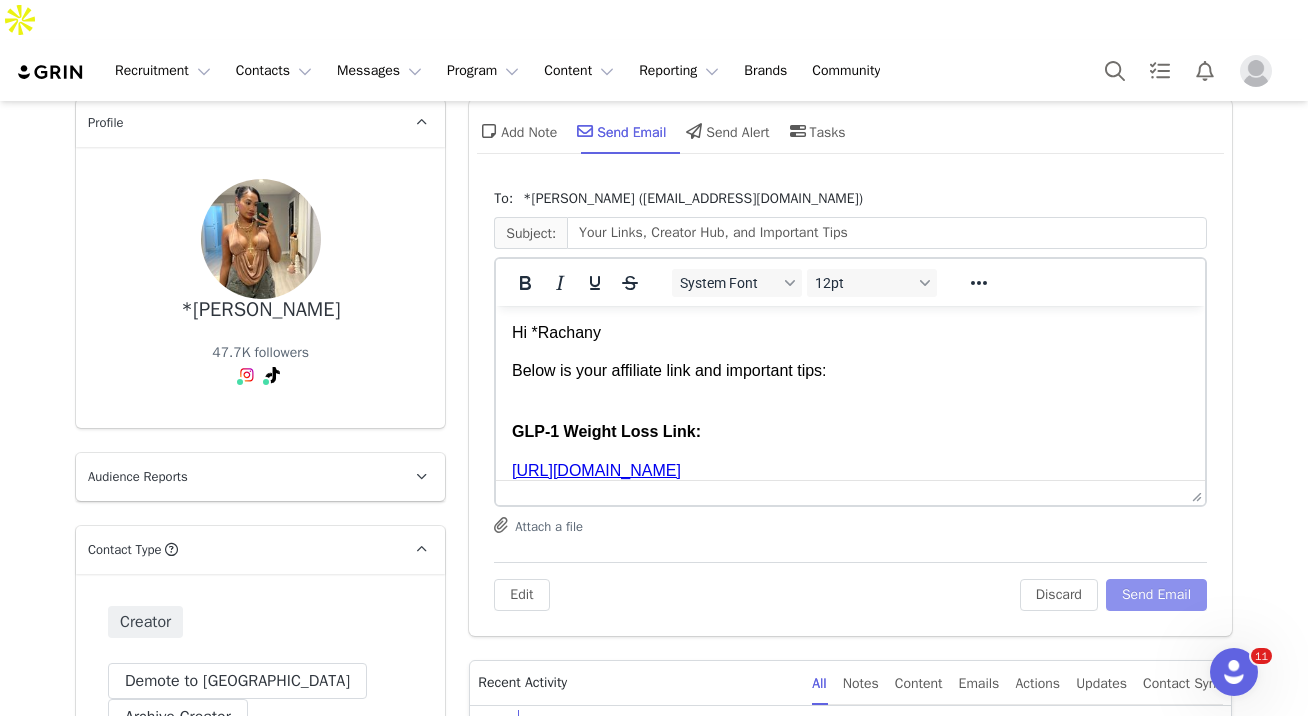 click on "Send Email" at bounding box center [1156, 595] 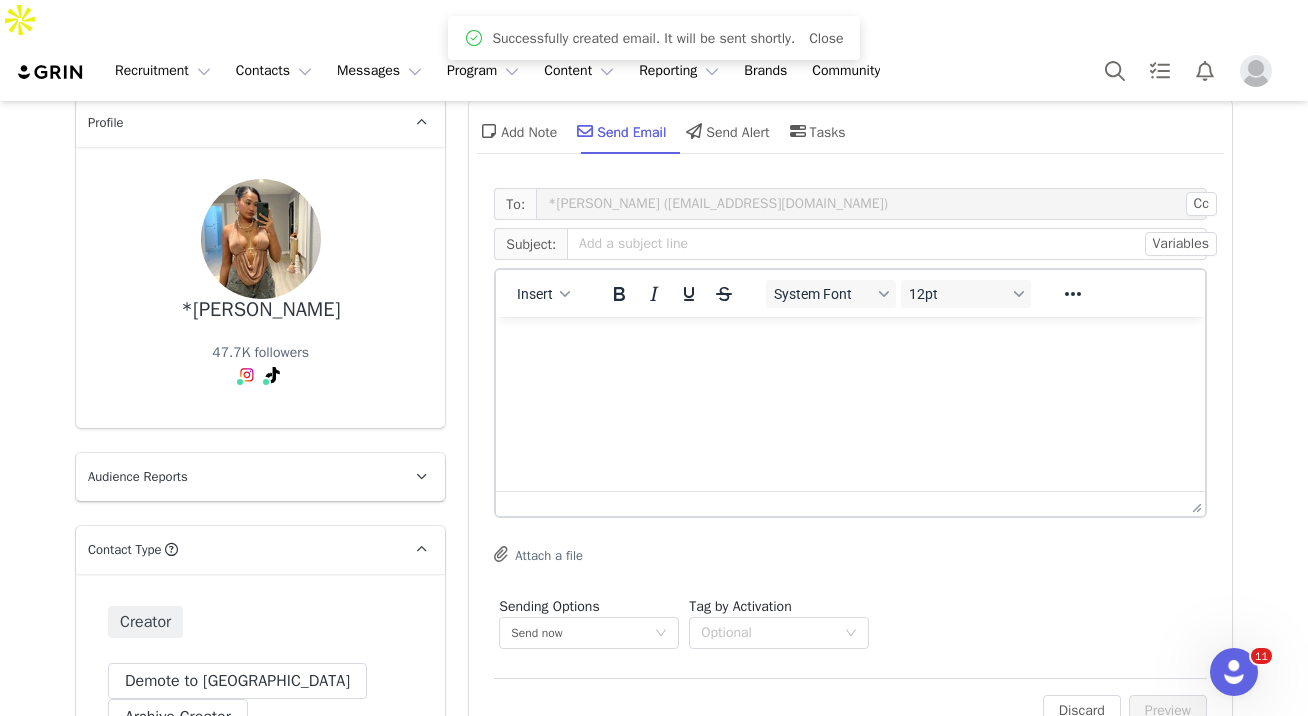 scroll, scrollTop: 0, scrollLeft: 0, axis: both 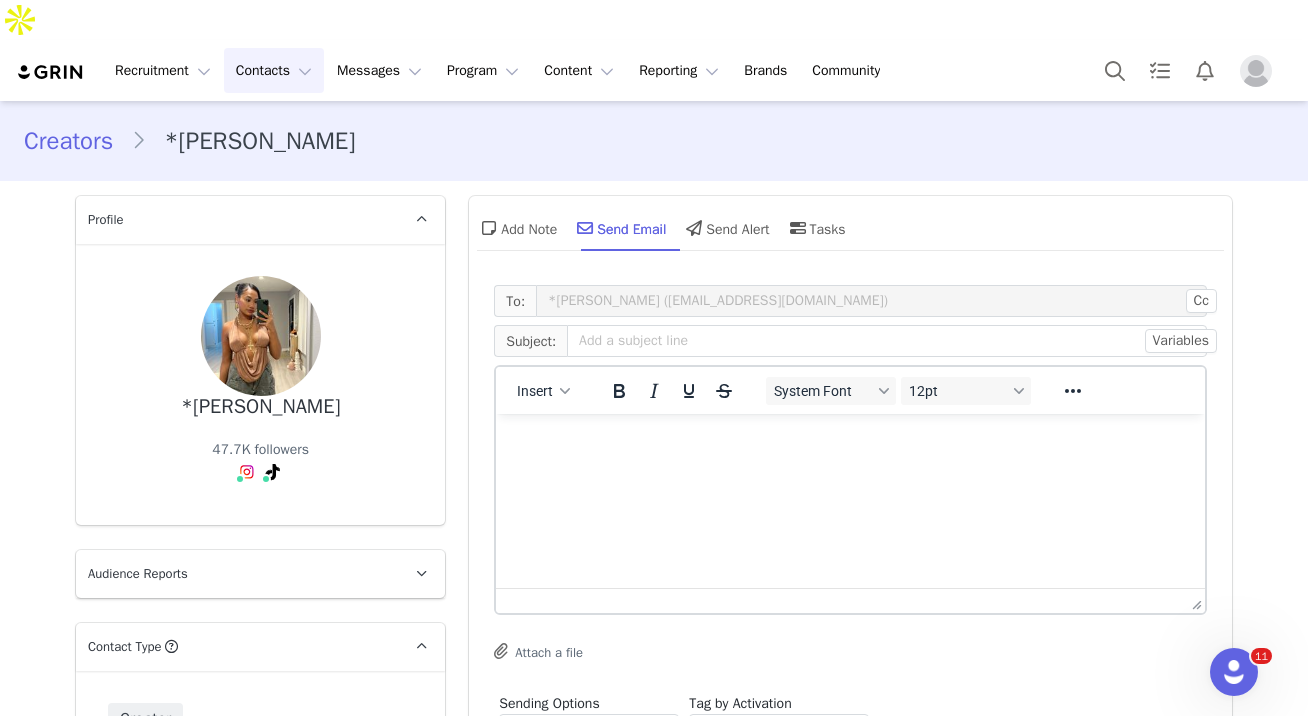 click on "Contacts Contacts" at bounding box center (274, 70) 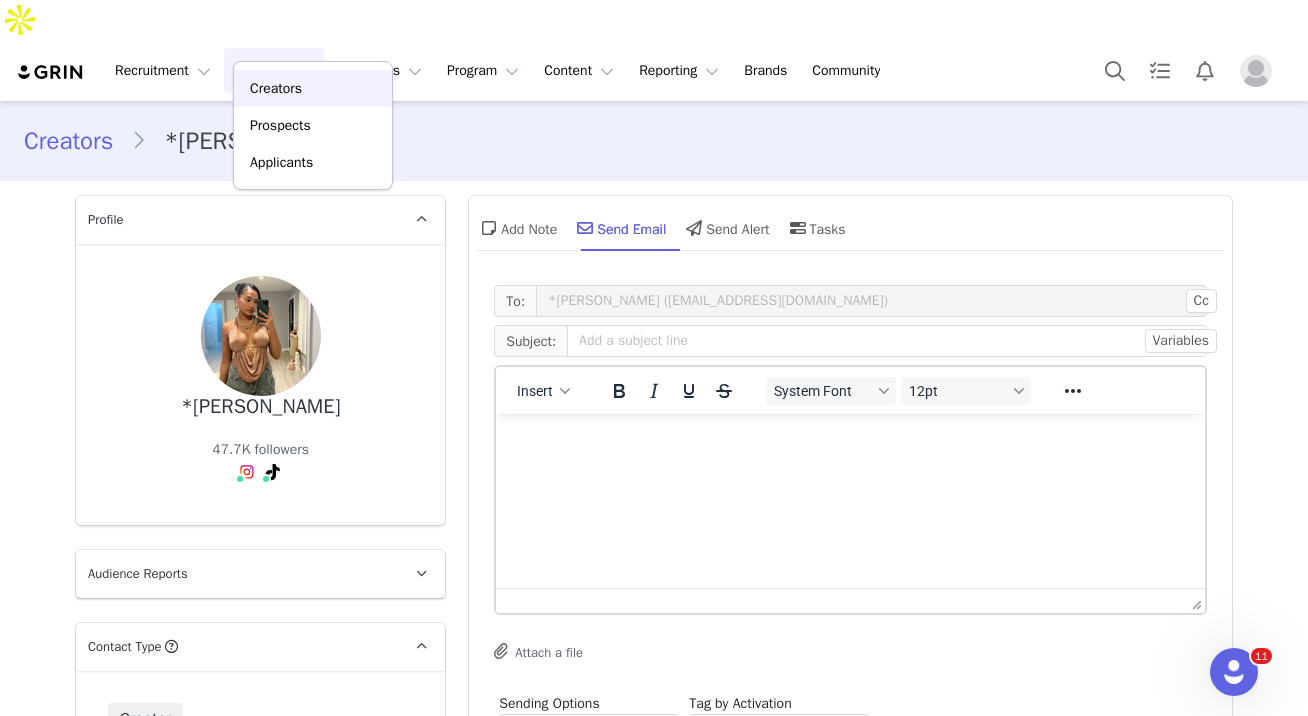 click on "Creators" at bounding box center (276, 88) 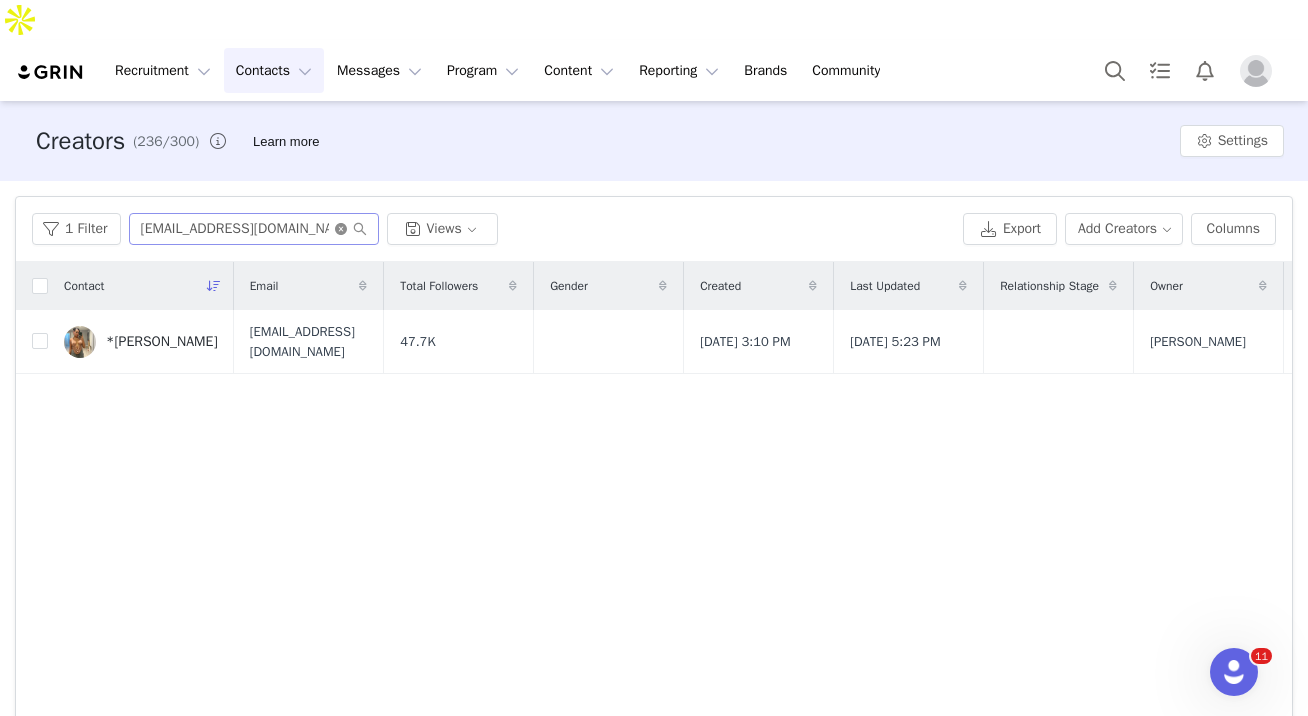 click 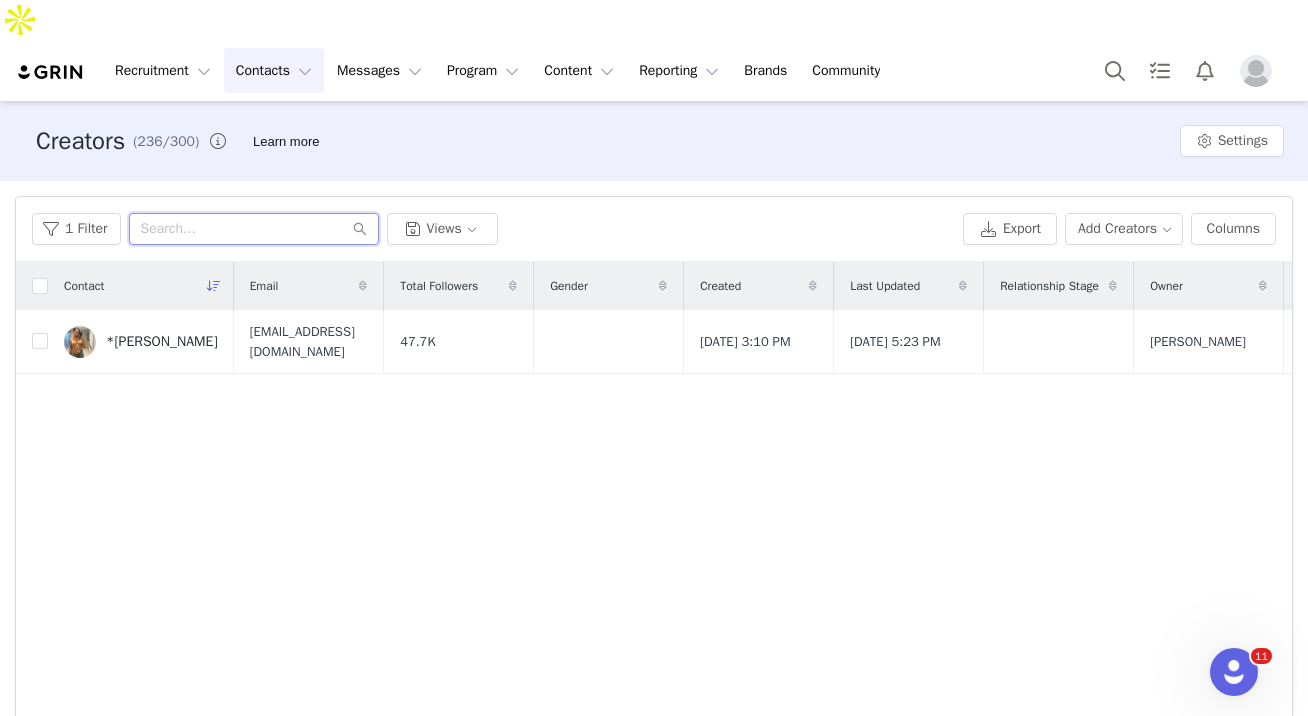 click at bounding box center [254, 229] 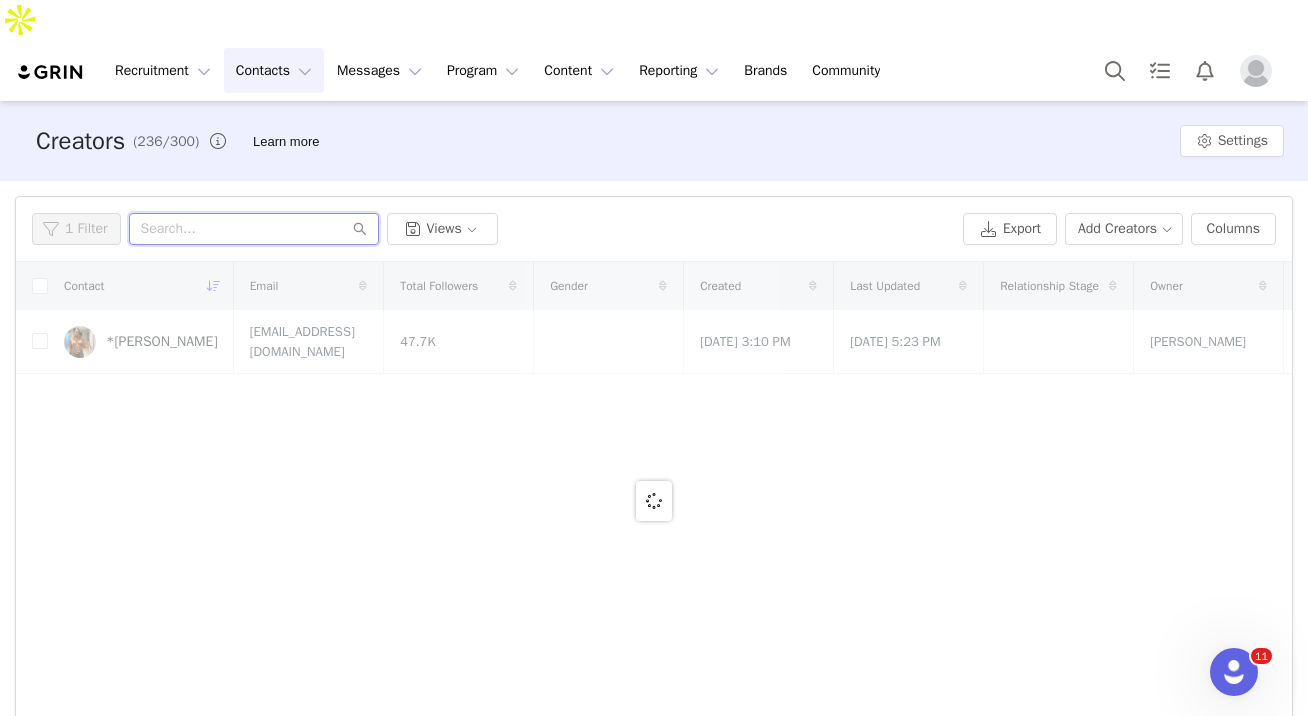 paste on "[EMAIL_ADDRESS][DOMAIN_NAME]" 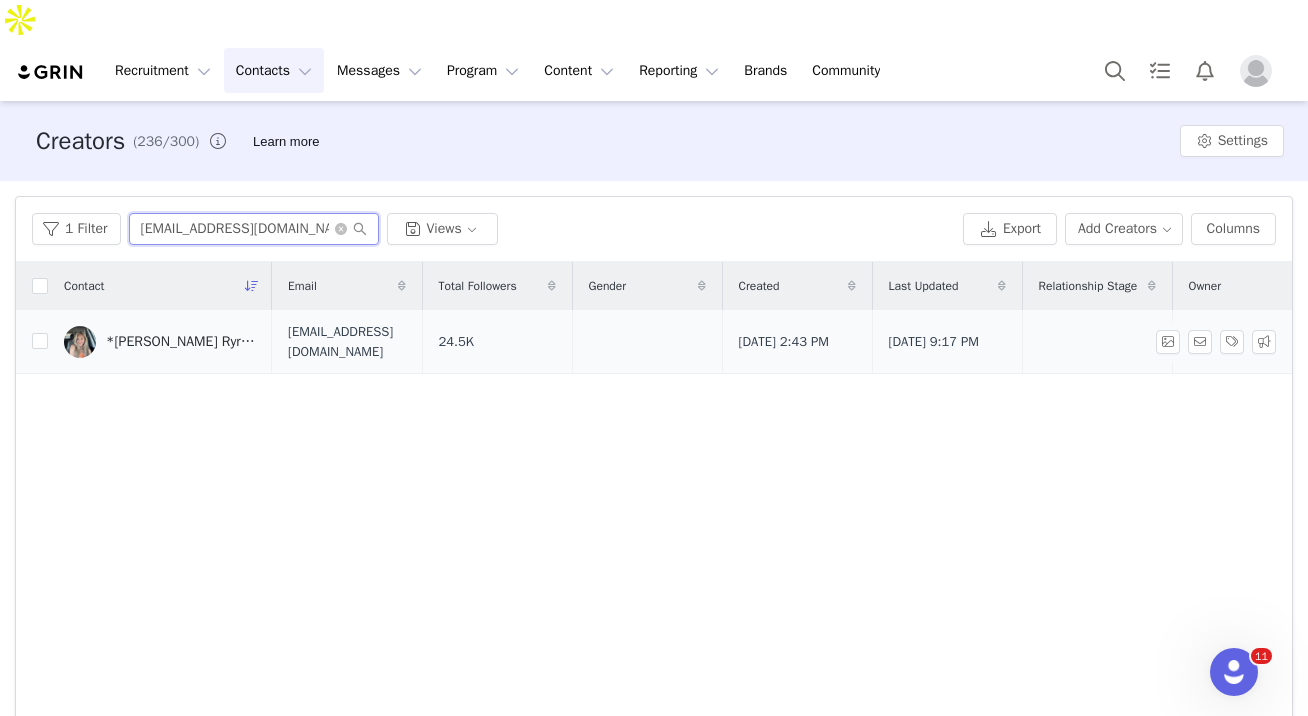 type on "[EMAIL_ADDRESS][DOMAIN_NAME]" 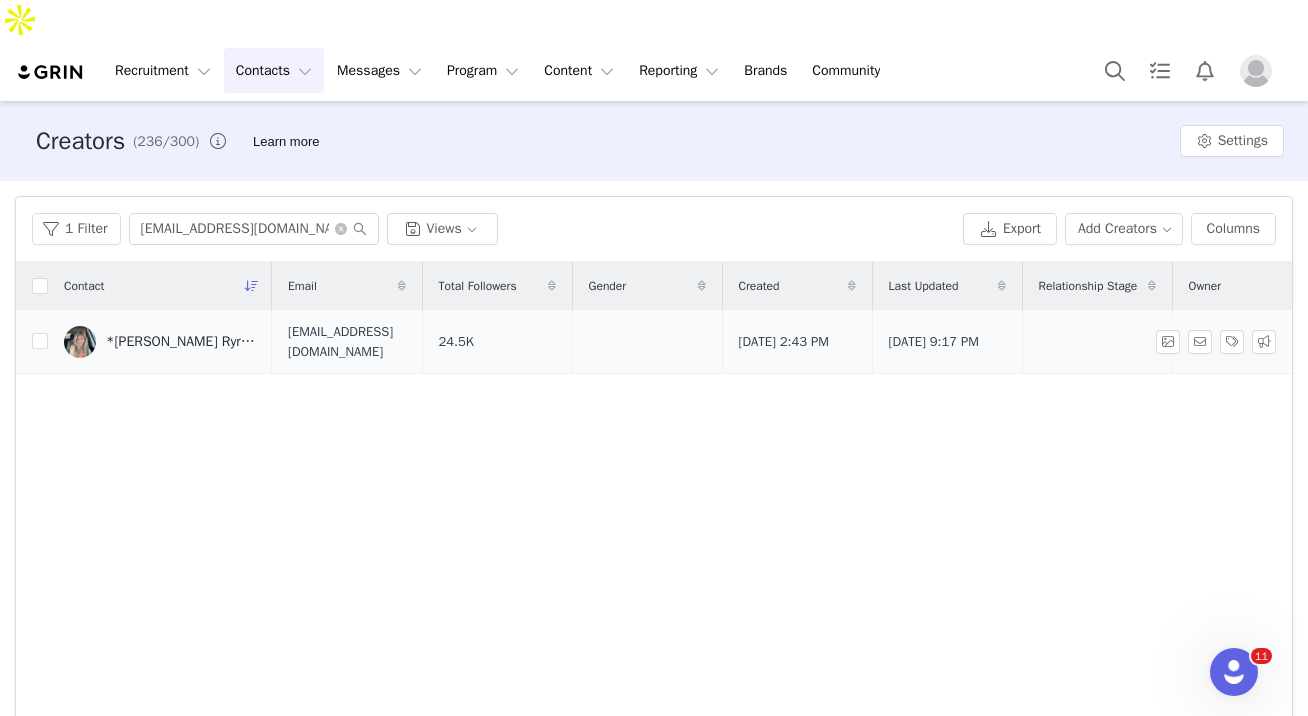 click on "*[PERSON_NAME] Ryrie-[PERSON_NAME]" at bounding box center [181, 342] 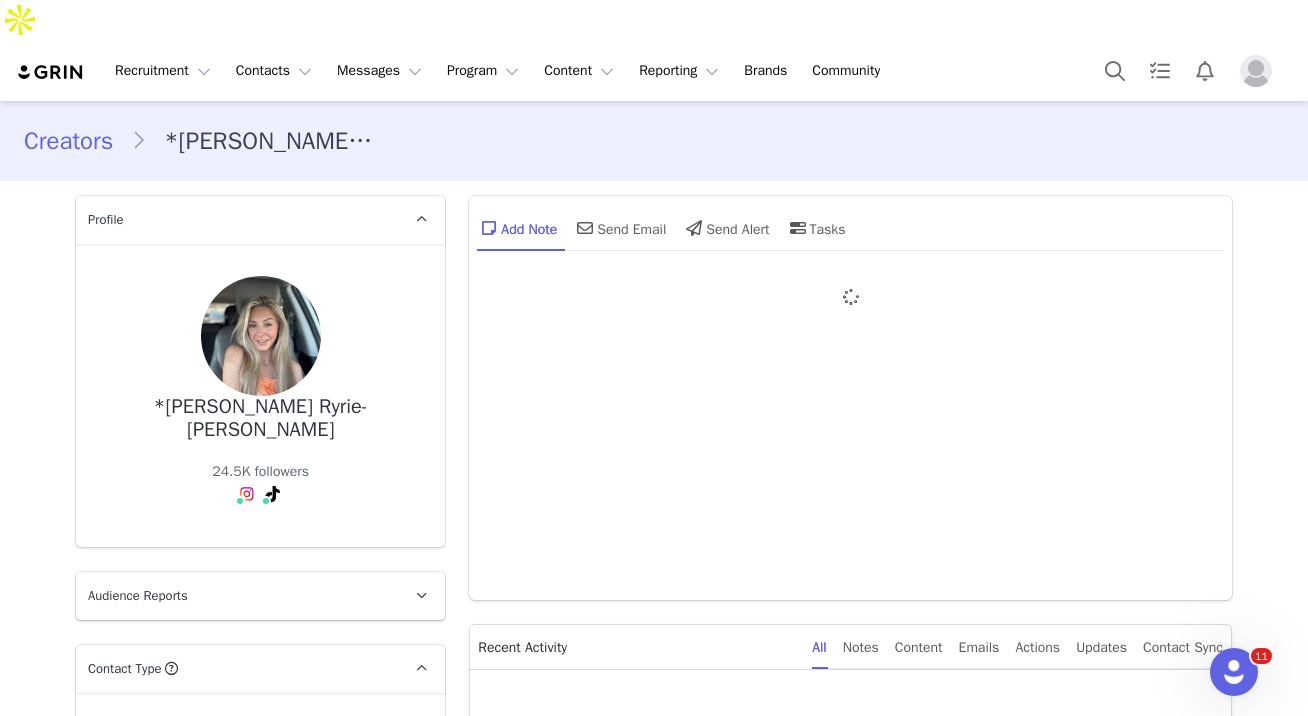 type on "+1 ([GEOGRAPHIC_DATA])" 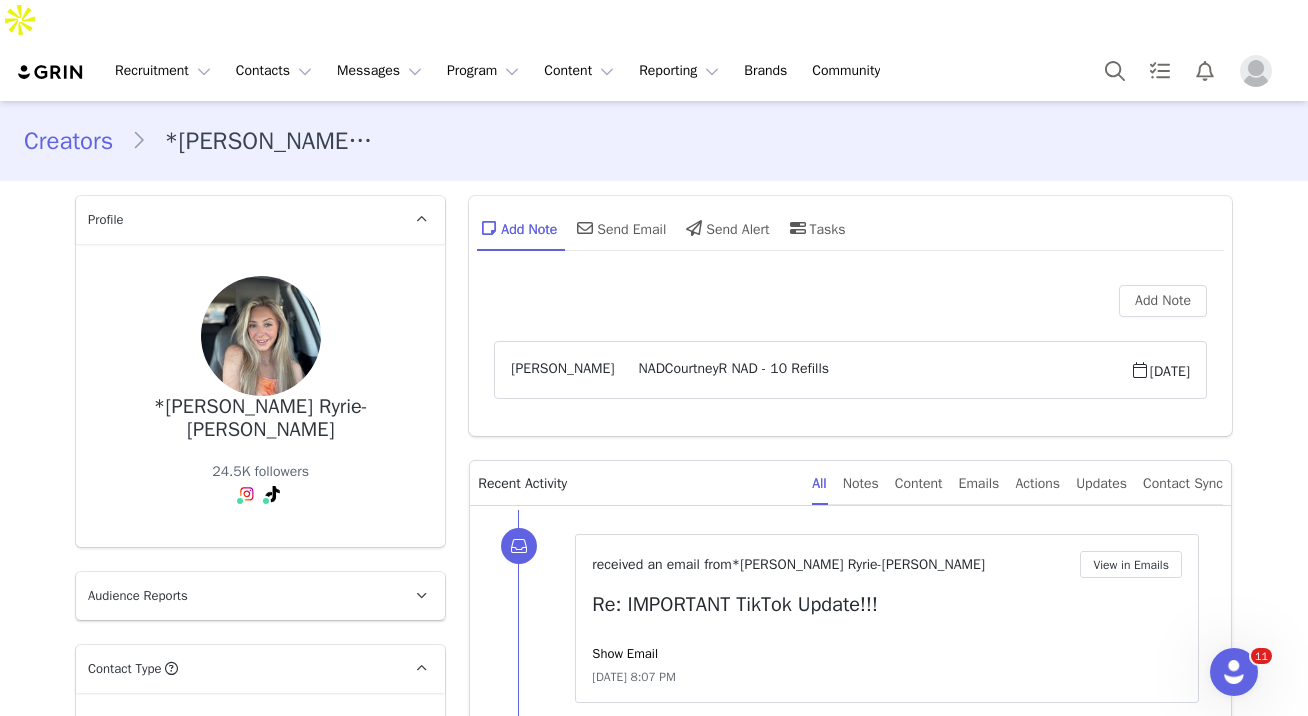 click on "NADCourtneyR
NAD - 10 Refills" at bounding box center [872, 370] 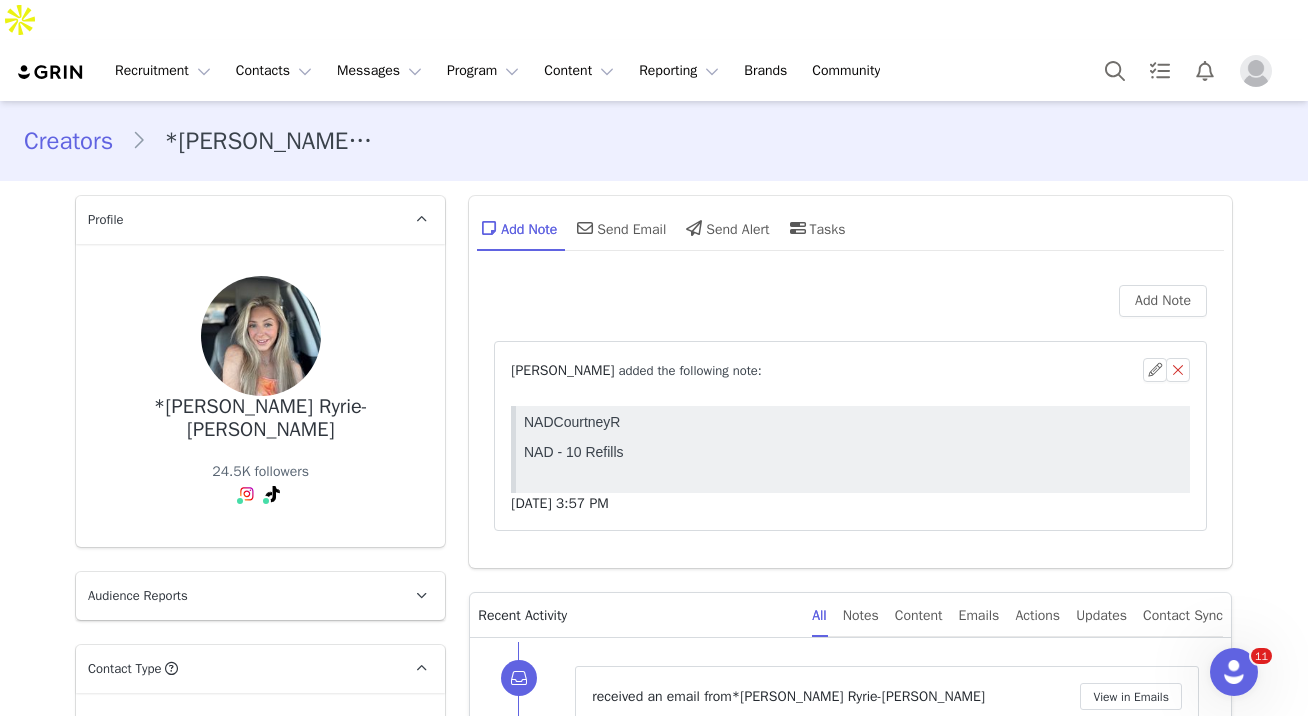 scroll, scrollTop: 0, scrollLeft: 0, axis: both 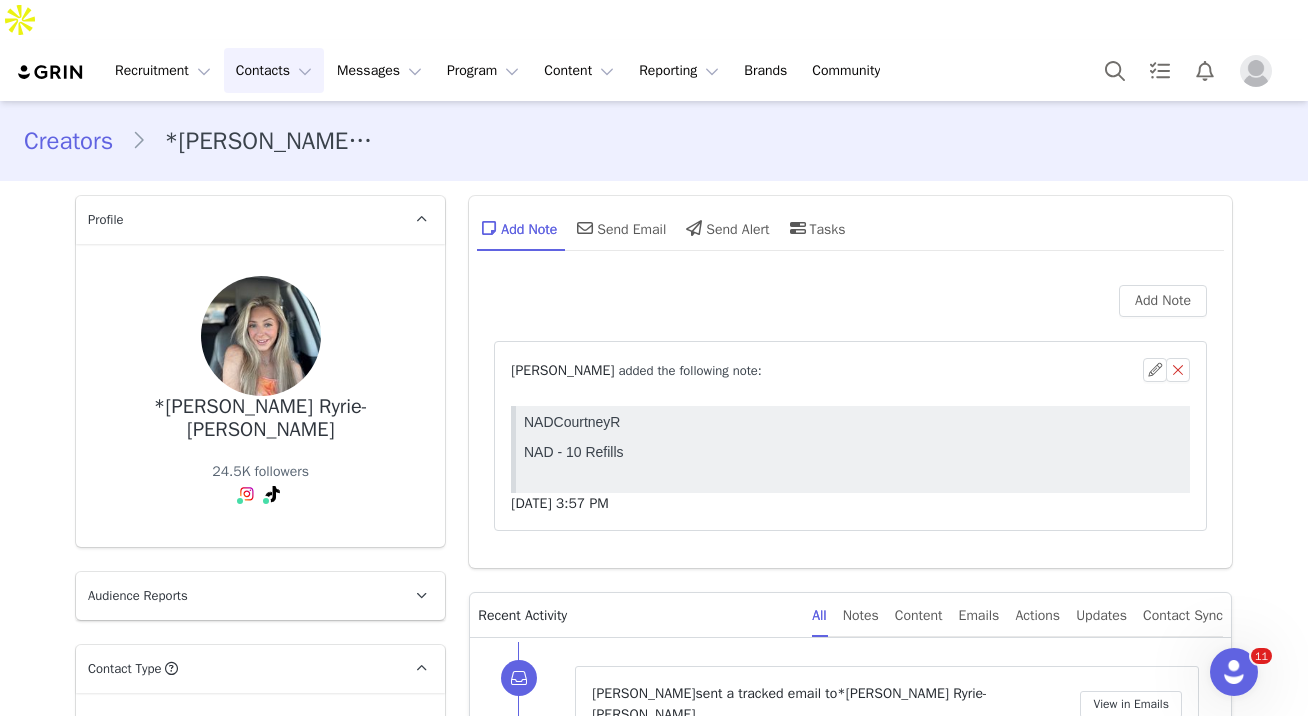 click on "Contacts Contacts" at bounding box center (274, 70) 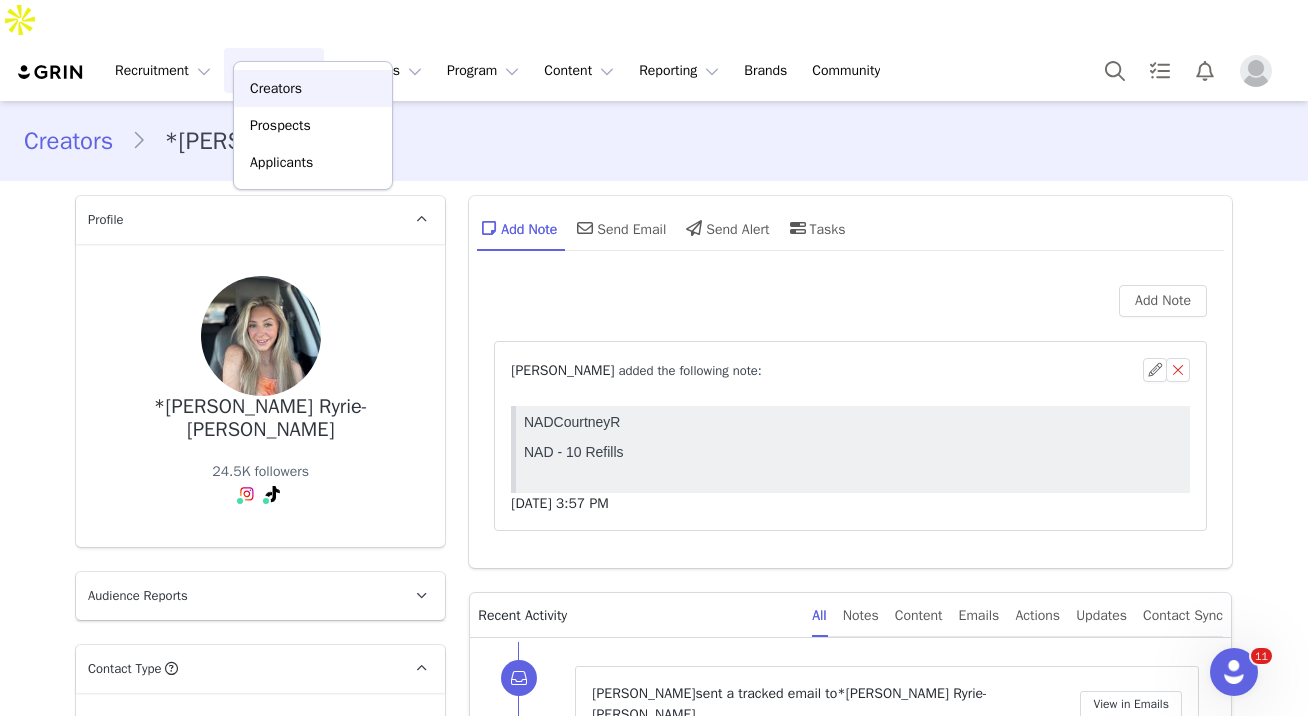 click on "Creators" at bounding box center [313, 88] 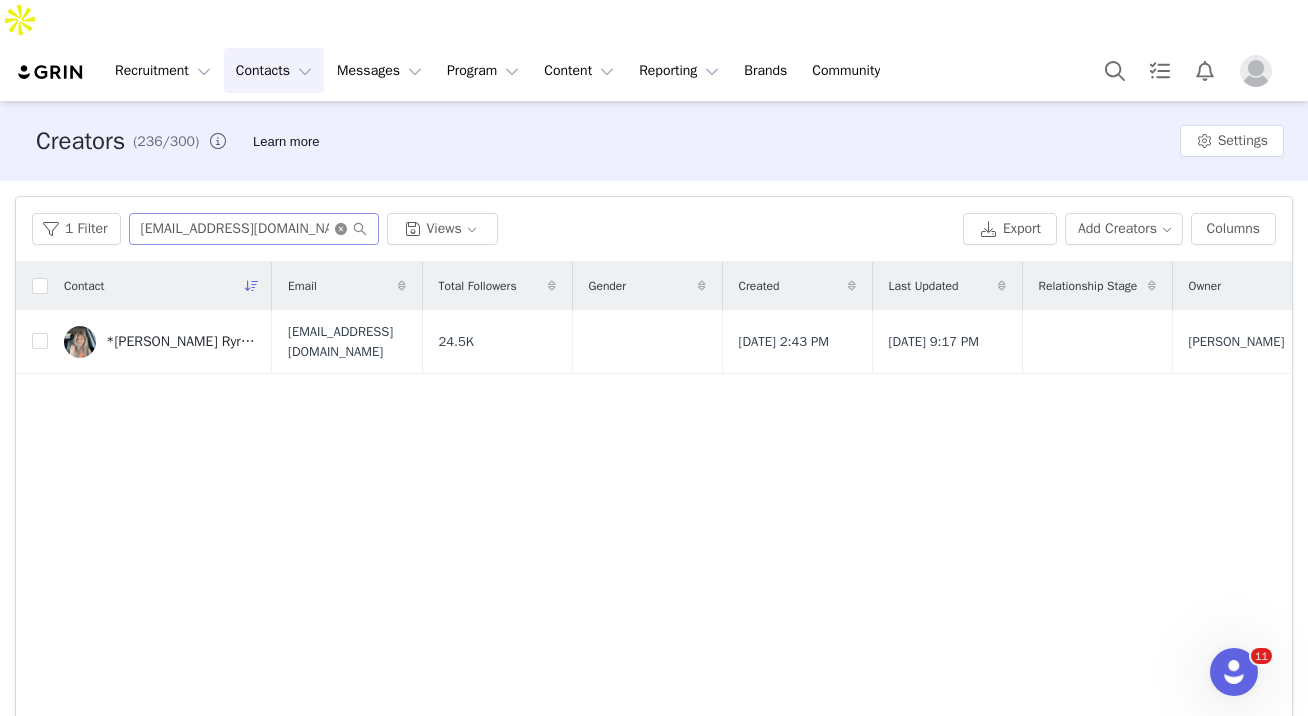 click 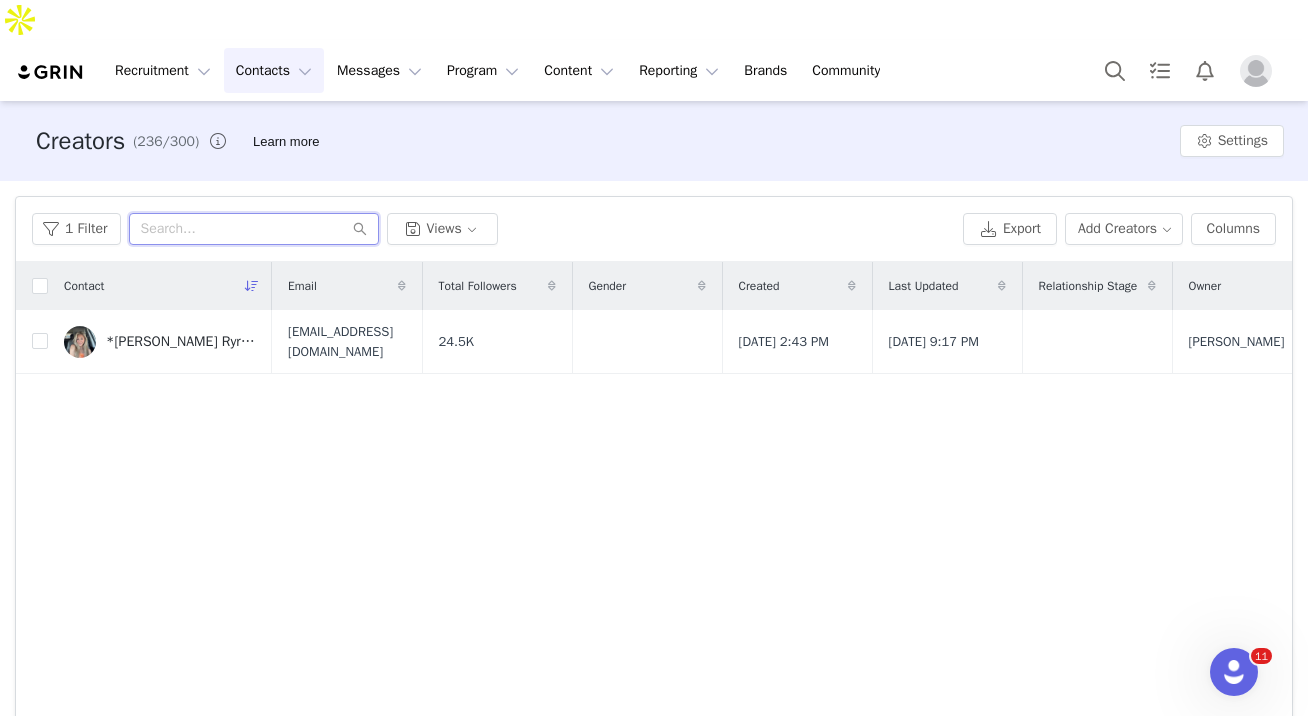 click at bounding box center [254, 229] 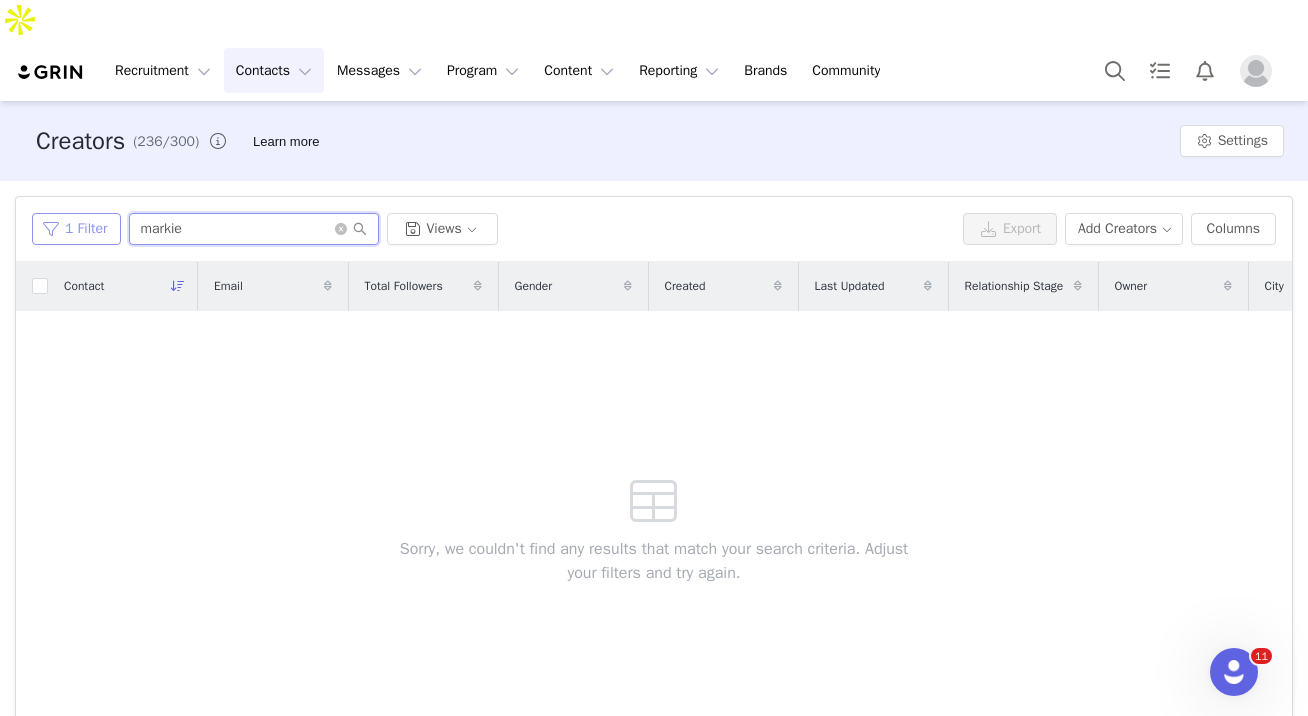 drag, startPoint x: 207, startPoint y: 192, endPoint x: 96, endPoint y: 184, distance: 111.28792 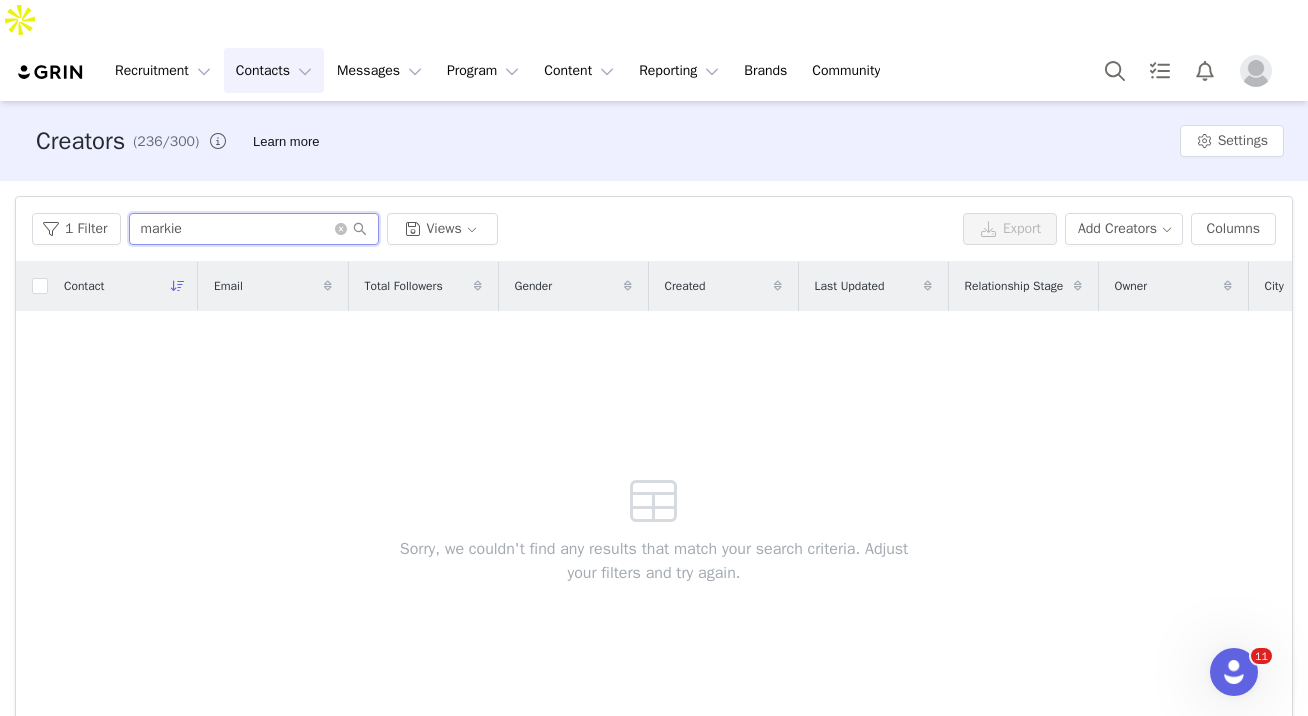 paste on "[EMAIL_ADDRESS][DOMAIN_NAME]" 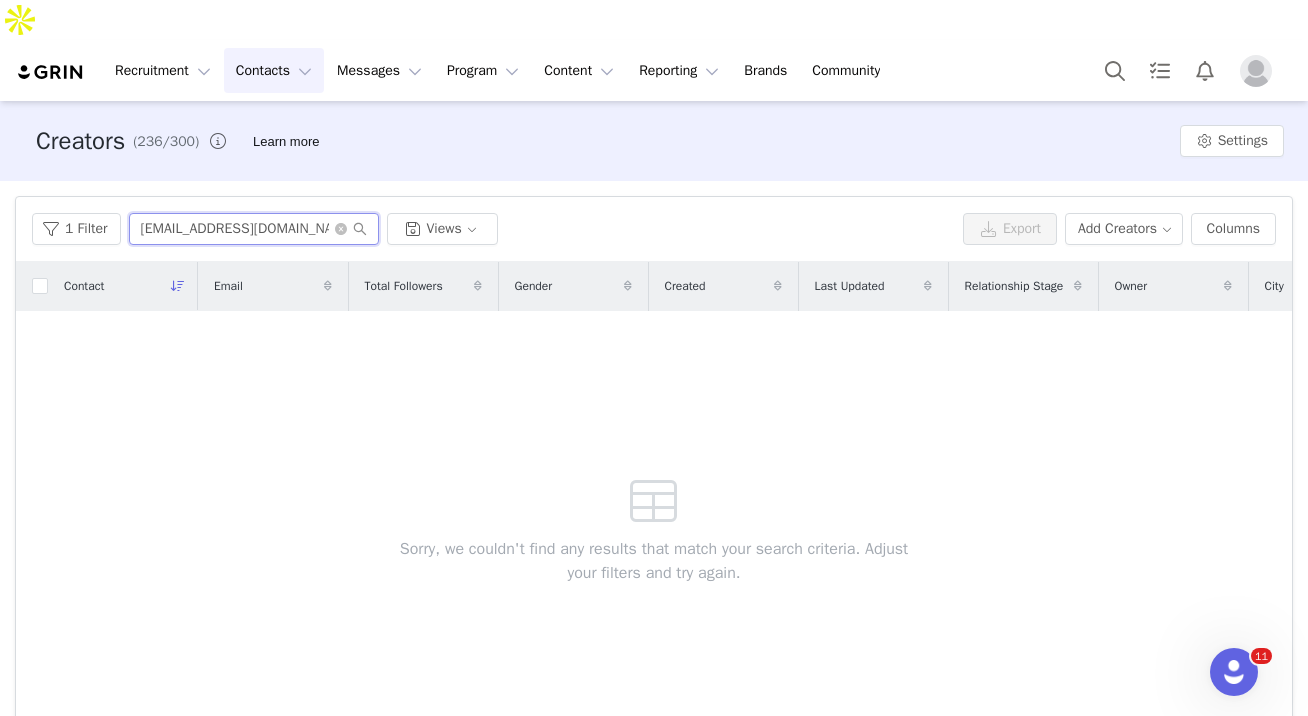 type on "[EMAIL_ADDRESS][DOMAIN_NAME]" 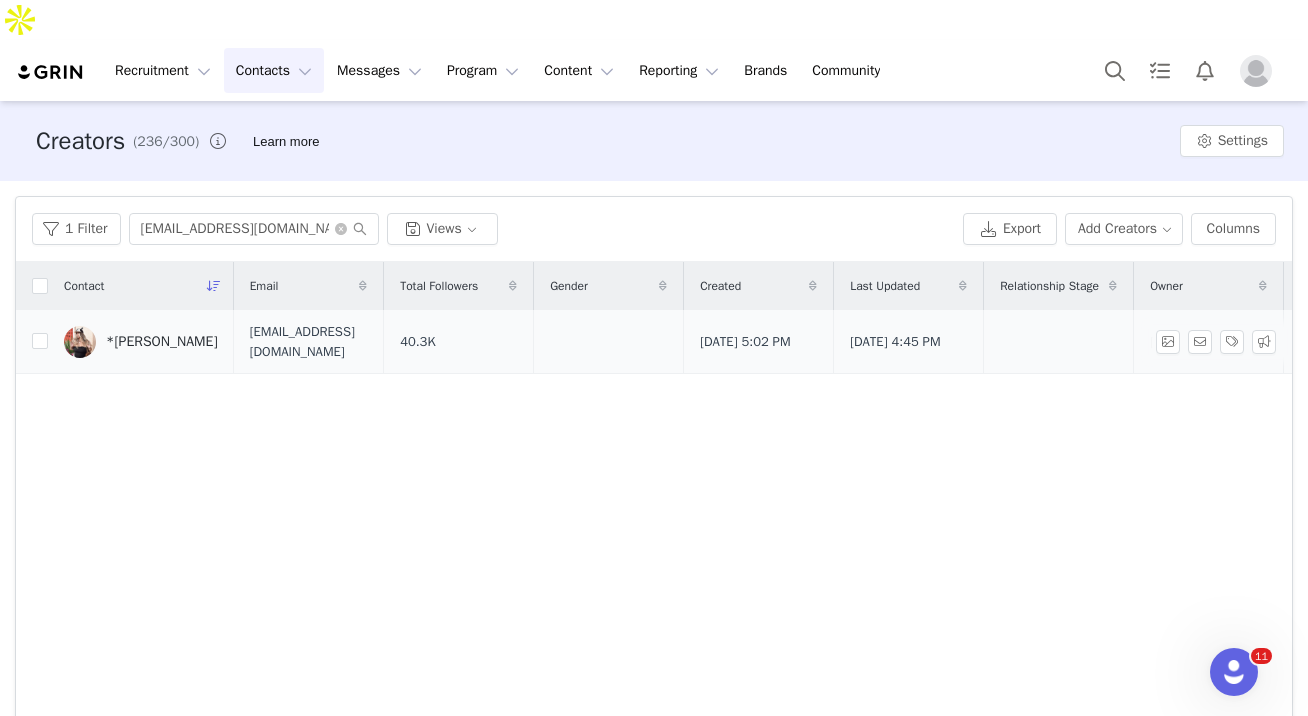 click on "*[PERSON_NAME]" at bounding box center [162, 342] 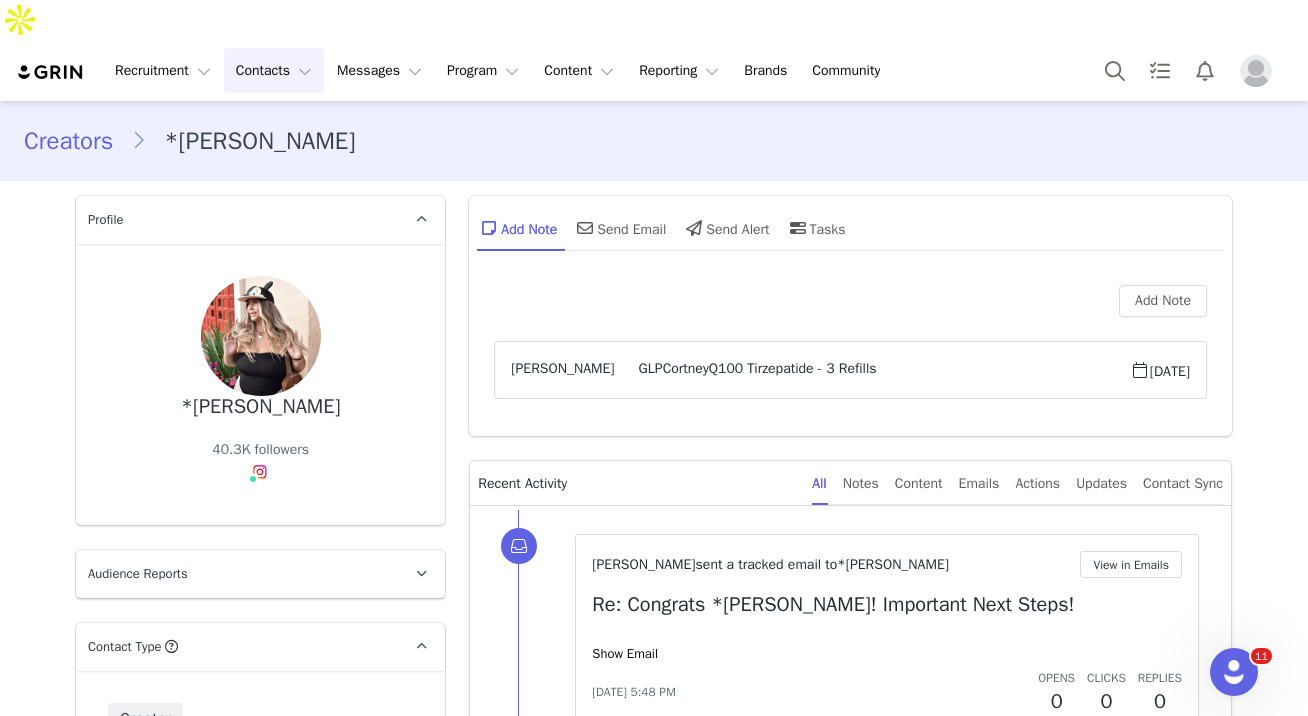 click on "Contacts Contacts" at bounding box center (274, 70) 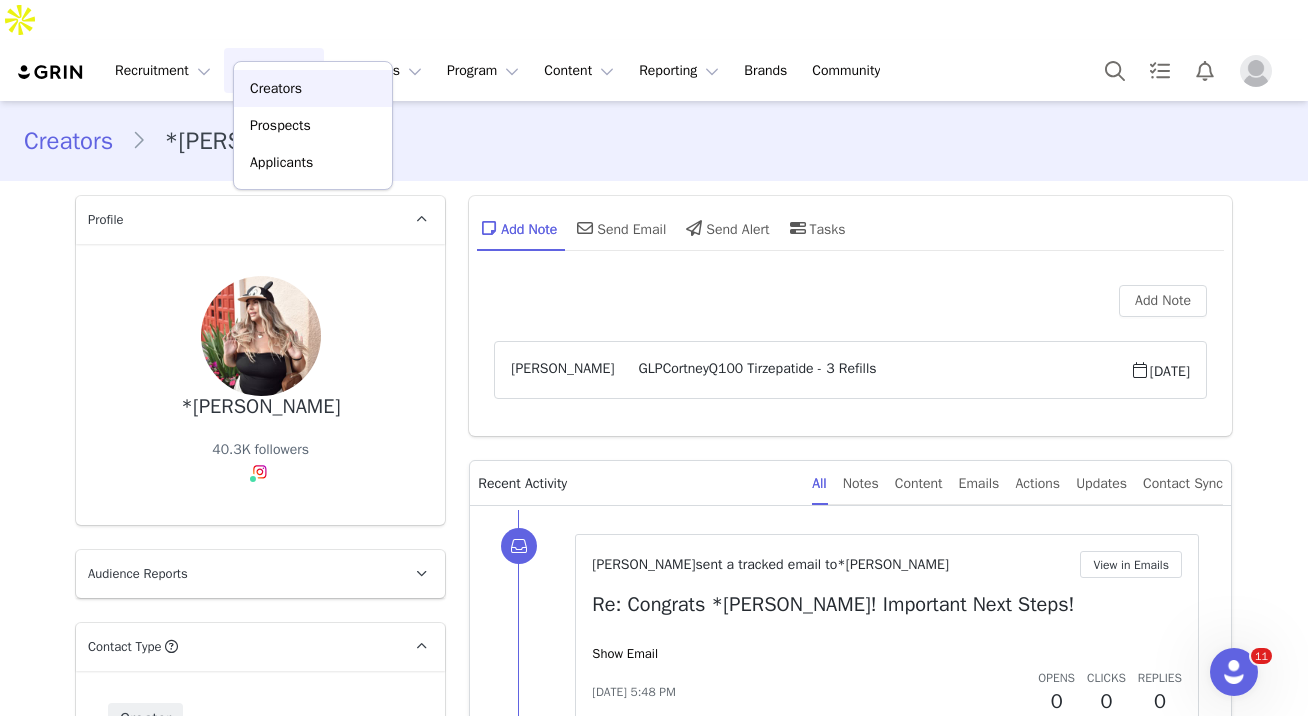 click on "Creators" at bounding box center [276, 88] 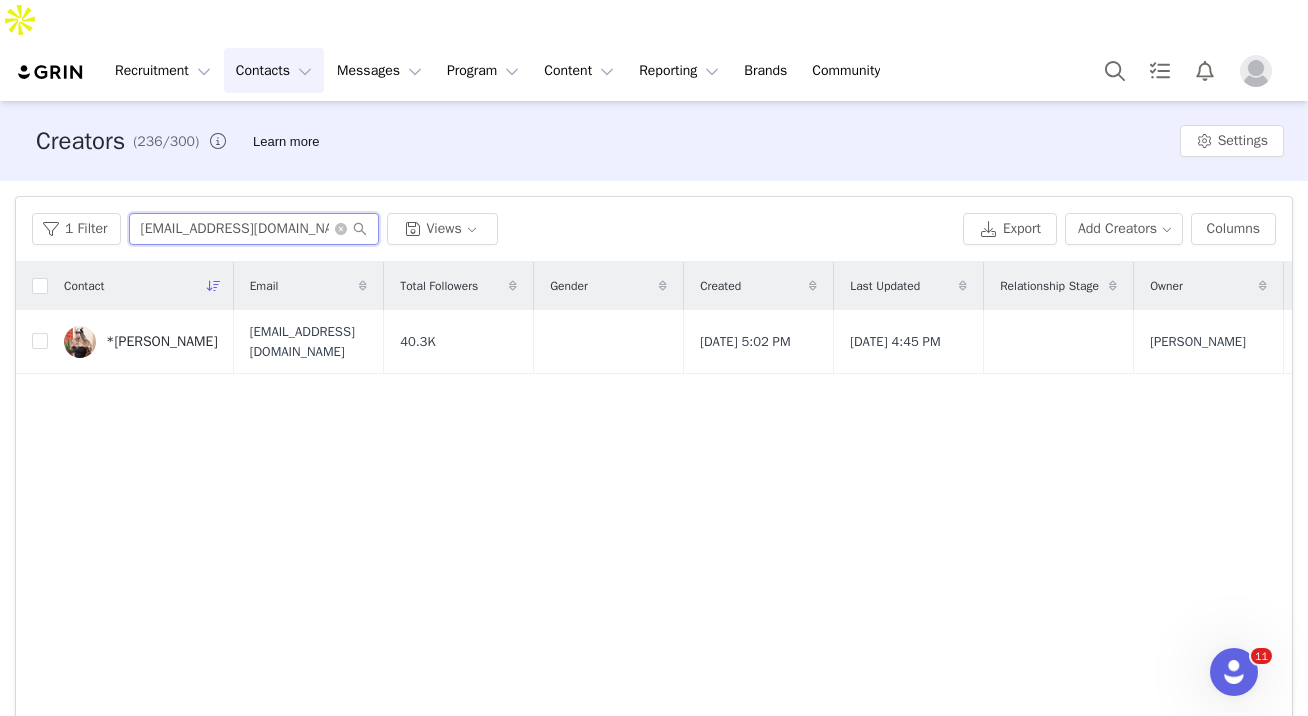click on "[EMAIL_ADDRESS][DOMAIN_NAME]" at bounding box center (254, 229) 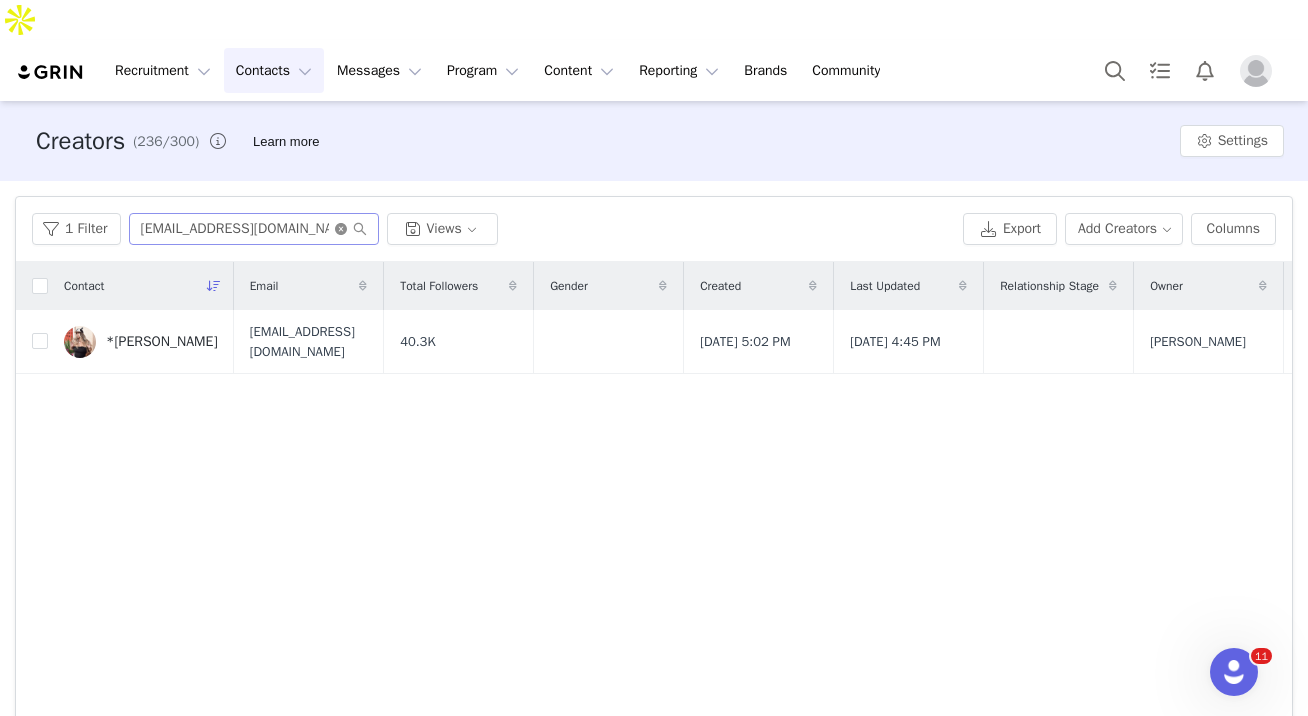 click 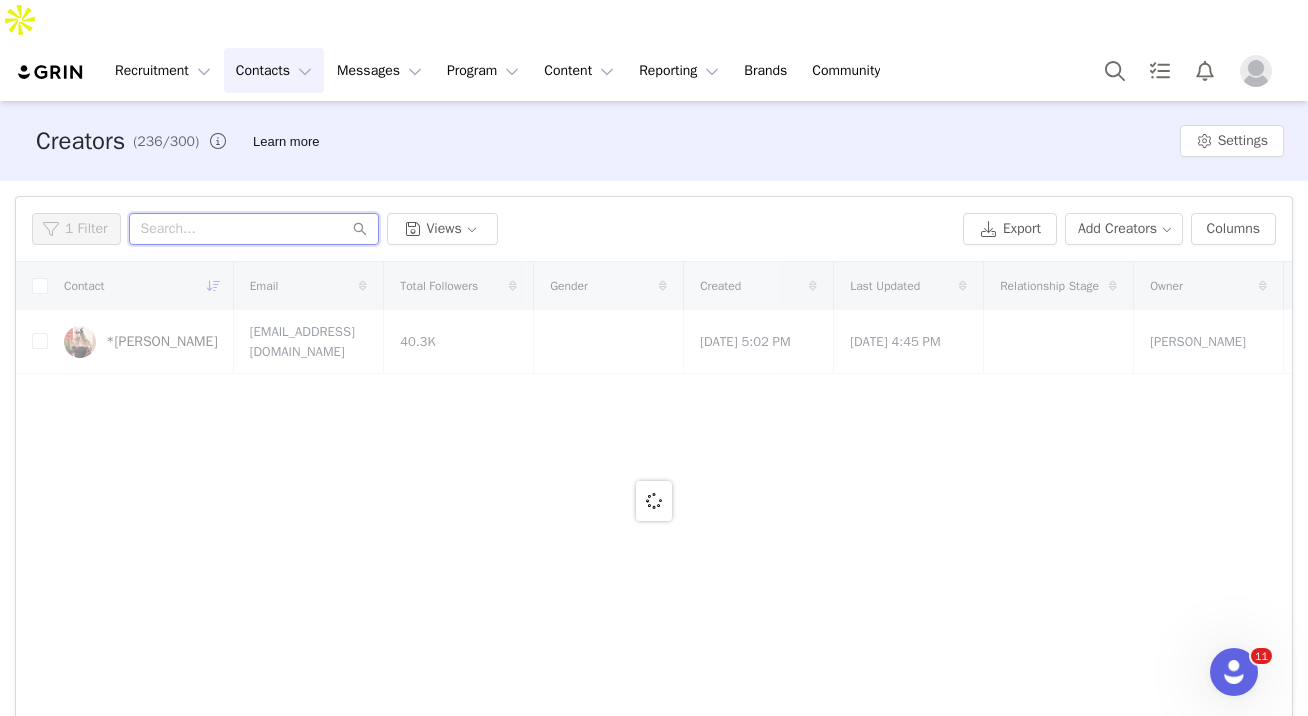 click at bounding box center [254, 229] 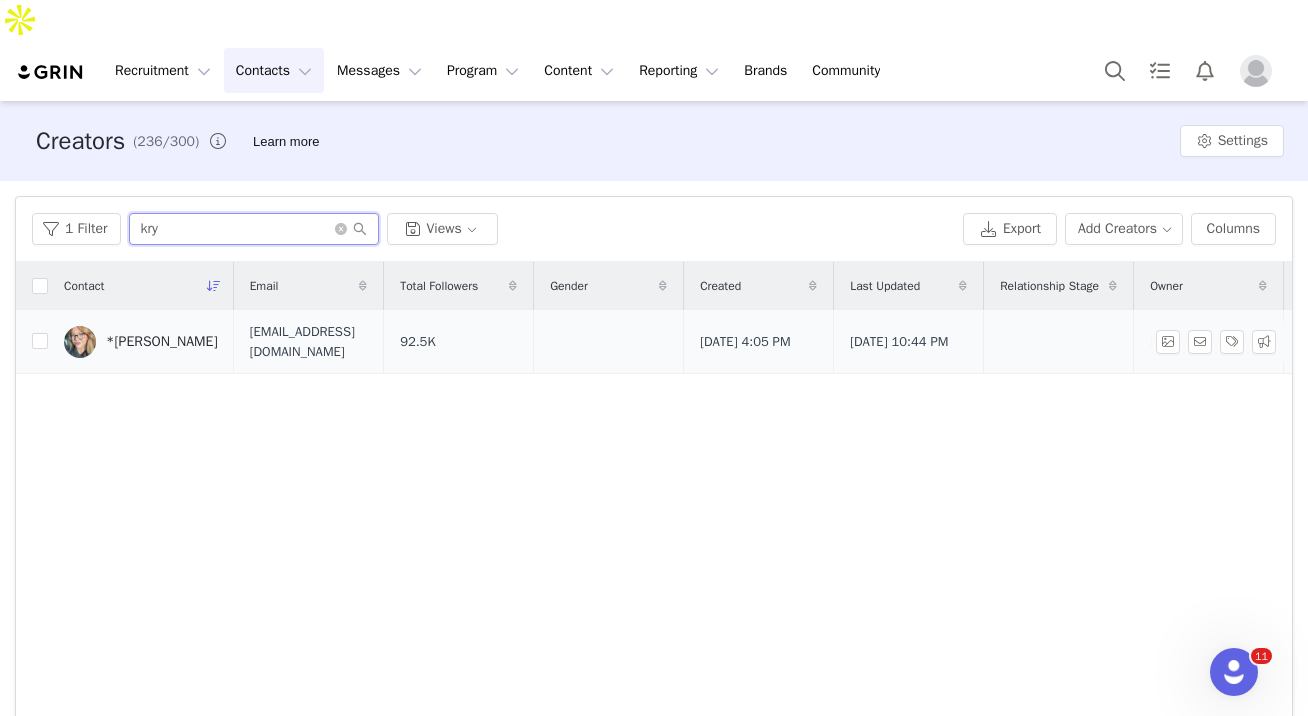 type on "kry" 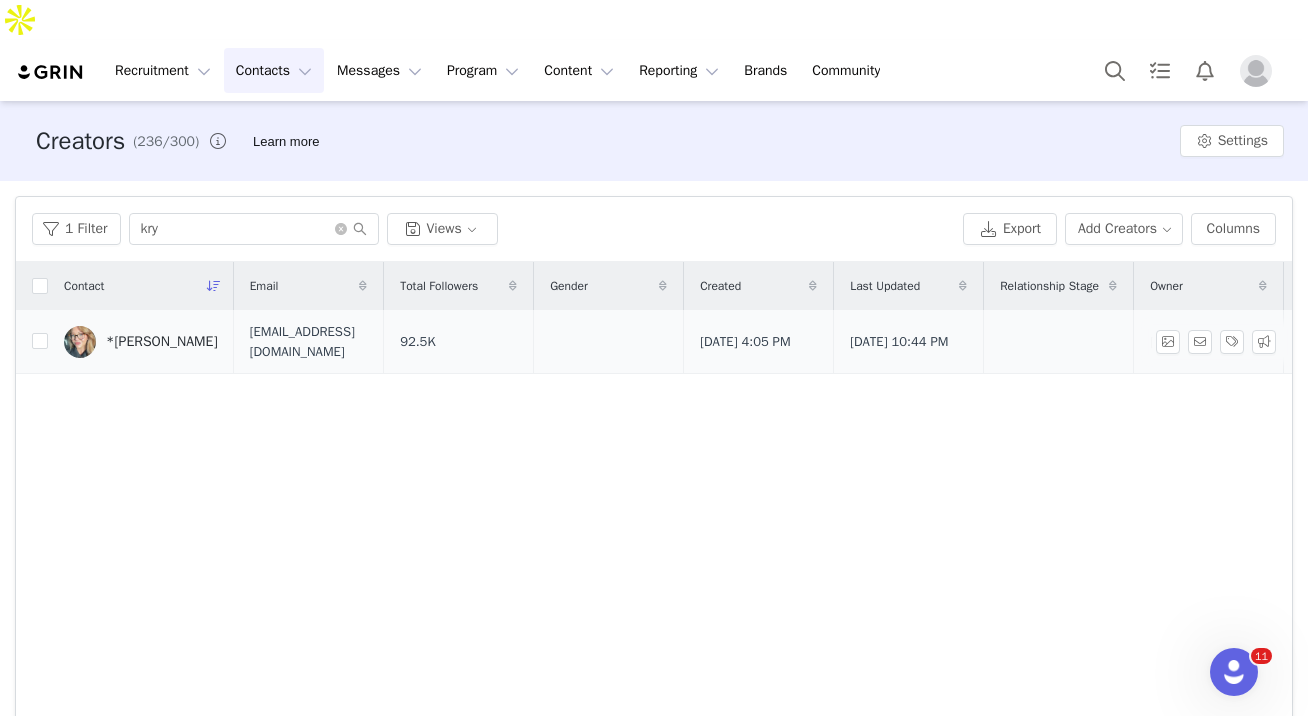 click on "*[PERSON_NAME]" at bounding box center [162, 342] 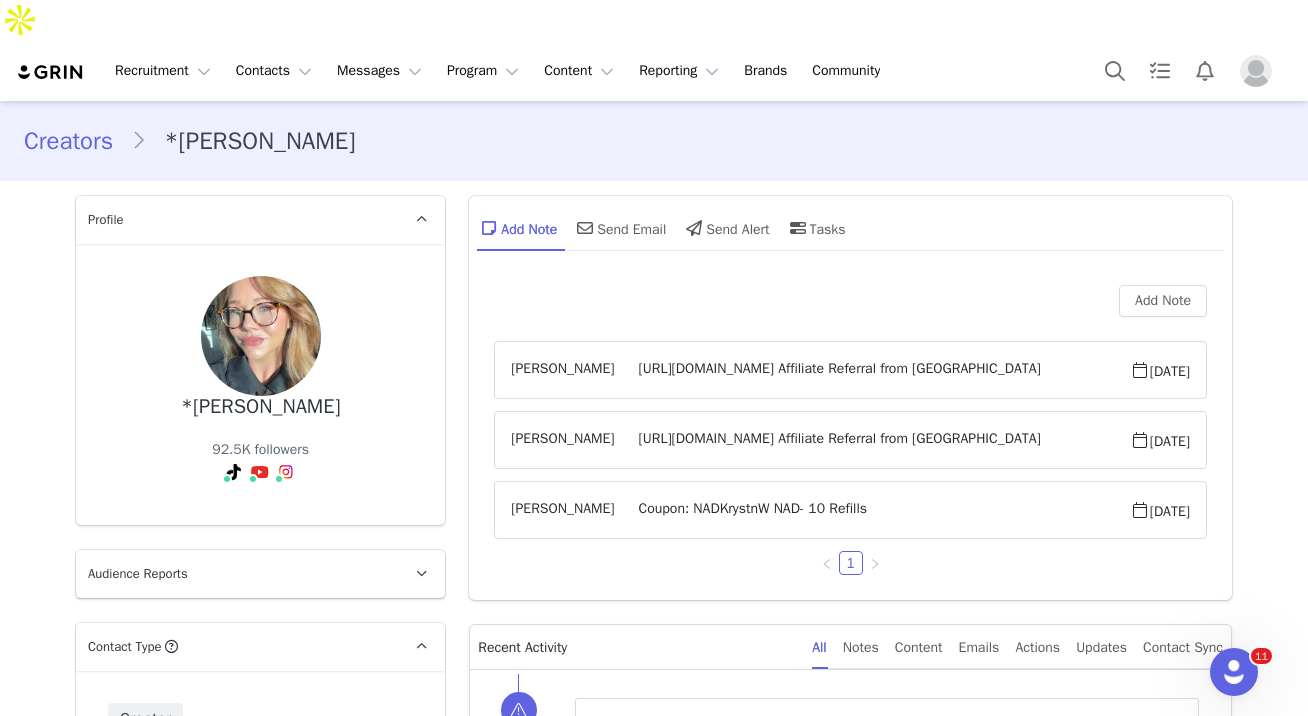 scroll, scrollTop: 0, scrollLeft: 0, axis: both 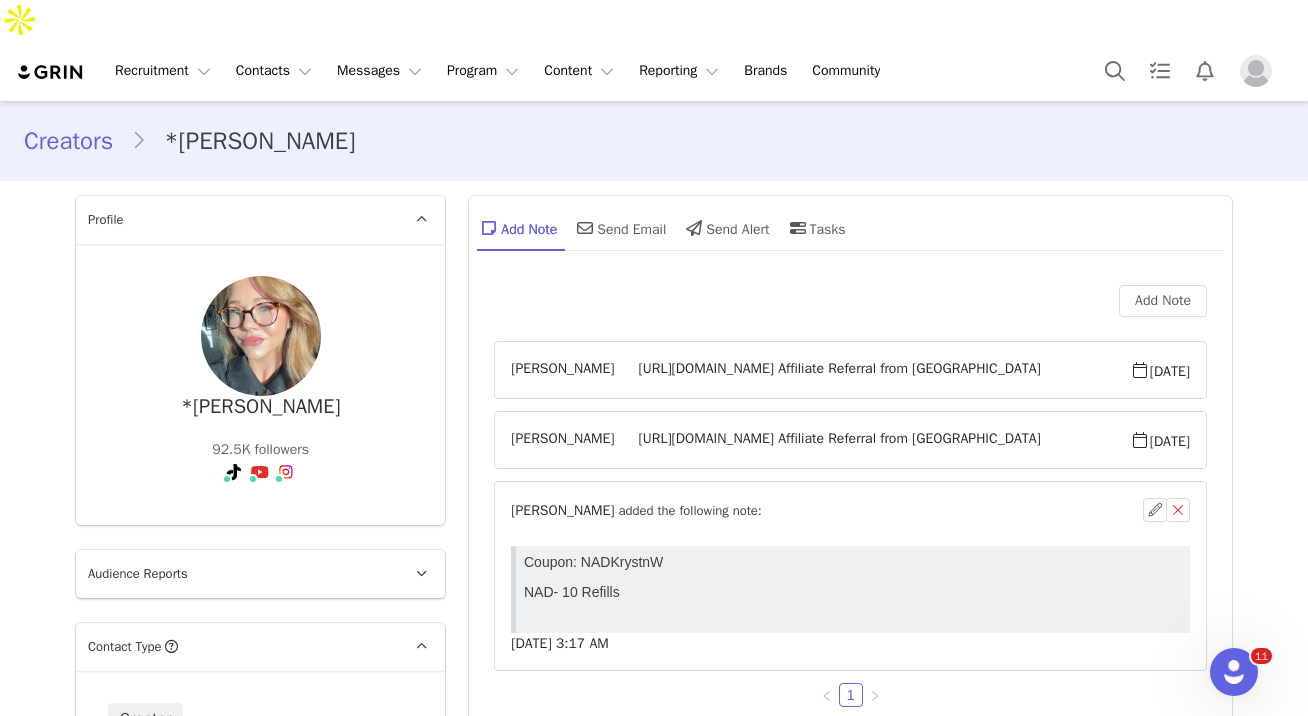 click on "Add Note" at bounding box center [850, 301] 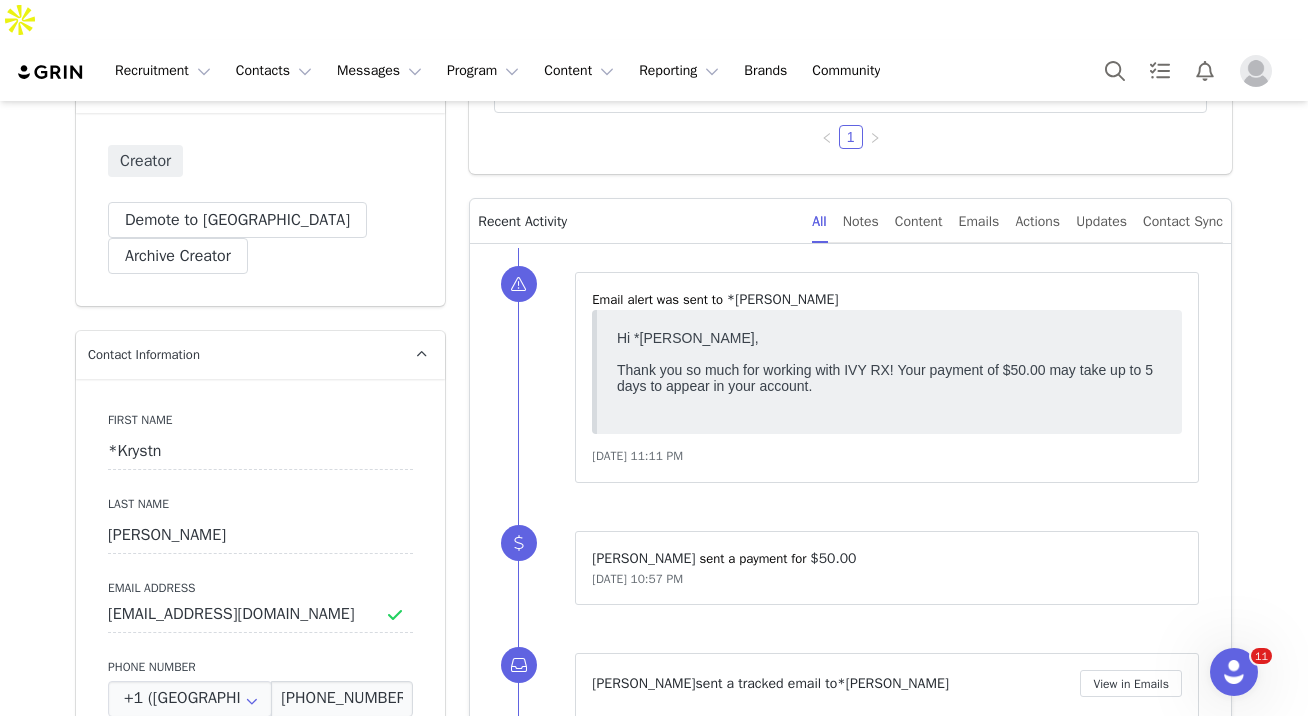 scroll, scrollTop: 478, scrollLeft: 0, axis: vertical 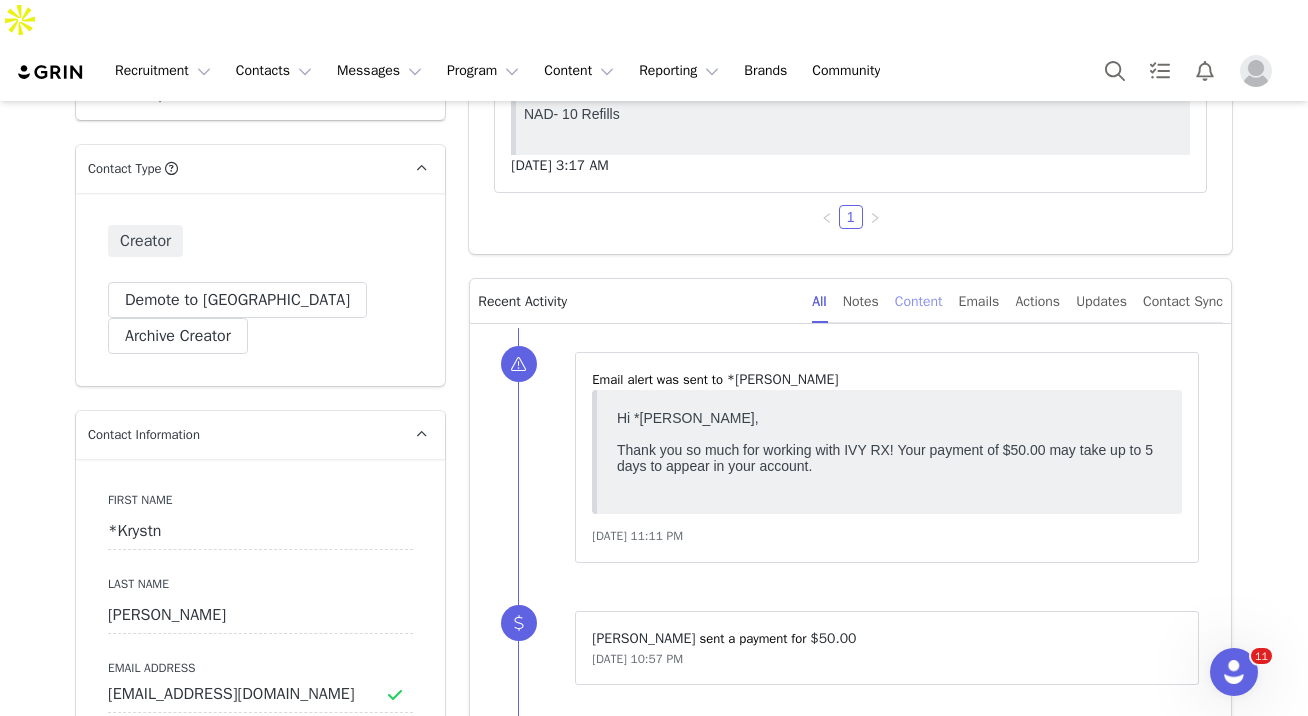 click on "Content" at bounding box center [919, 301] 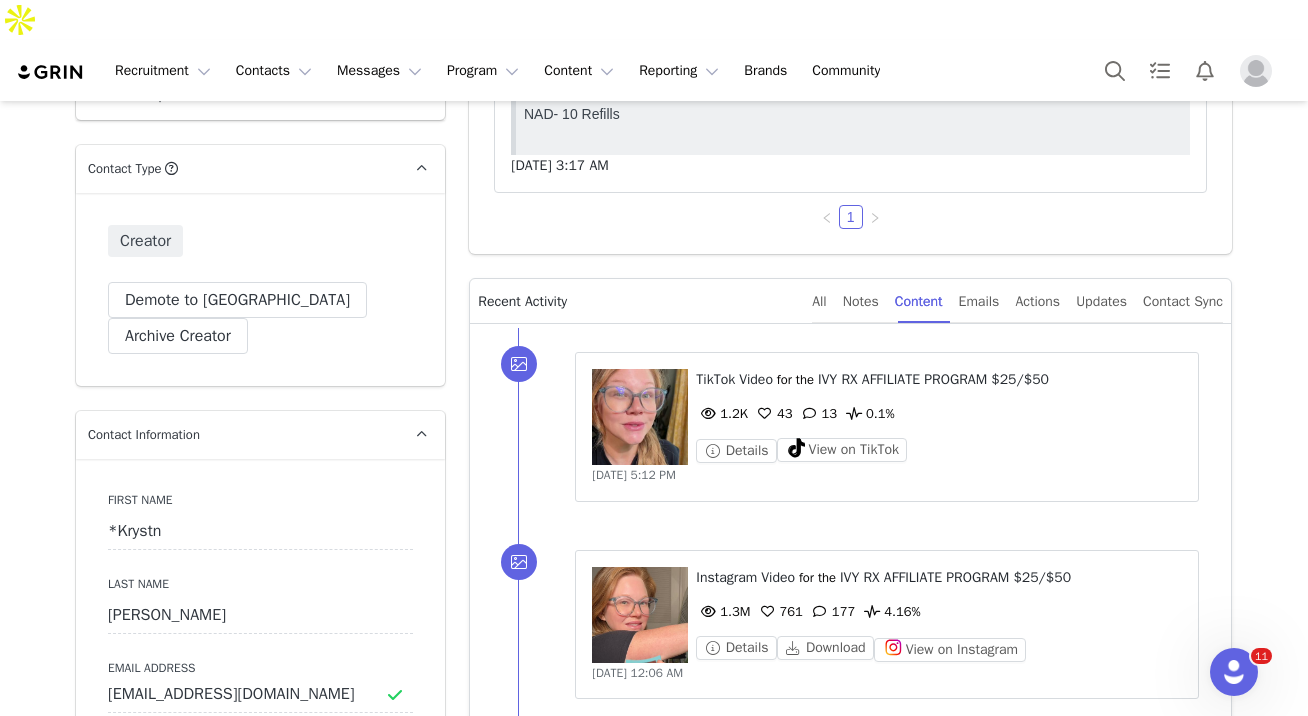 click at bounding box center [640, 417] 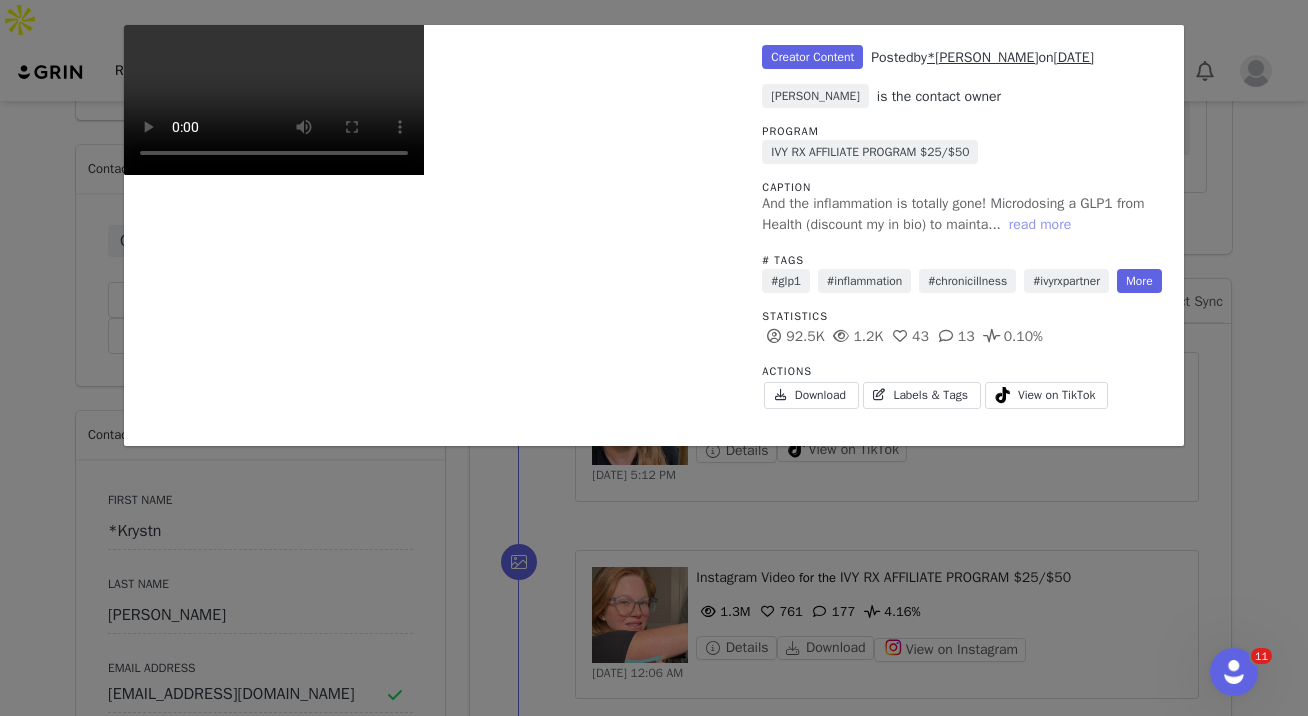 click on "read more" at bounding box center [1040, 225] 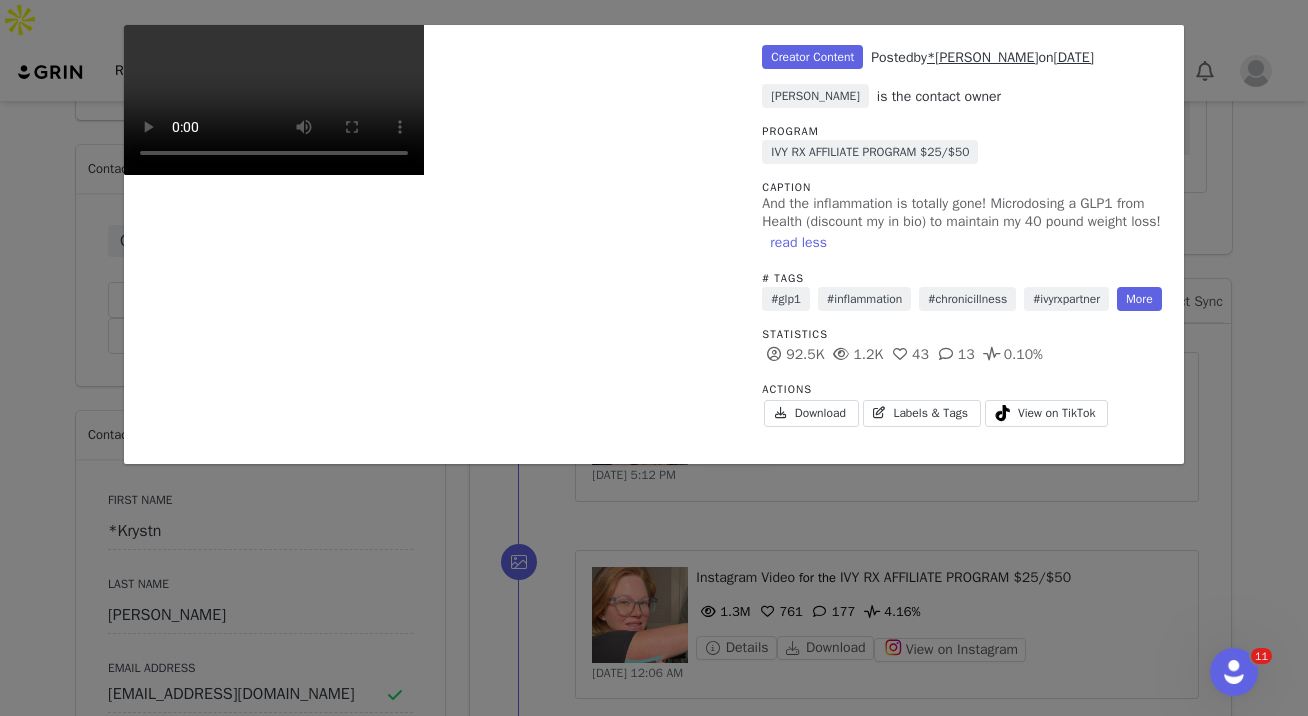 click on "Unlabeled  Creator Content   Posted   by   *[PERSON_NAME]   on   [DATE]   [PERSON_NAME]  is the contact owner Program  IVY RX AFFILIATE PROGRAM $25/$50  Caption And the inflammation is totally gone! Microdosing a GLP1 from  Health (discount my in bio) to maintain my 40 pound weight loss!         read less # Tags  #glp1   #inflammation   #chronicillness   #ivyrxpartner   More  Statistics 92.5K  1.2K  43  13  0.10%  Actions  Download   Labels & Tags  View on TikTok" at bounding box center (654, 358) 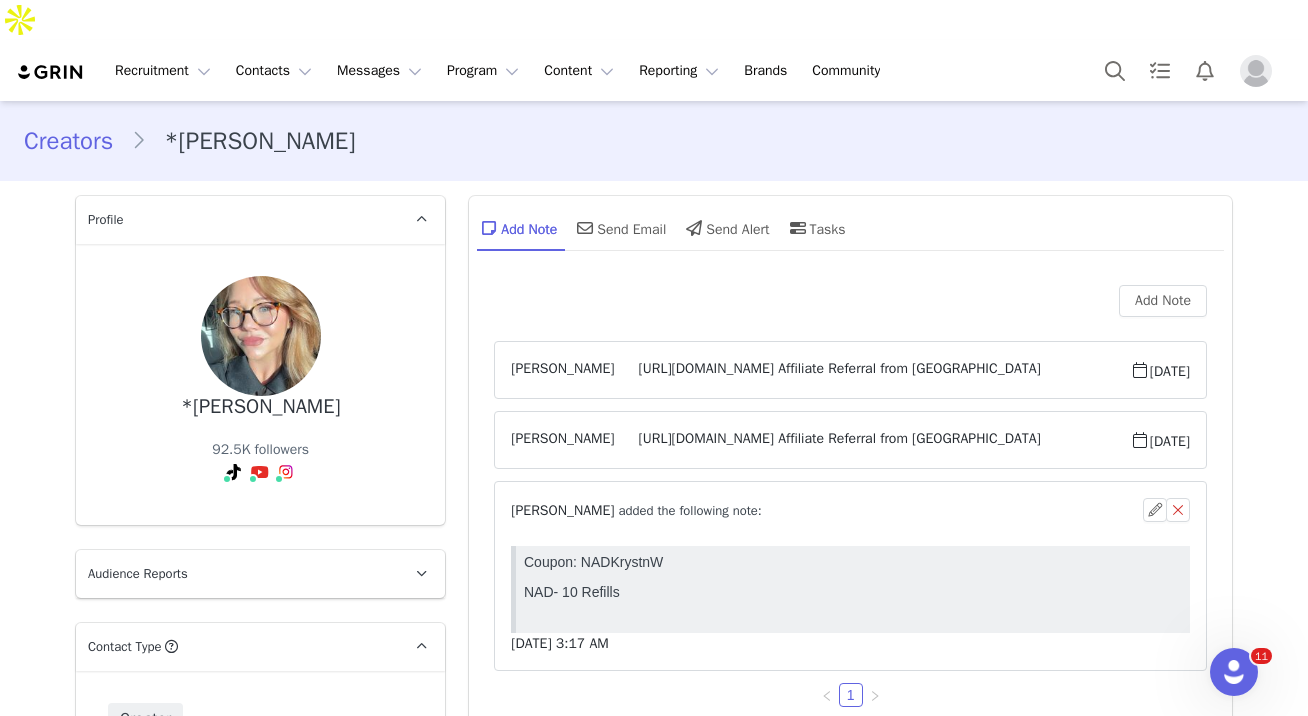 scroll, scrollTop: 641, scrollLeft: 0, axis: vertical 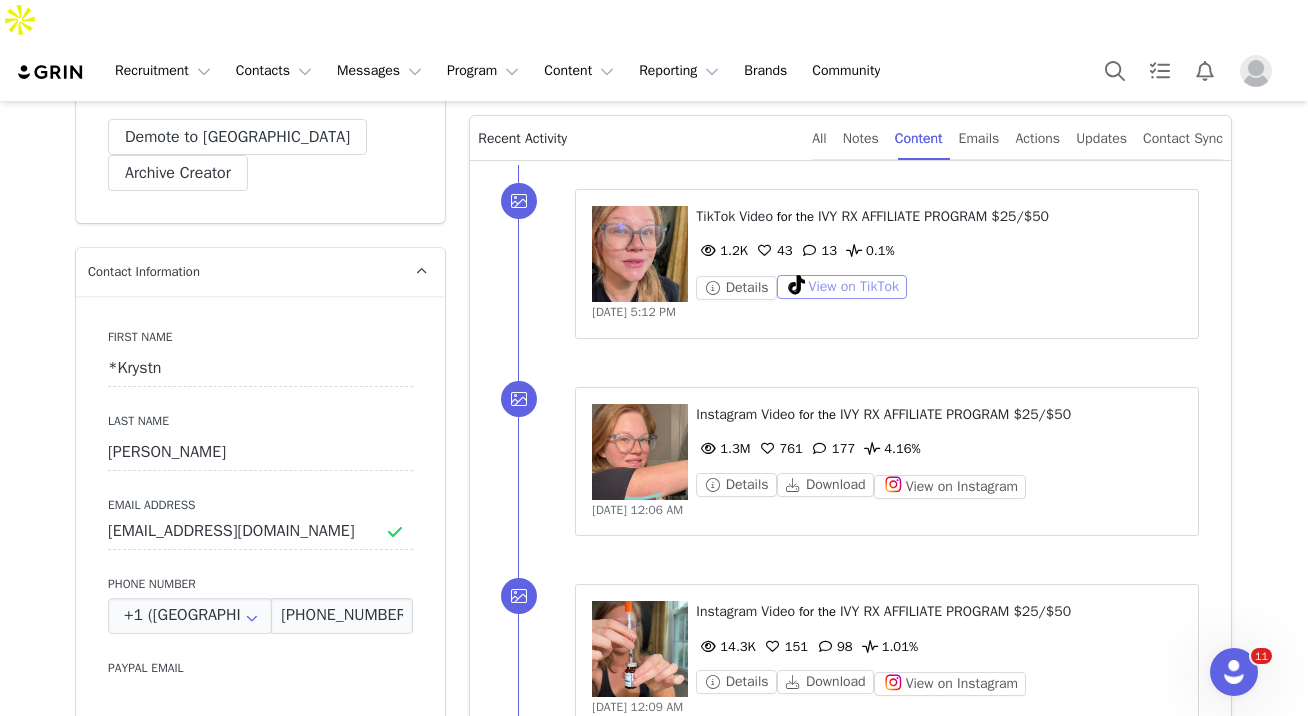 click on "View on TikTok" at bounding box center (842, 287) 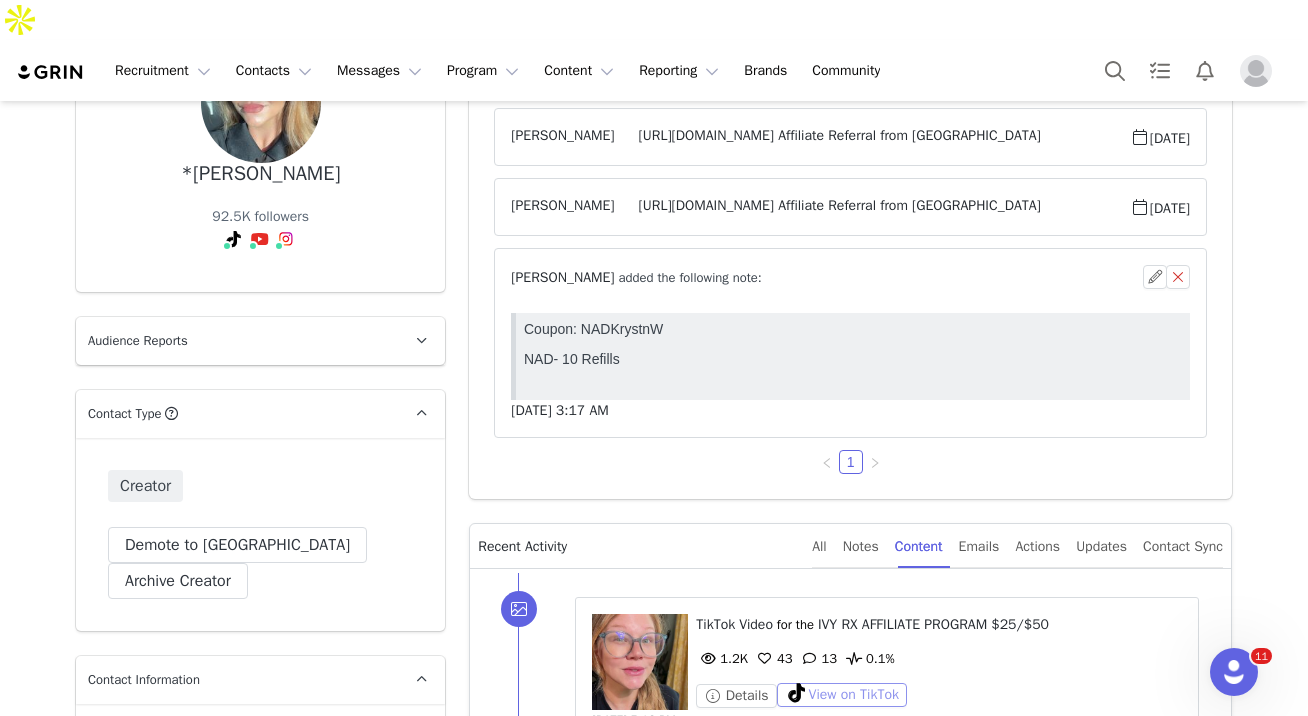 scroll, scrollTop: 226, scrollLeft: 0, axis: vertical 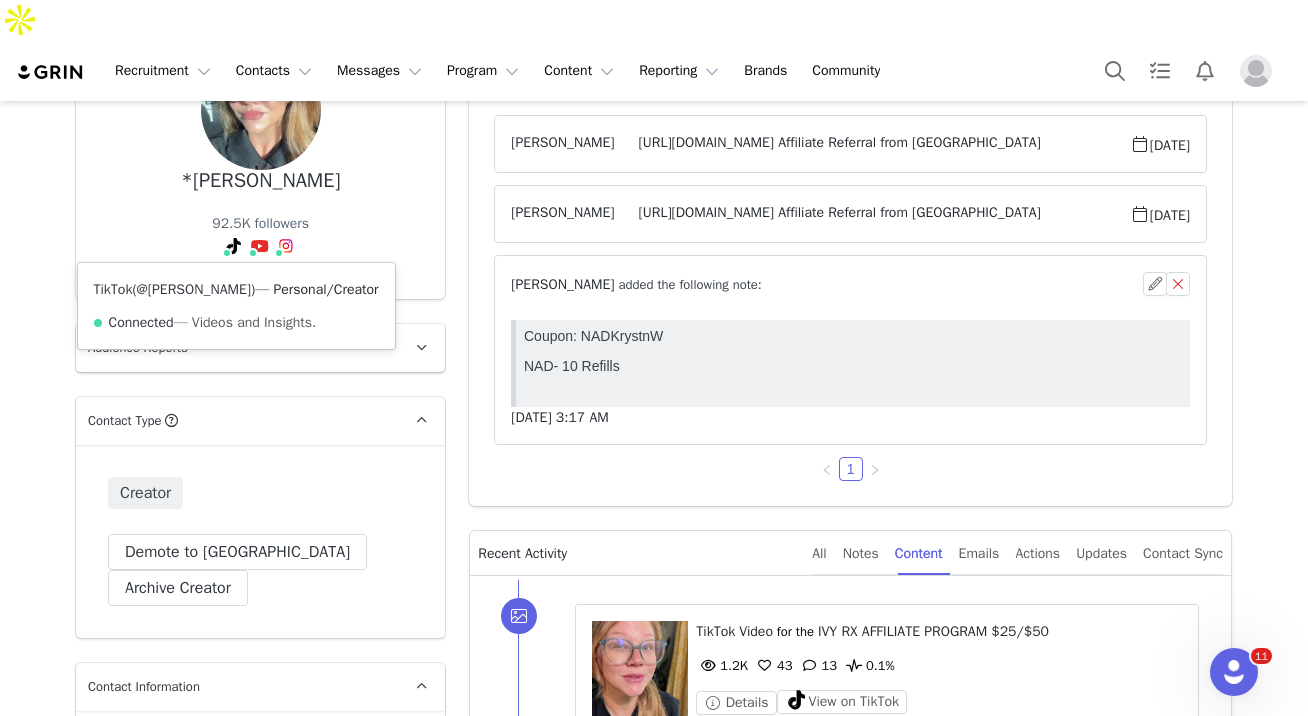 click on "@[PERSON_NAME]" at bounding box center (194, 289) 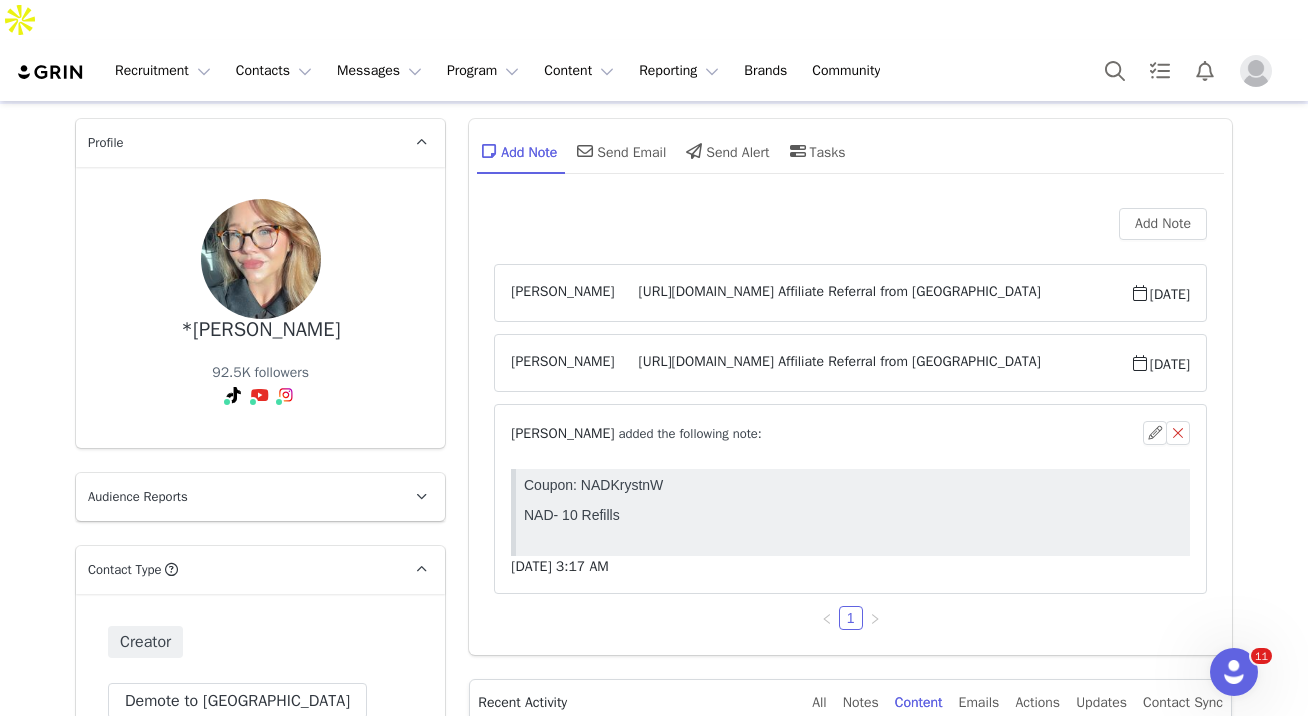 scroll, scrollTop: 57, scrollLeft: 0, axis: vertical 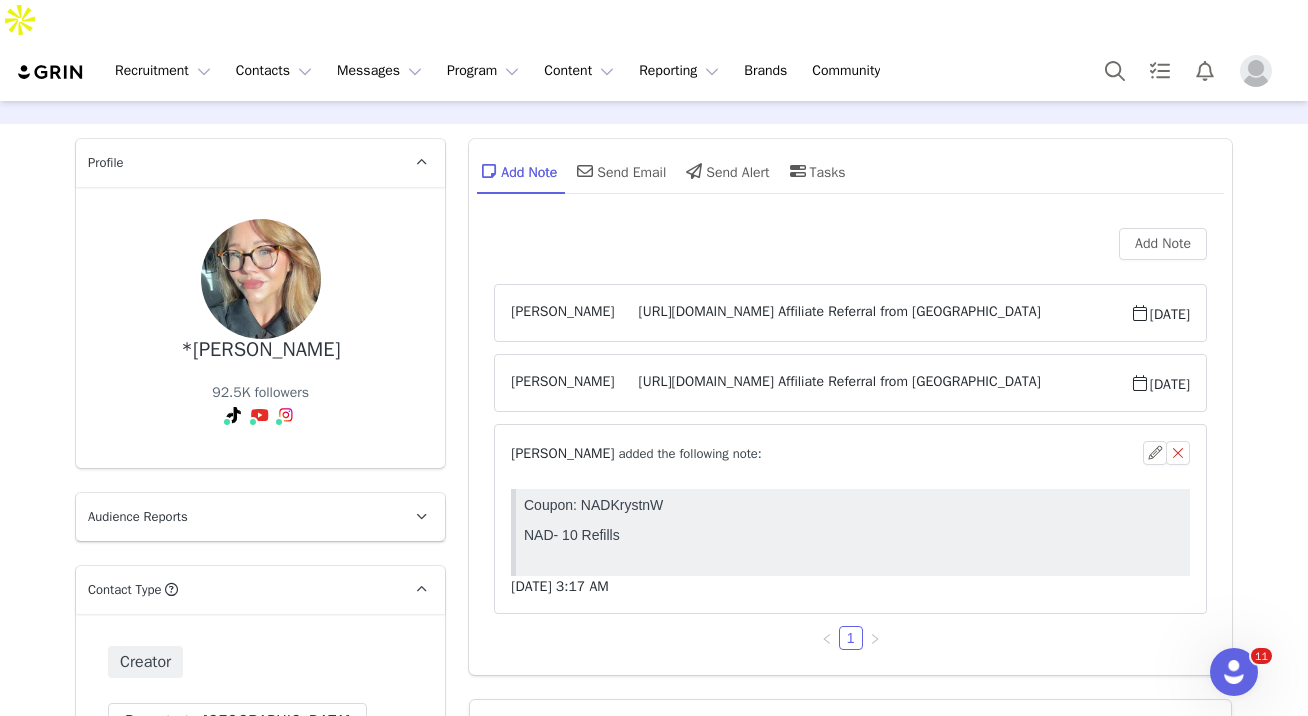 click on "[URL][DOMAIN_NAME]
Affiliate Referral from [GEOGRAPHIC_DATA]" at bounding box center (872, 313) 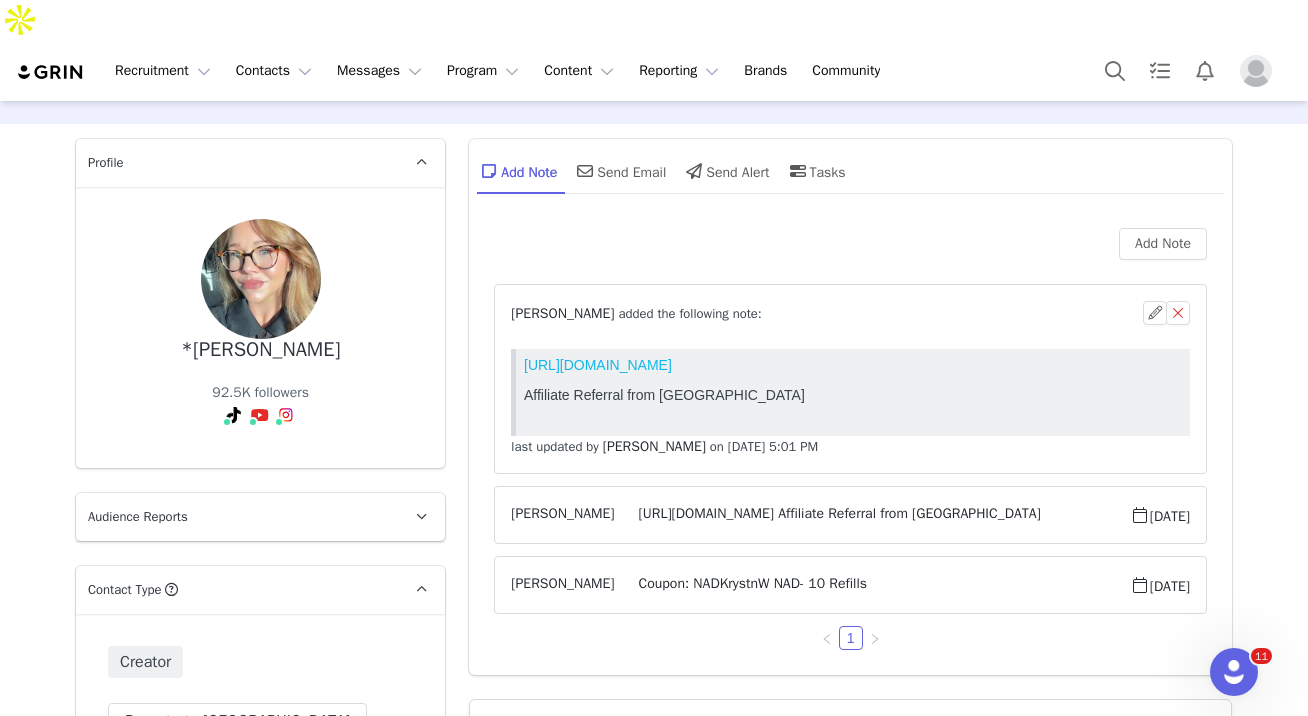 scroll, scrollTop: 0, scrollLeft: 0, axis: both 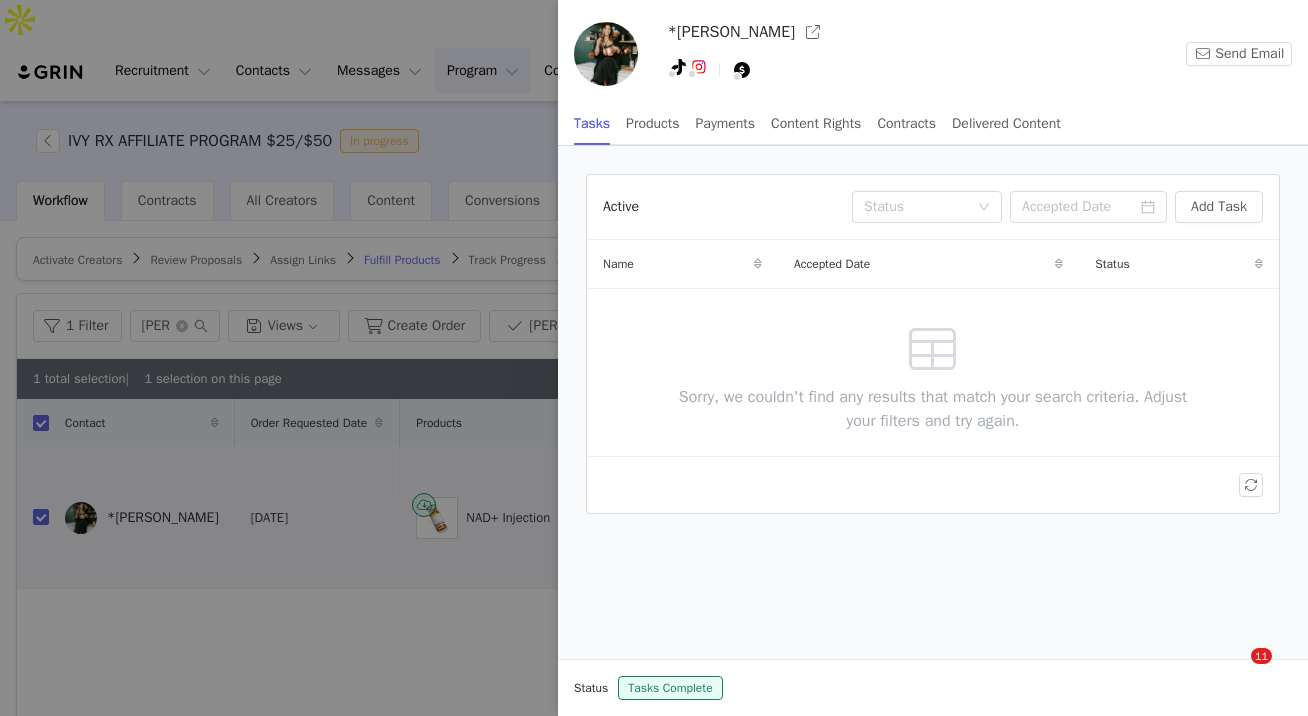 click at bounding box center [654, 358] 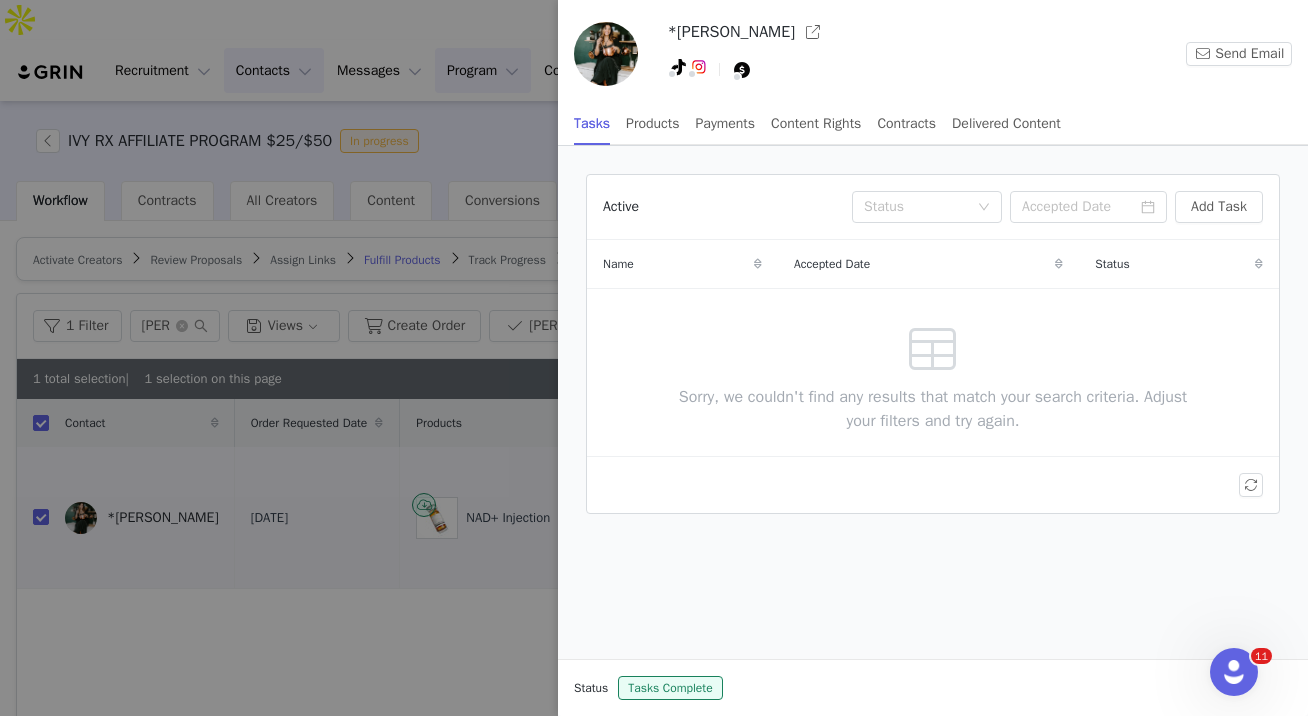 scroll, scrollTop: 0, scrollLeft: 0, axis: both 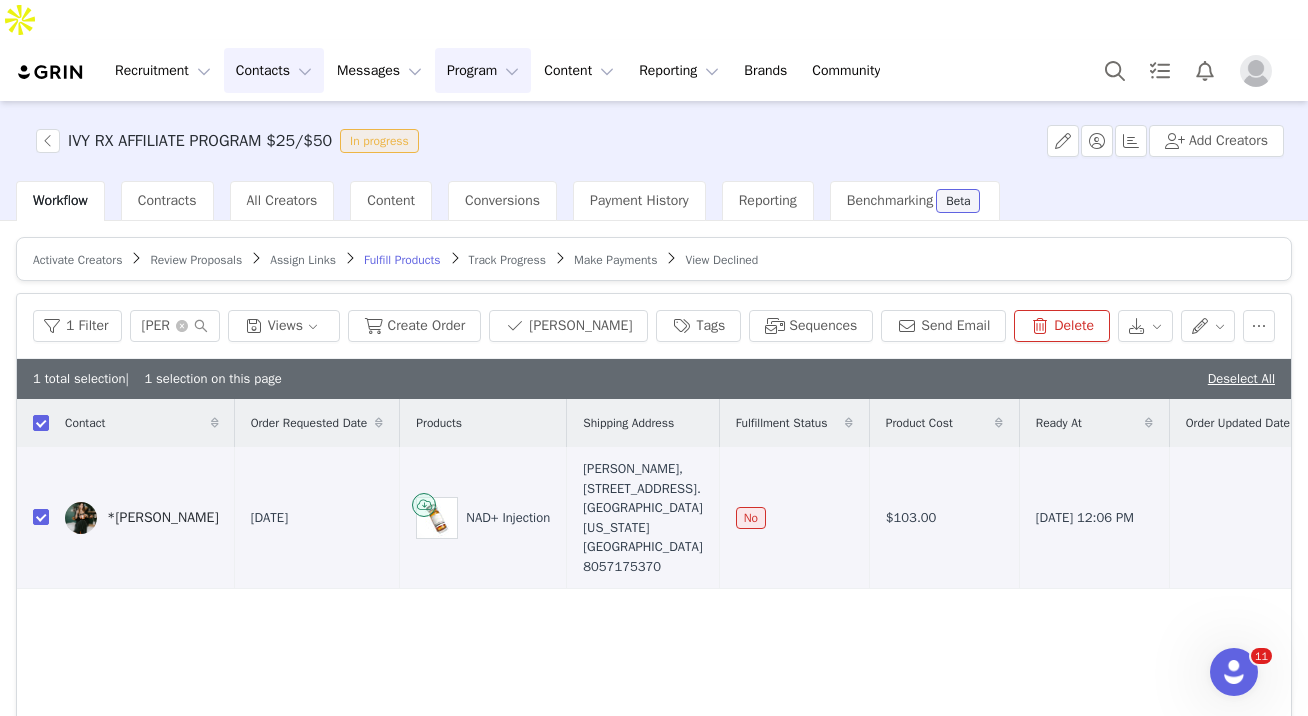 click on "Contacts Contacts" at bounding box center (274, 70) 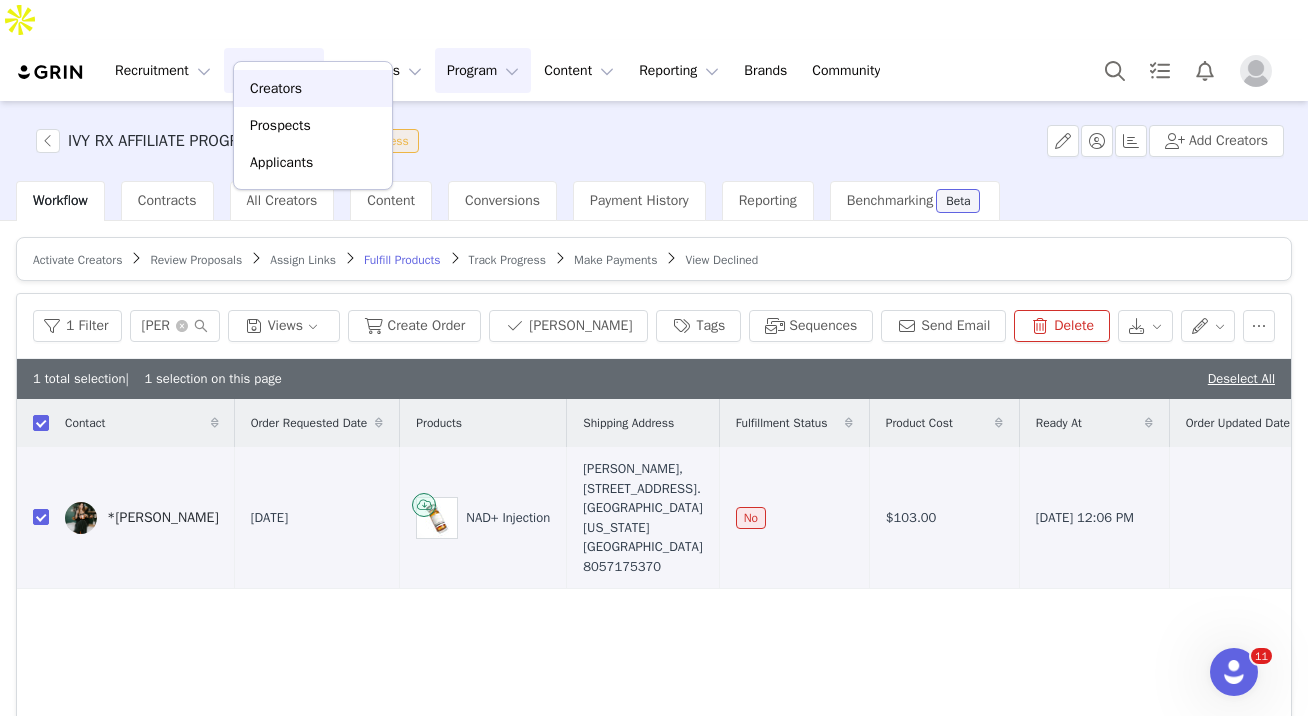 click on "Creators" at bounding box center (276, 88) 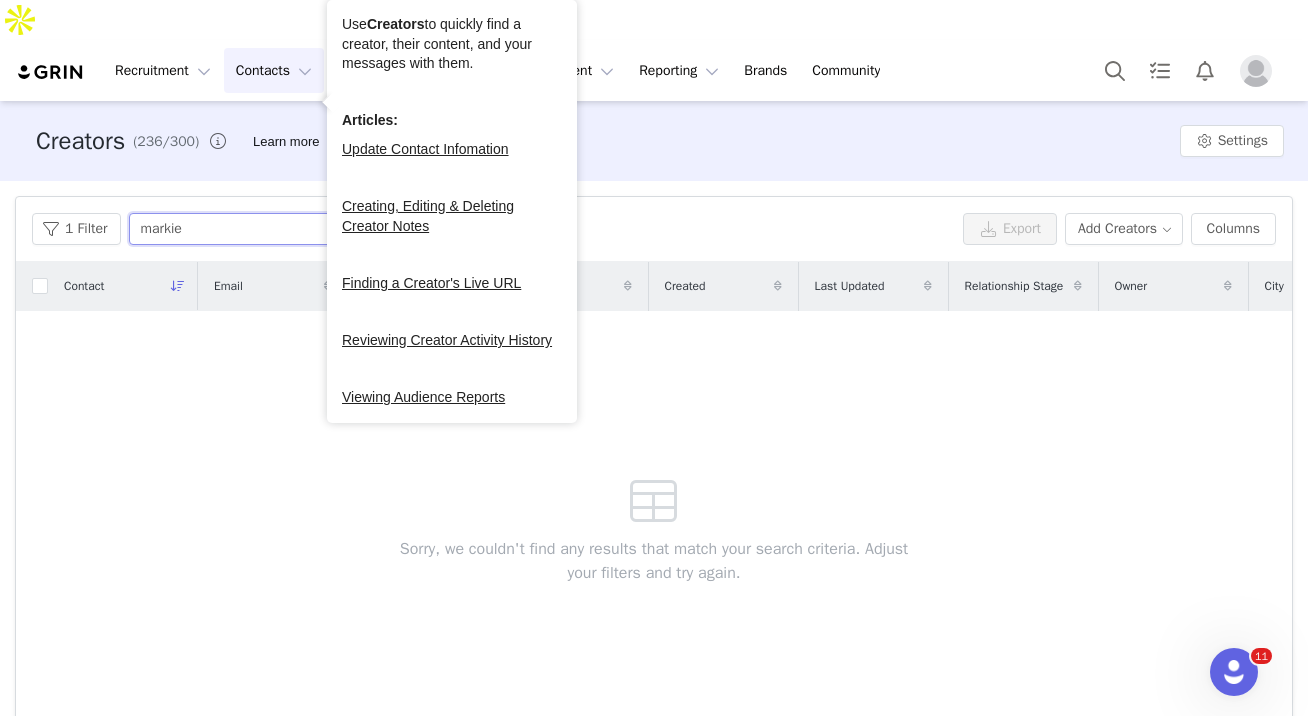 click on "markie" at bounding box center (254, 229) 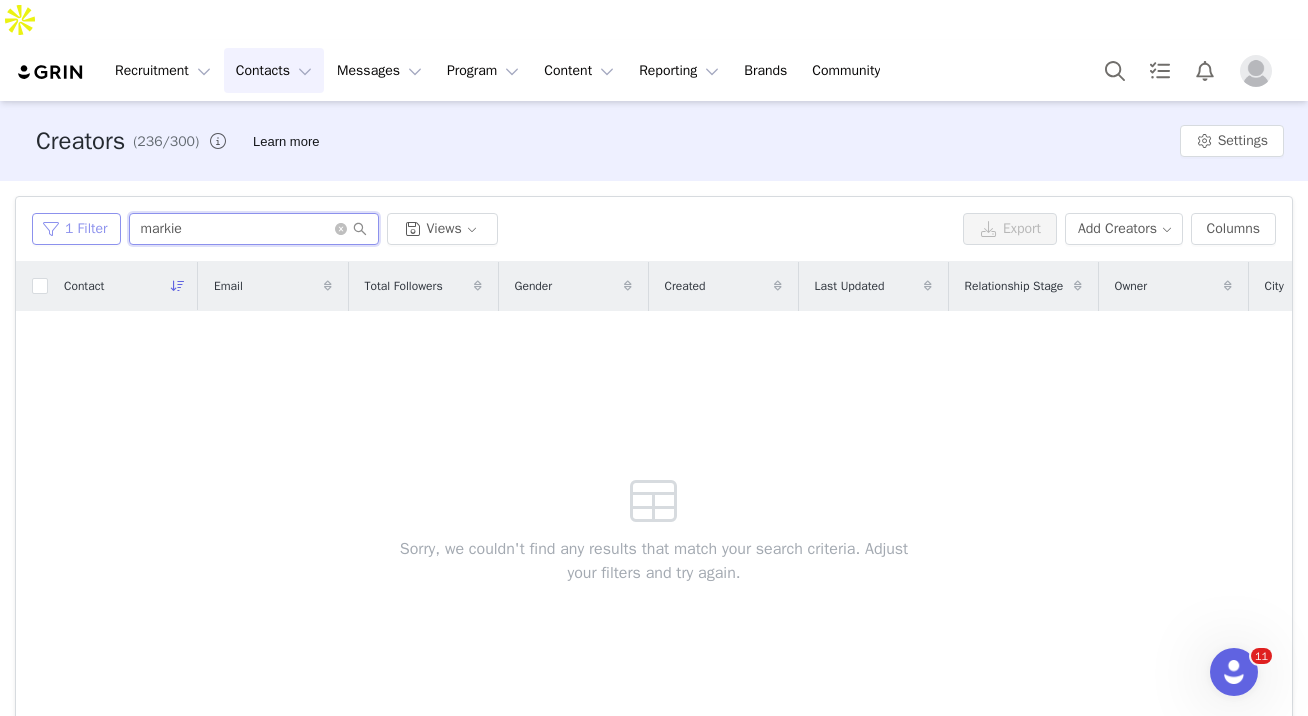 drag, startPoint x: 136, startPoint y: 189, endPoint x: 106, endPoint y: 186, distance: 30.149628 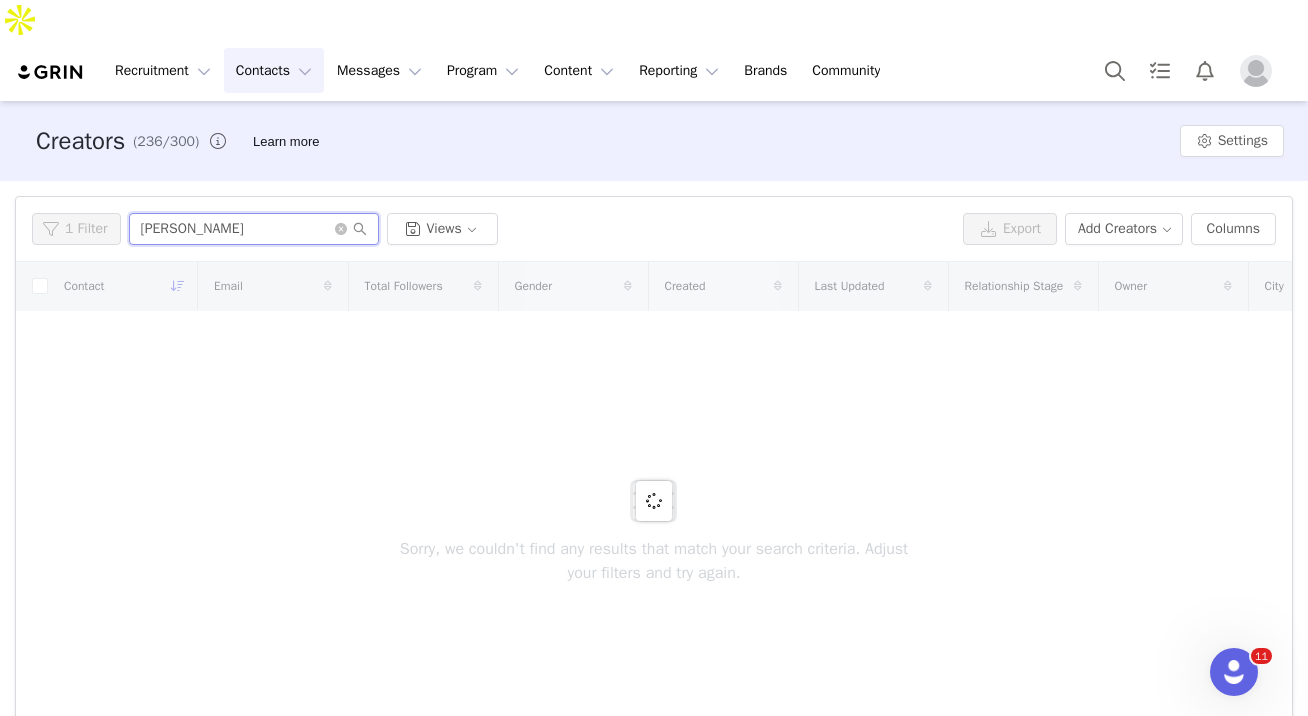type on "ashley" 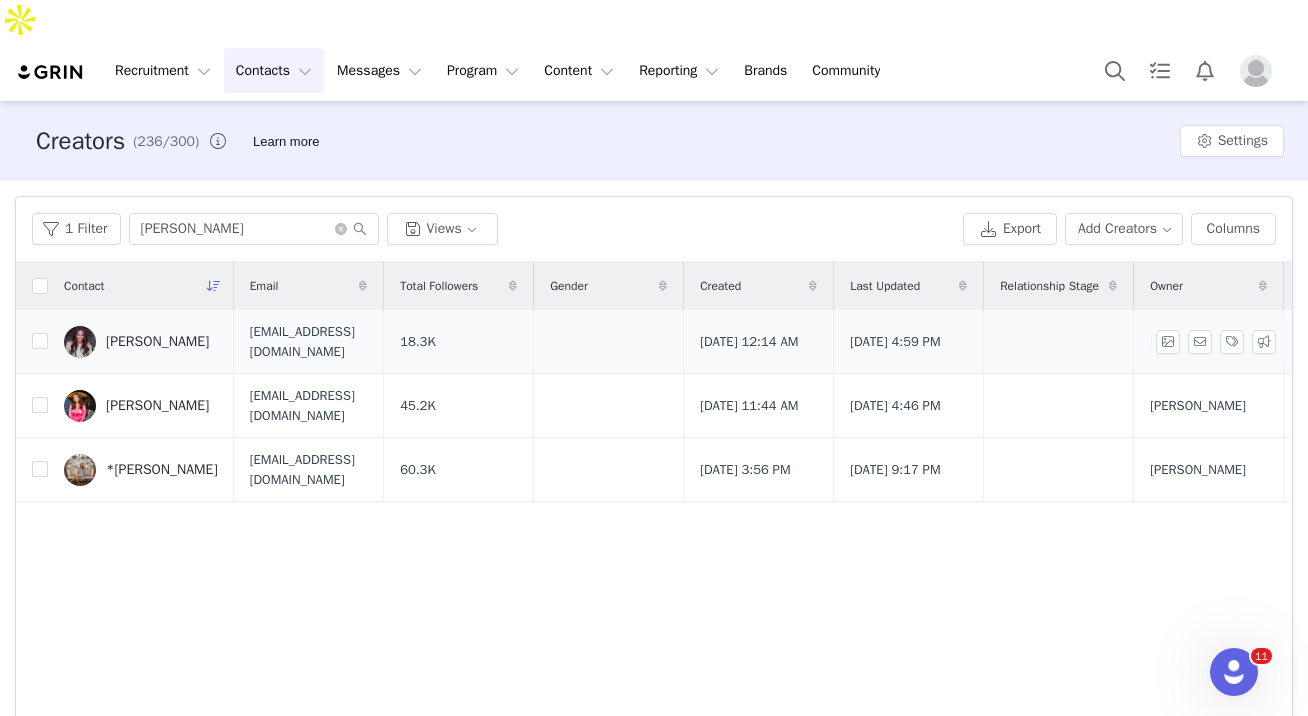 click on "Ashley Shannet" at bounding box center [157, 342] 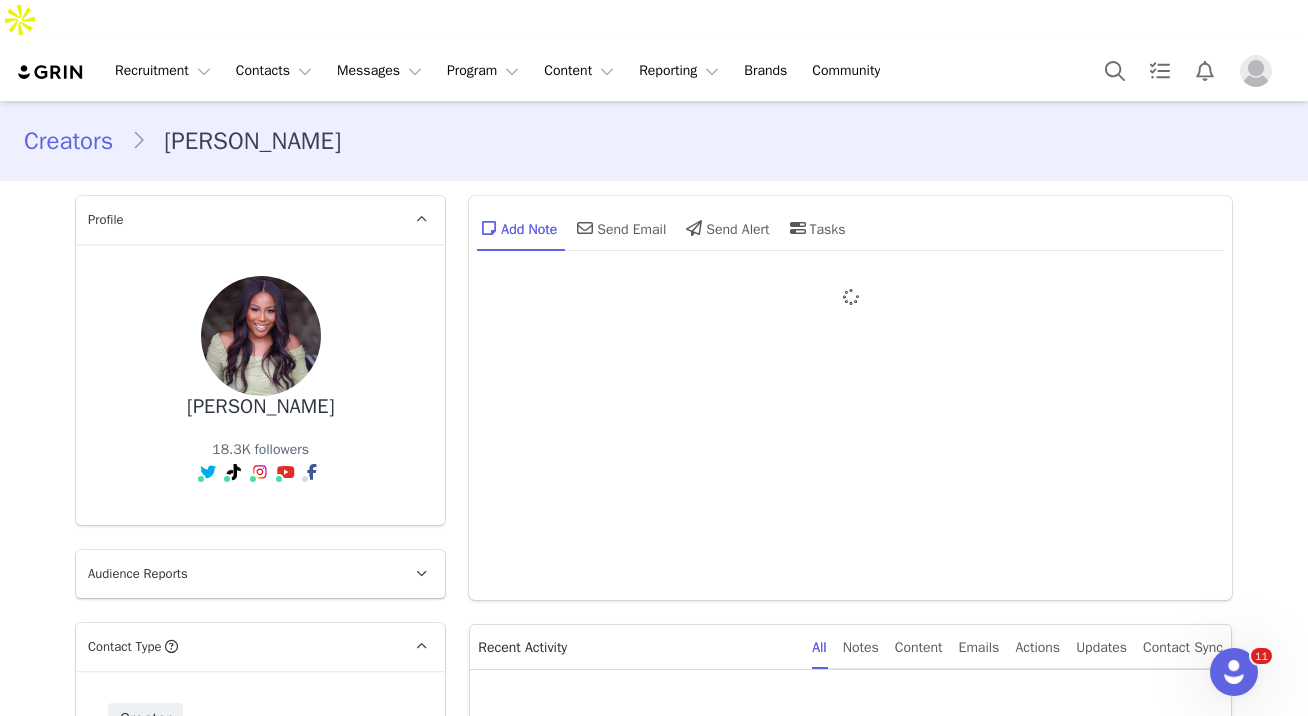 type on "+1 ([GEOGRAPHIC_DATA])" 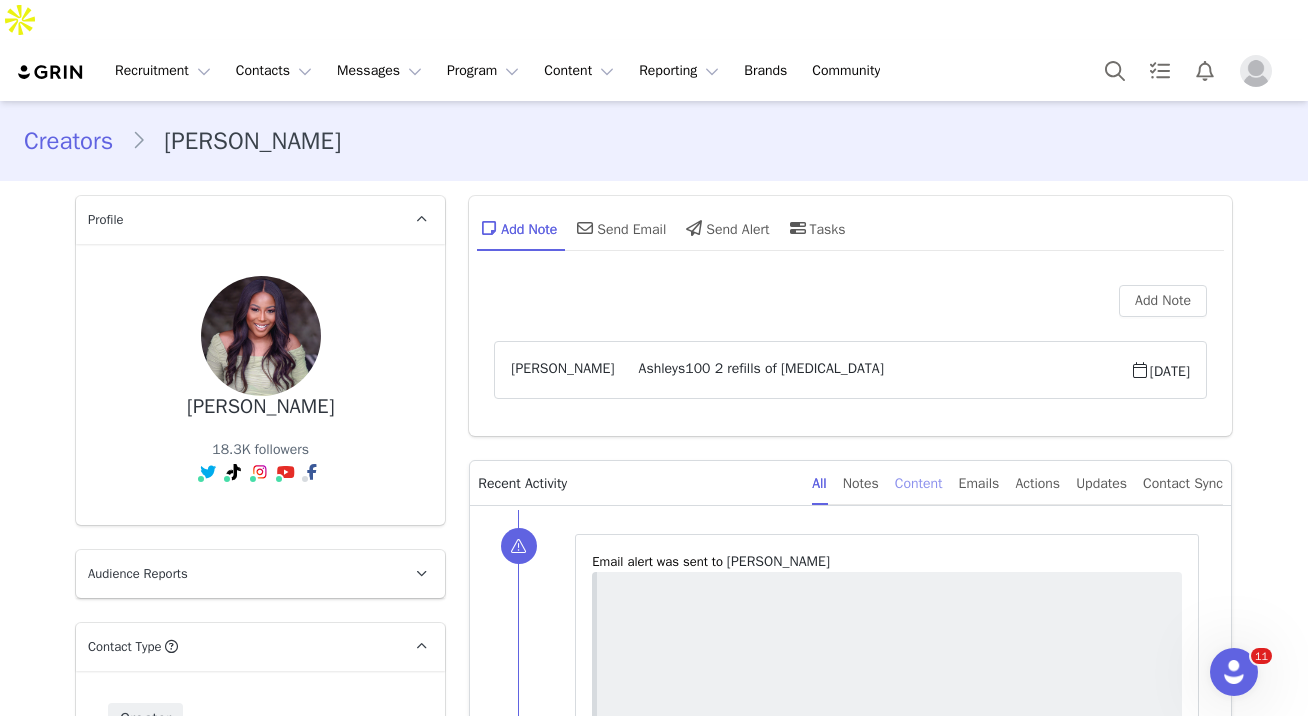 click on "Content" at bounding box center (919, 483) 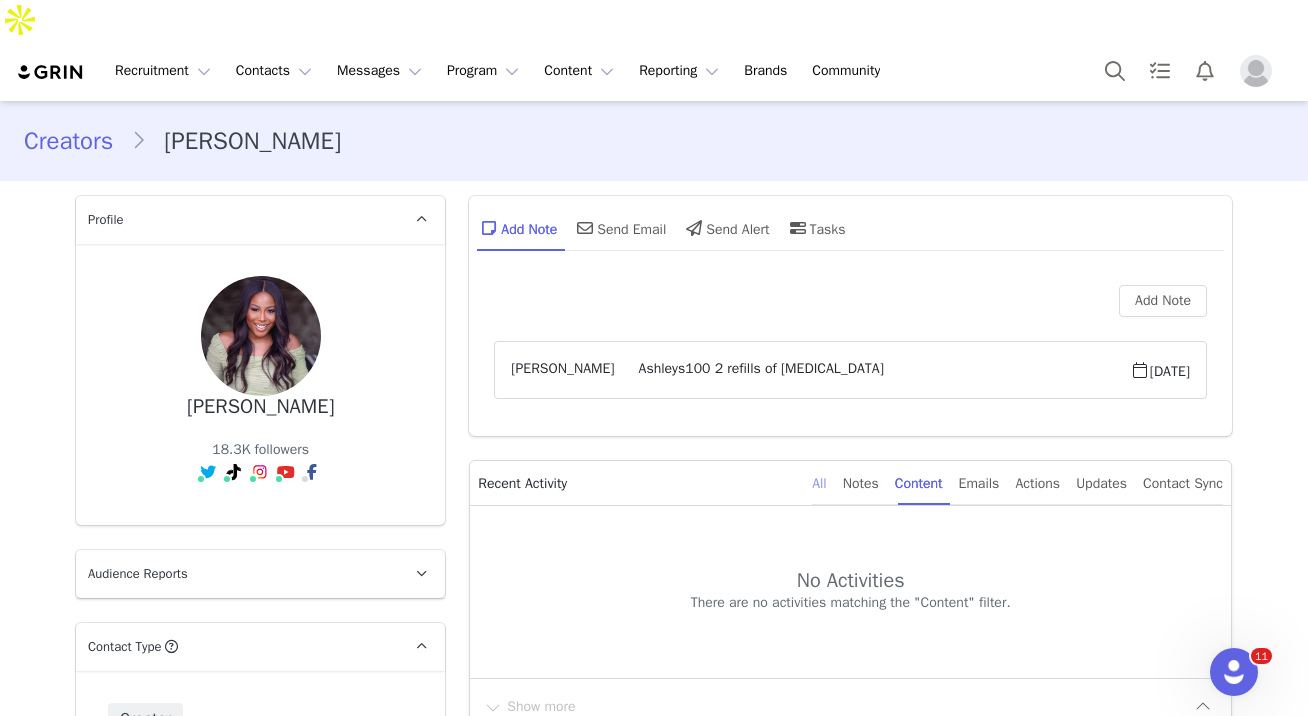 click on "All" at bounding box center (819, 483) 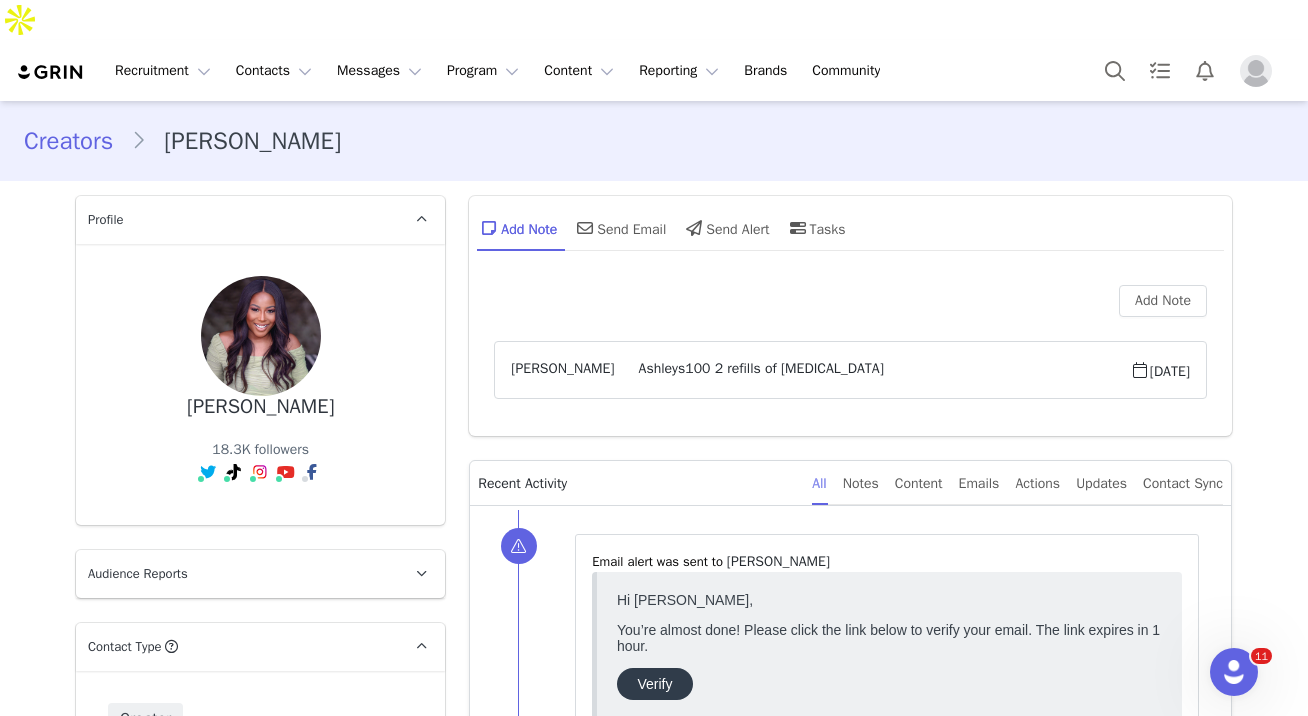 scroll, scrollTop: 0, scrollLeft: 0, axis: both 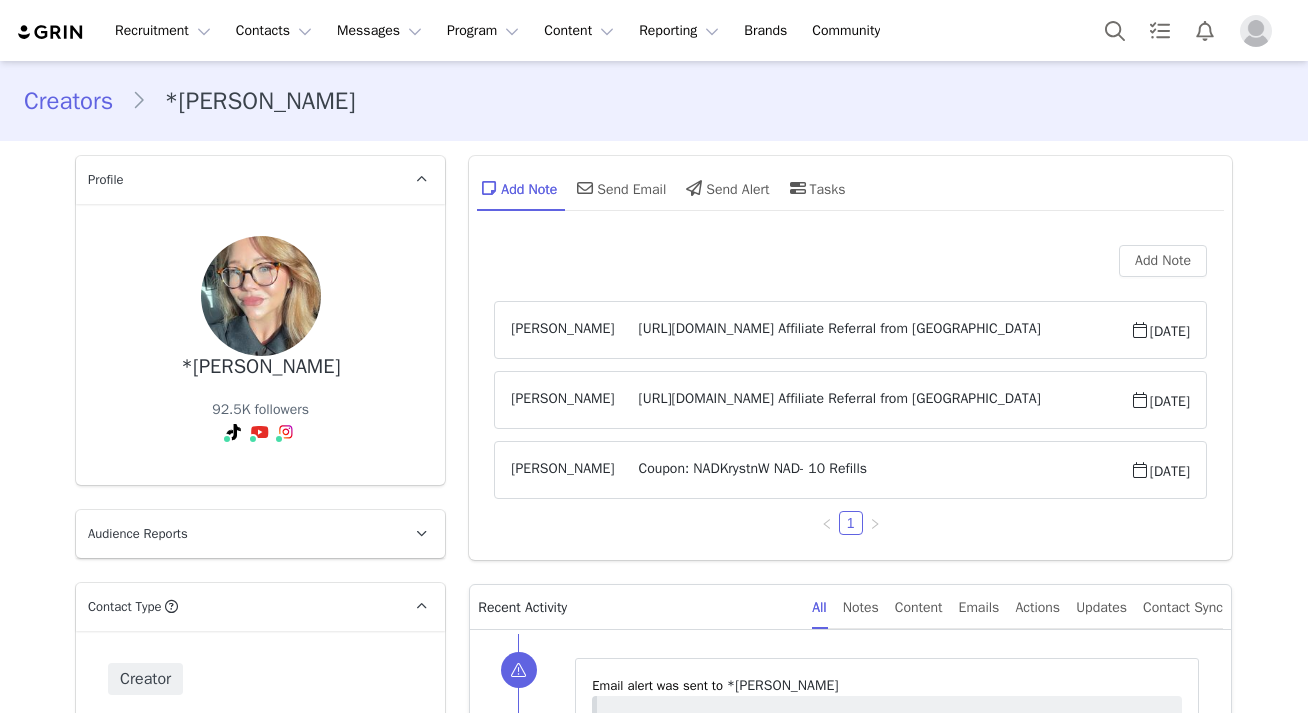 type on "+1 ([GEOGRAPHIC_DATA])" 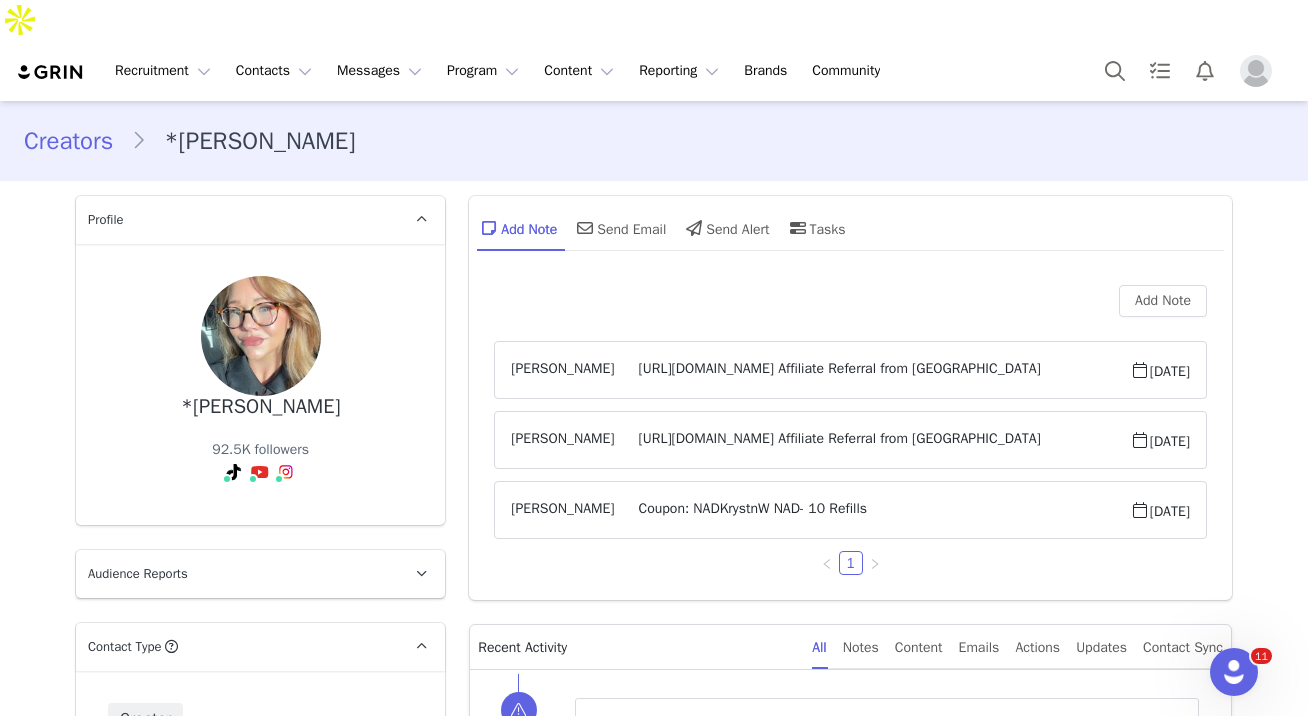 scroll, scrollTop: 0, scrollLeft: 0, axis: both 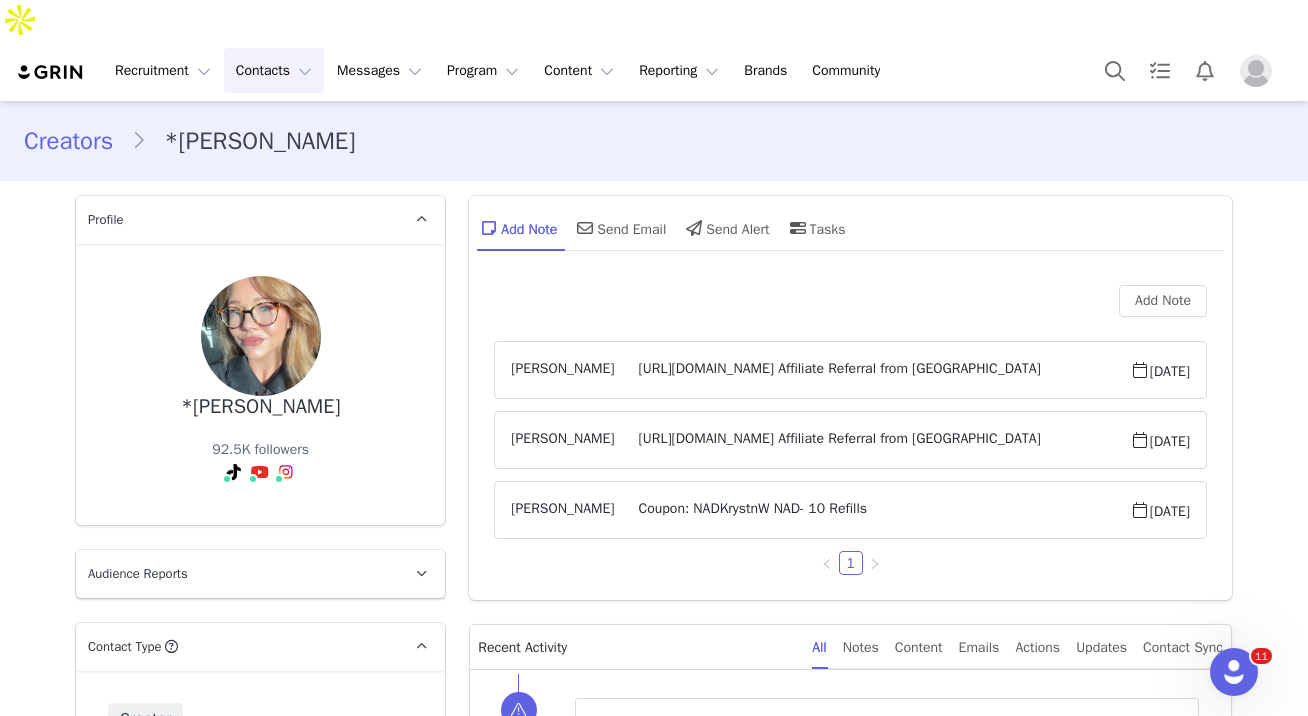 click on "Contacts Contacts" at bounding box center (274, 70) 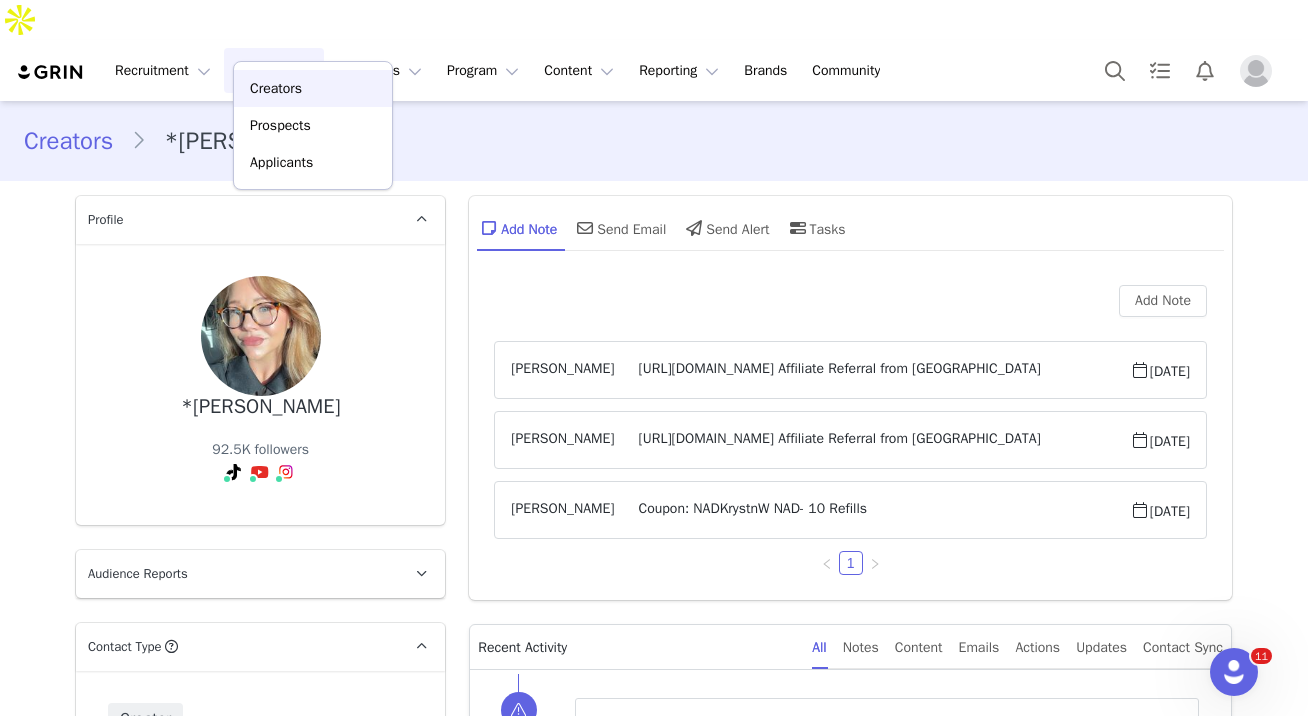 click on "Creators" at bounding box center (313, 88) 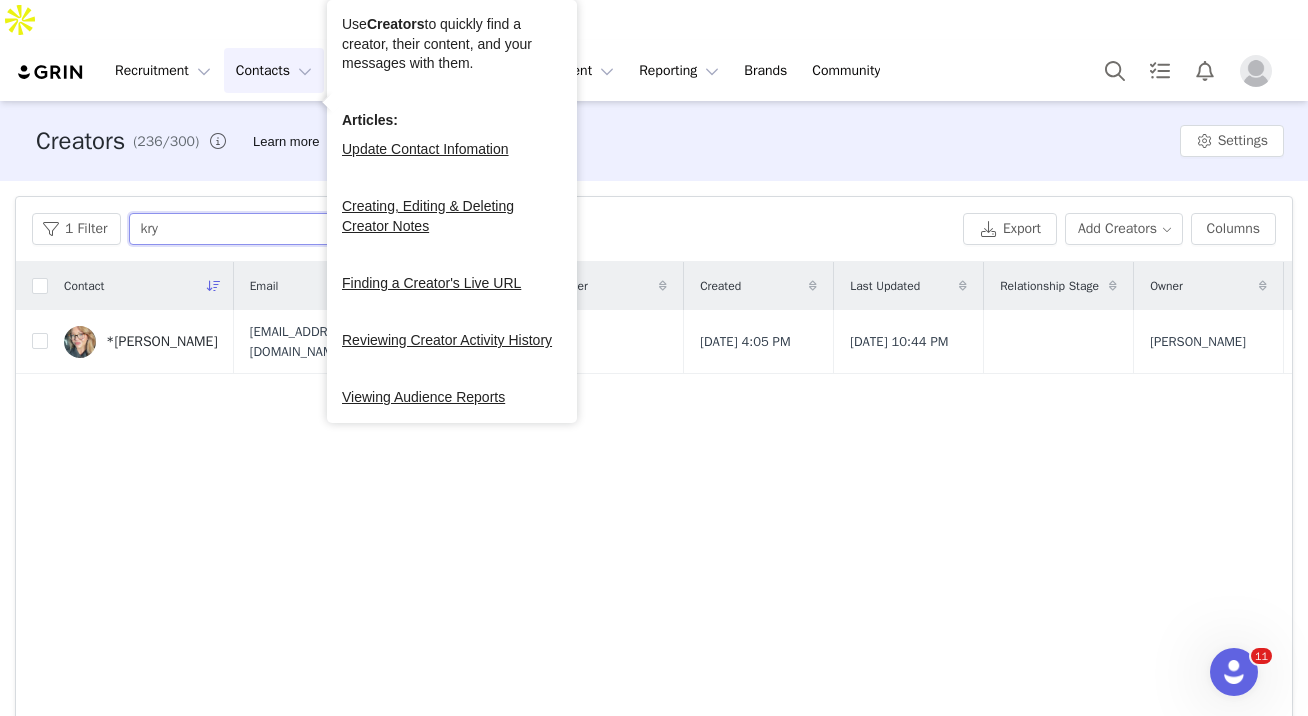 click on "kry" at bounding box center [254, 229] 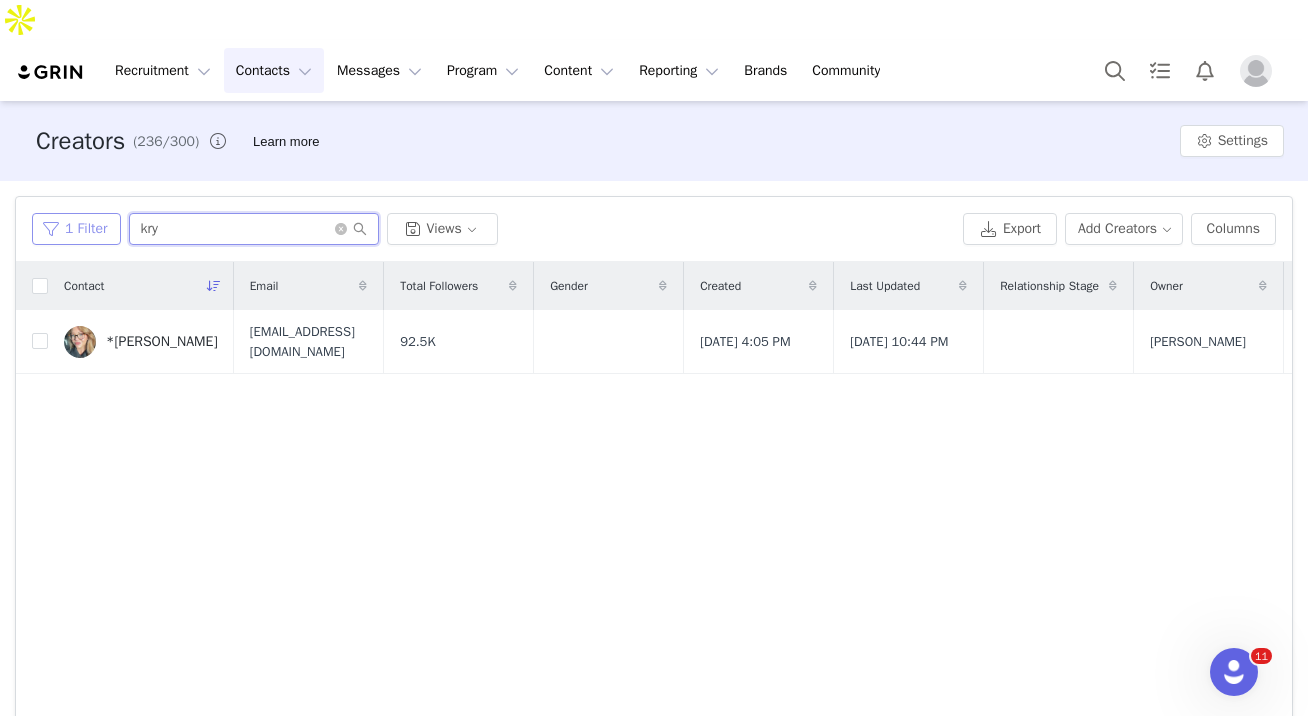 drag, startPoint x: 144, startPoint y: 181, endPoint x: 104, endPoint y: 178, distance: 40.112343 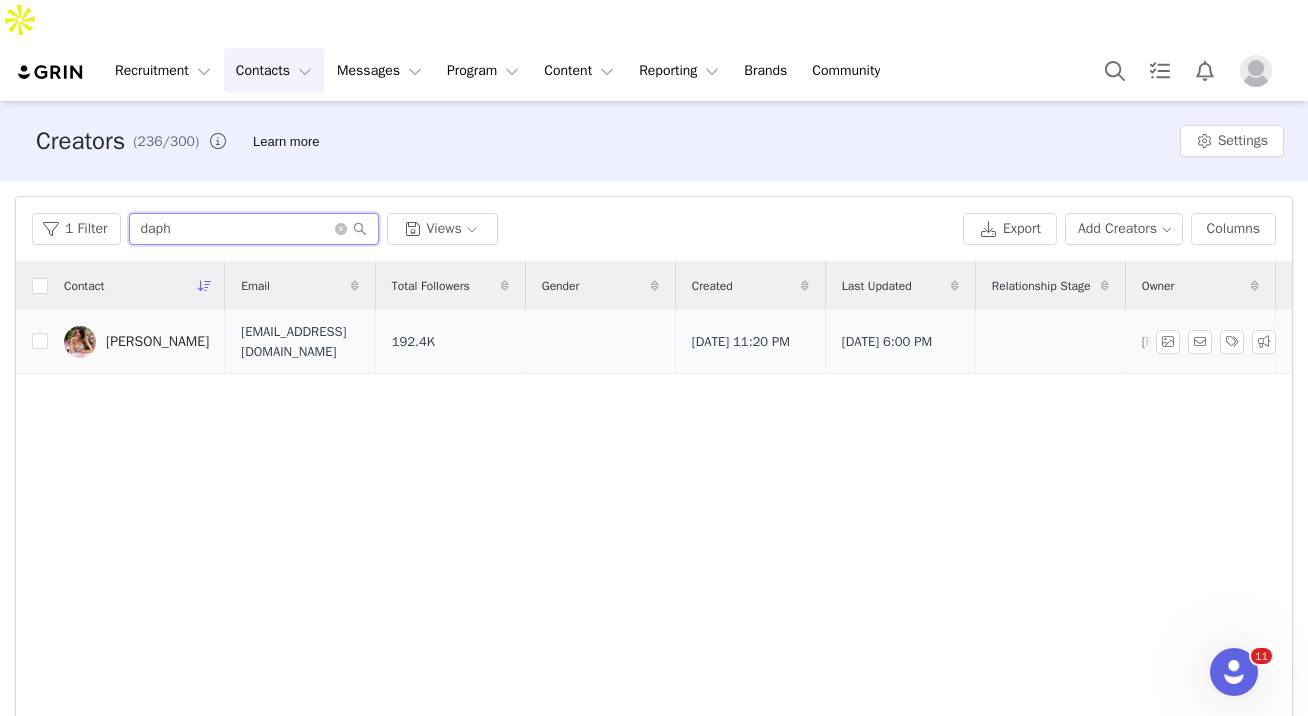 type on "daph" 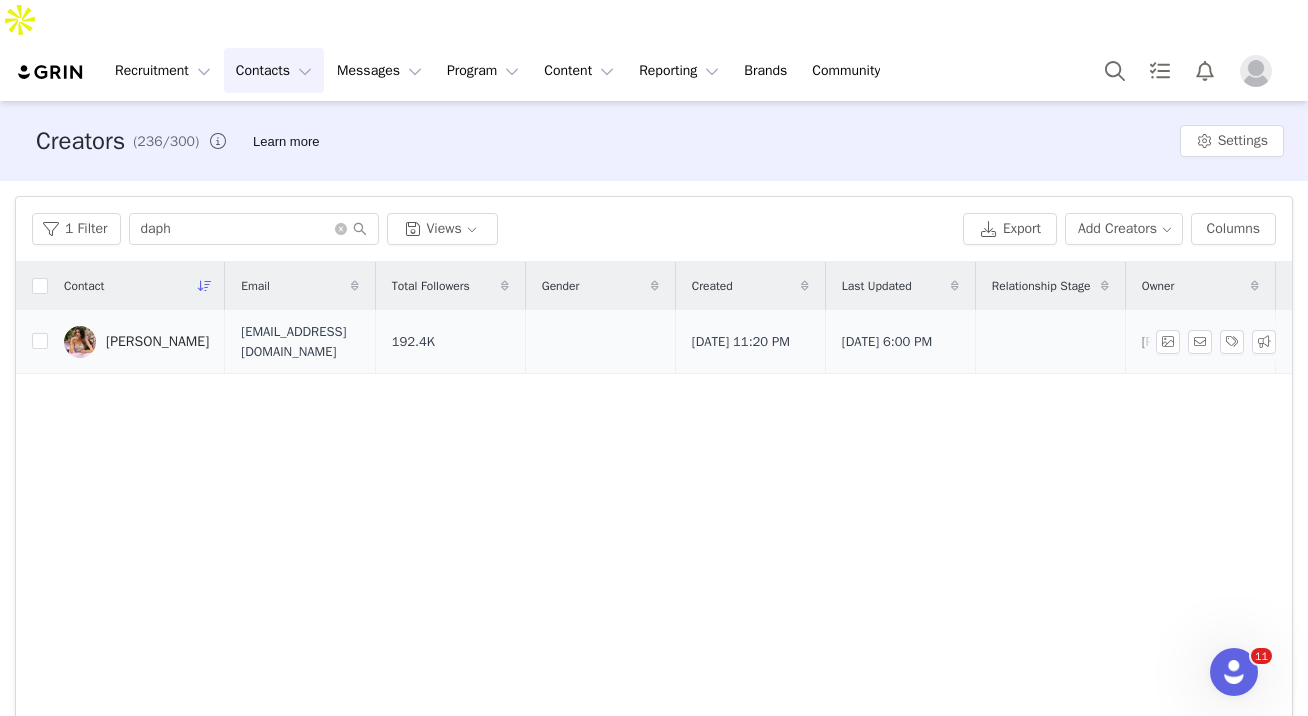 click on "Daphne Nunez" at bounding box center [157, 342] 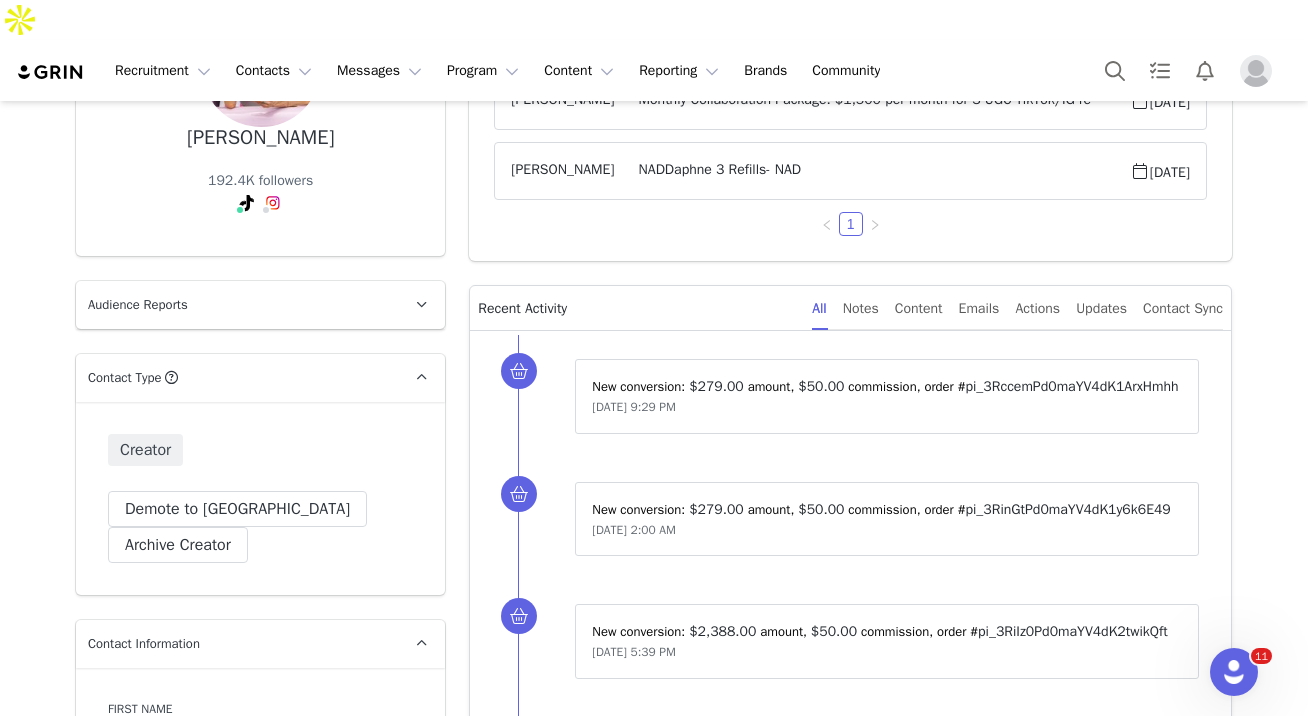scroll, scrollTop: 0, scrollLeft: 0, axis: both 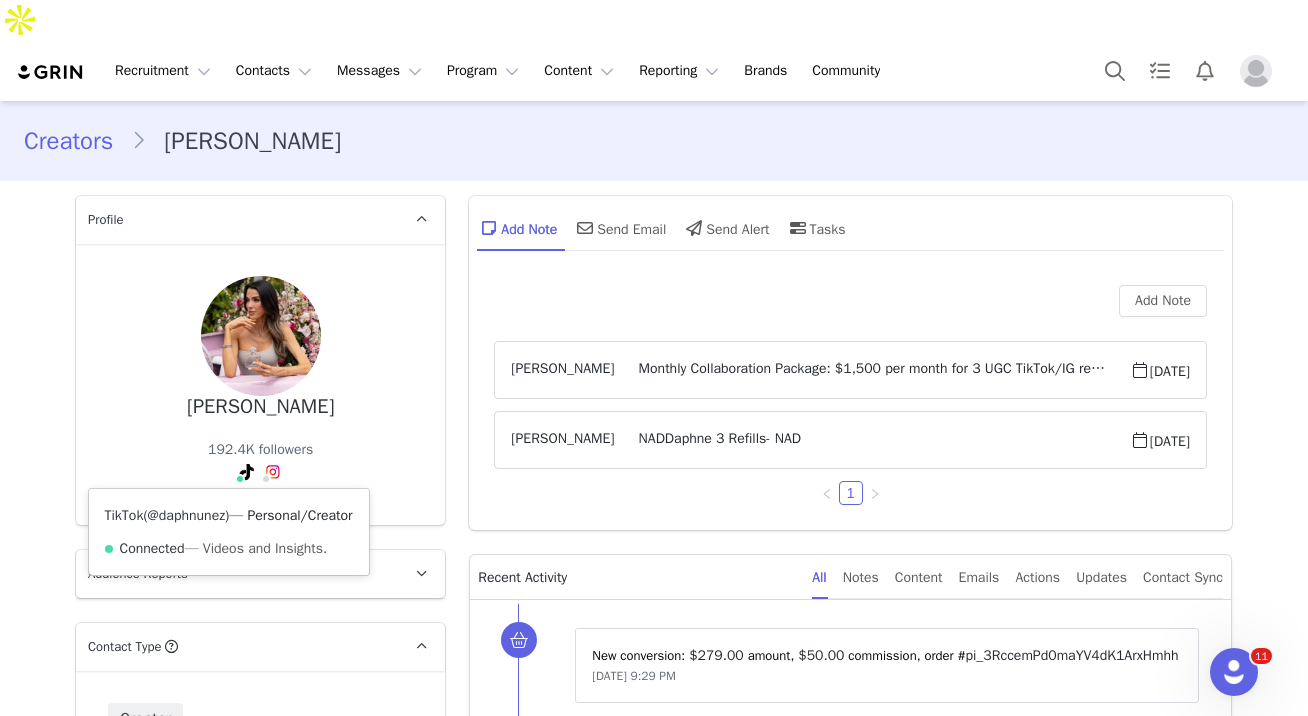 click on "@daphnunez" at bounding box center (186, 515) 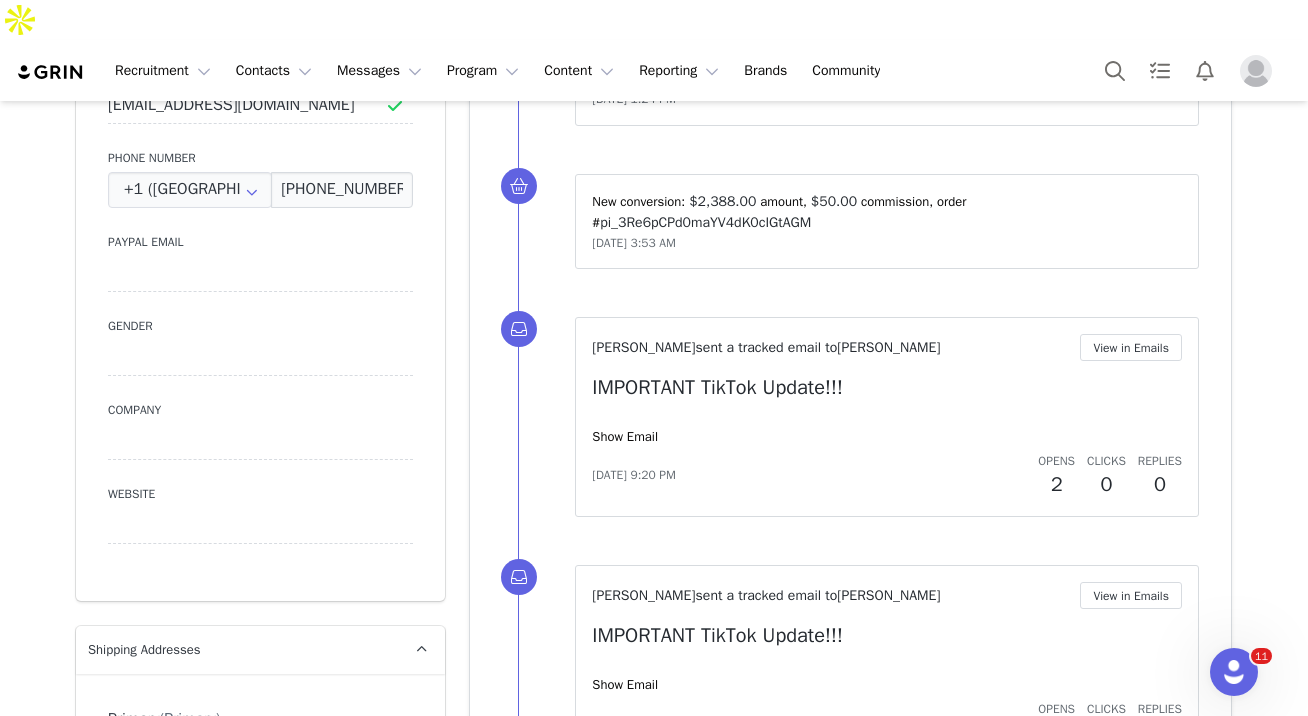 scroll, scrollTop: 1468, scrollLeft: 0, axis: vertical 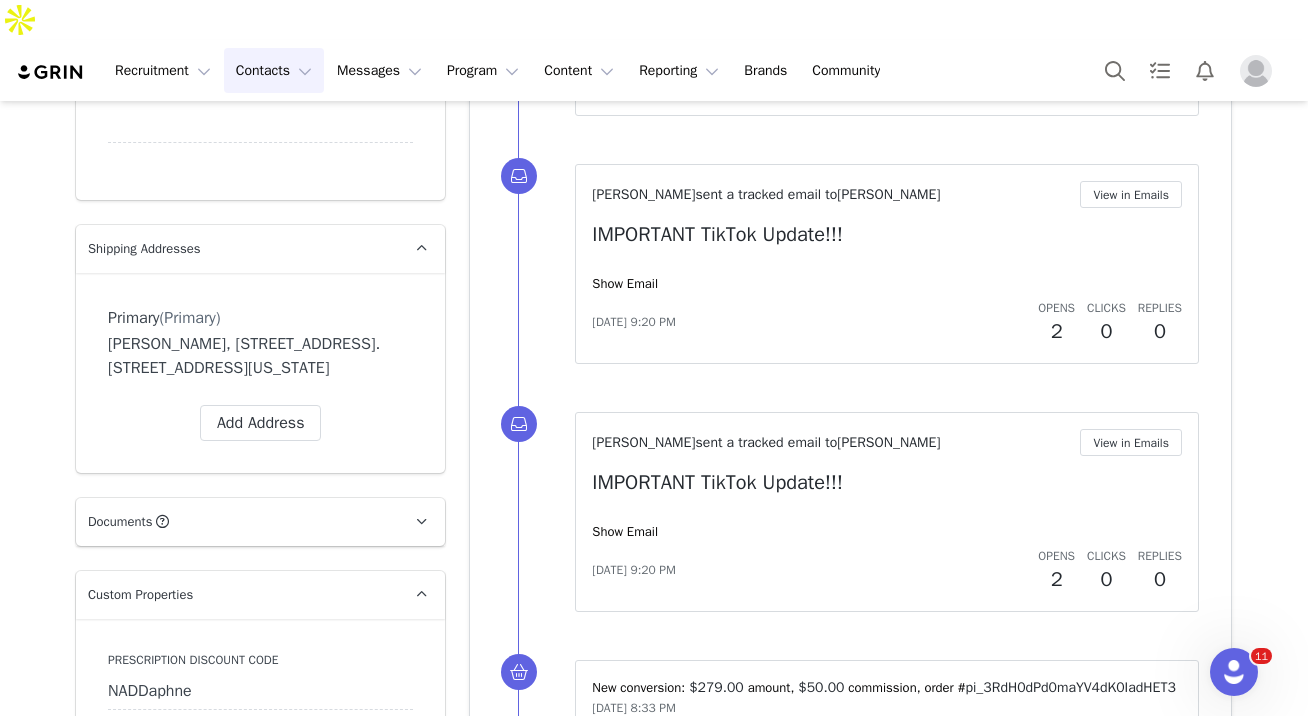 click on "Contacts Contacts" at bounding box center [274, 70] 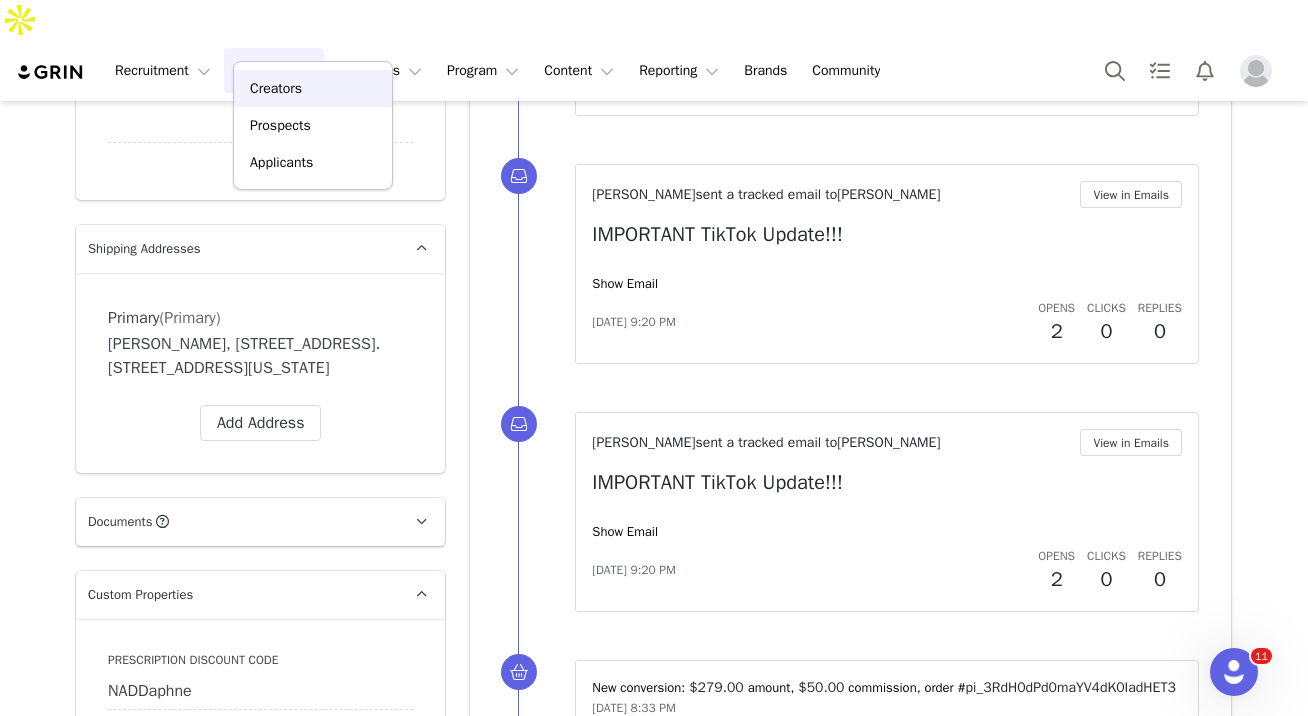 click on "Creators" at bounding box center (313, 88) 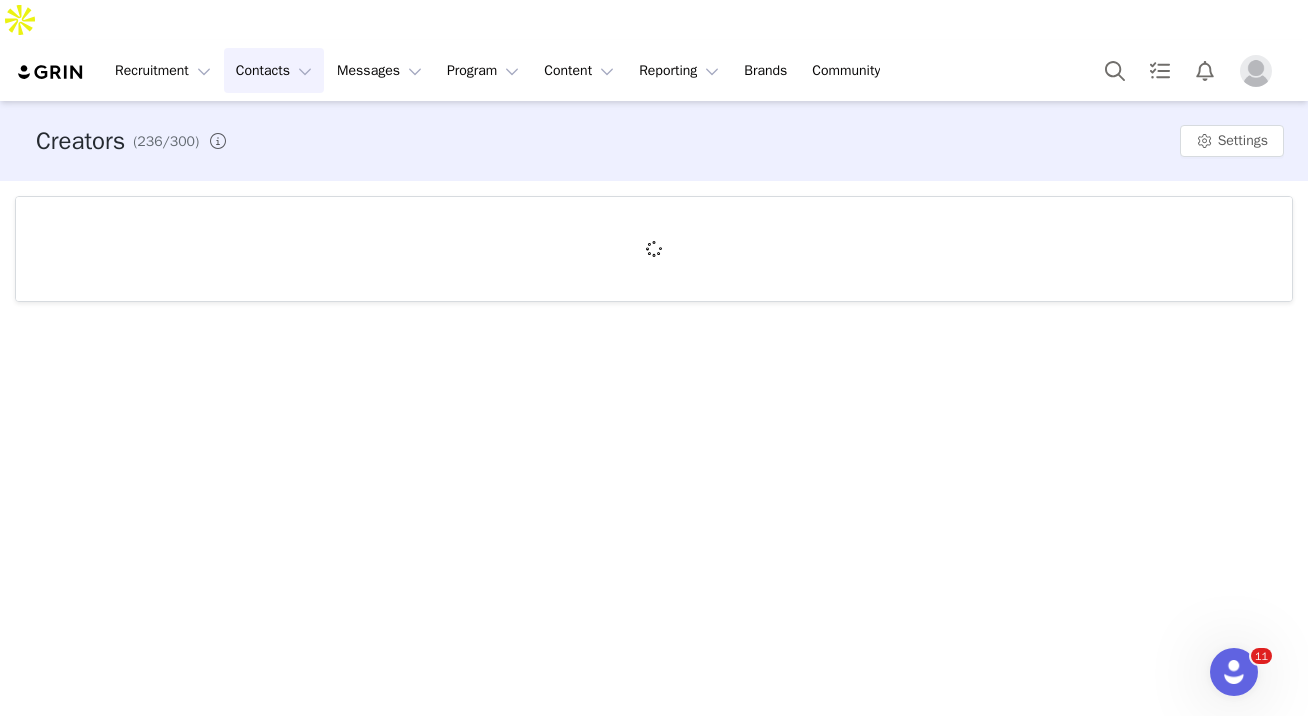 scroll, scrollTop: 0, scrollLeft: 0, axis: both 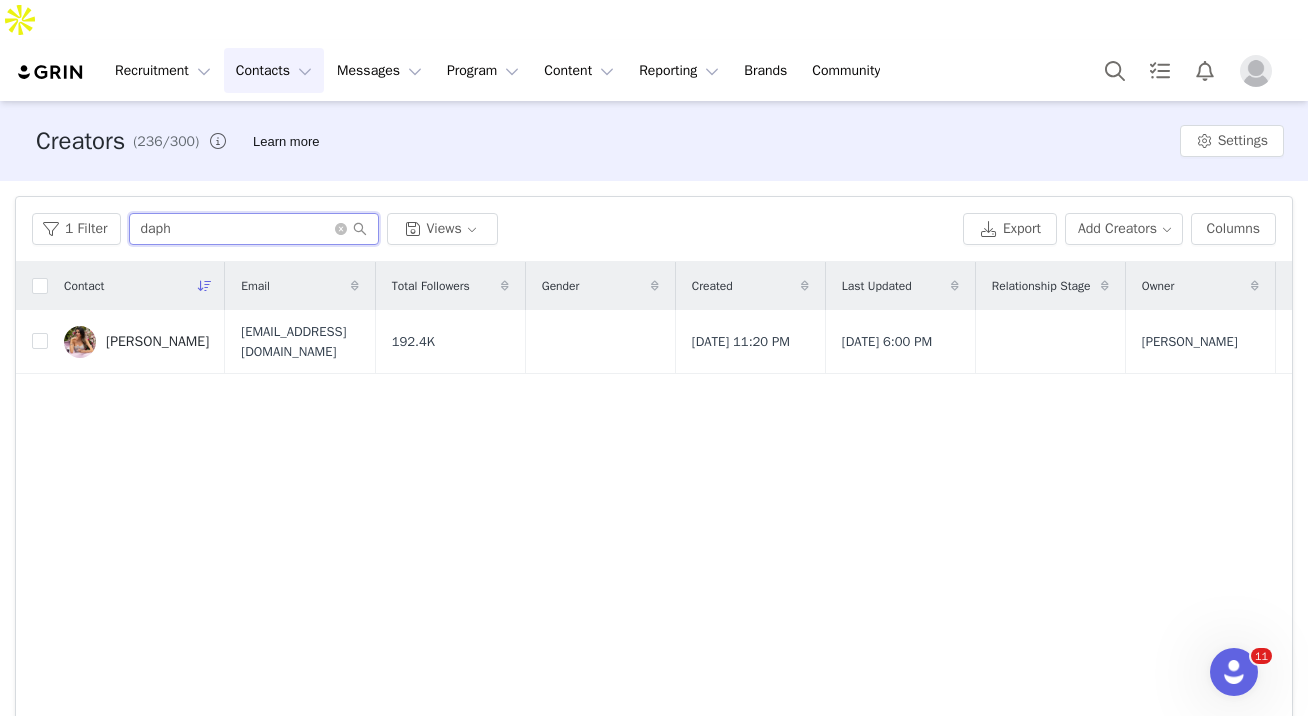 click on "daph" at bounding box center (254, 229) 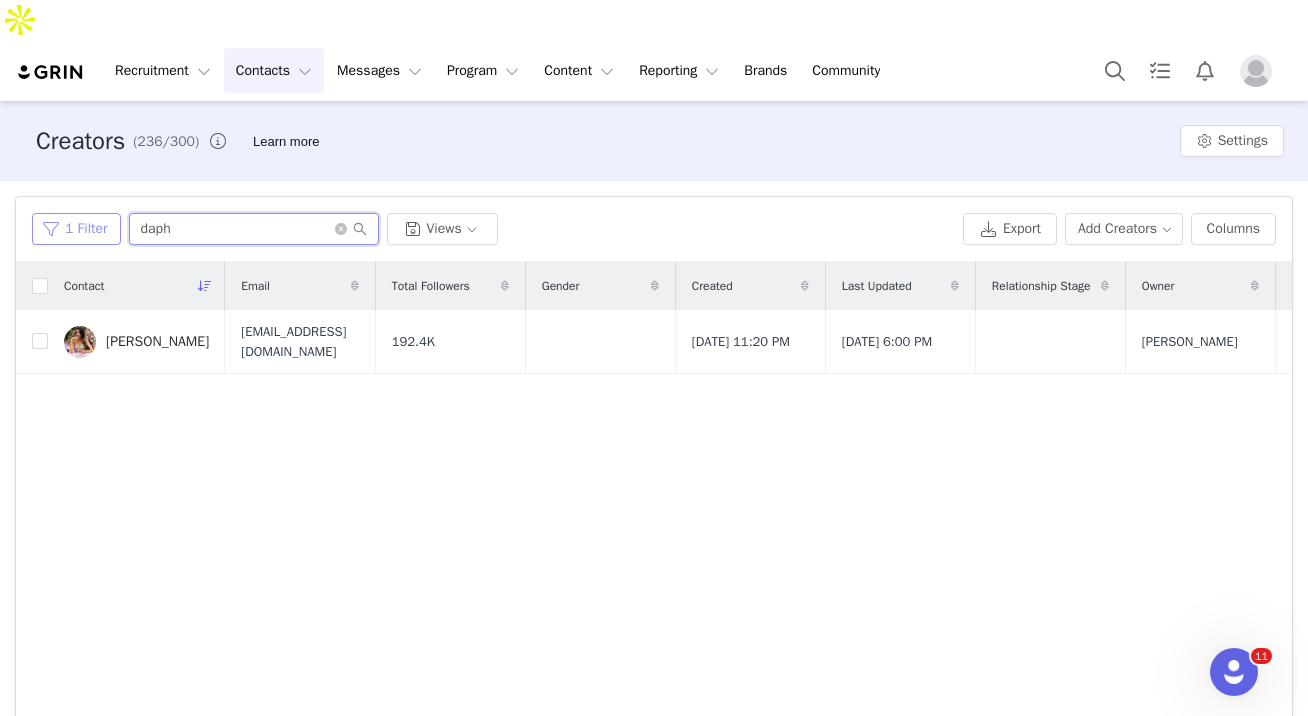 drag, startPoint x: 223, startPoint y: 192, endPoint x: 120, endPoint y: 185, distance: 103.23759 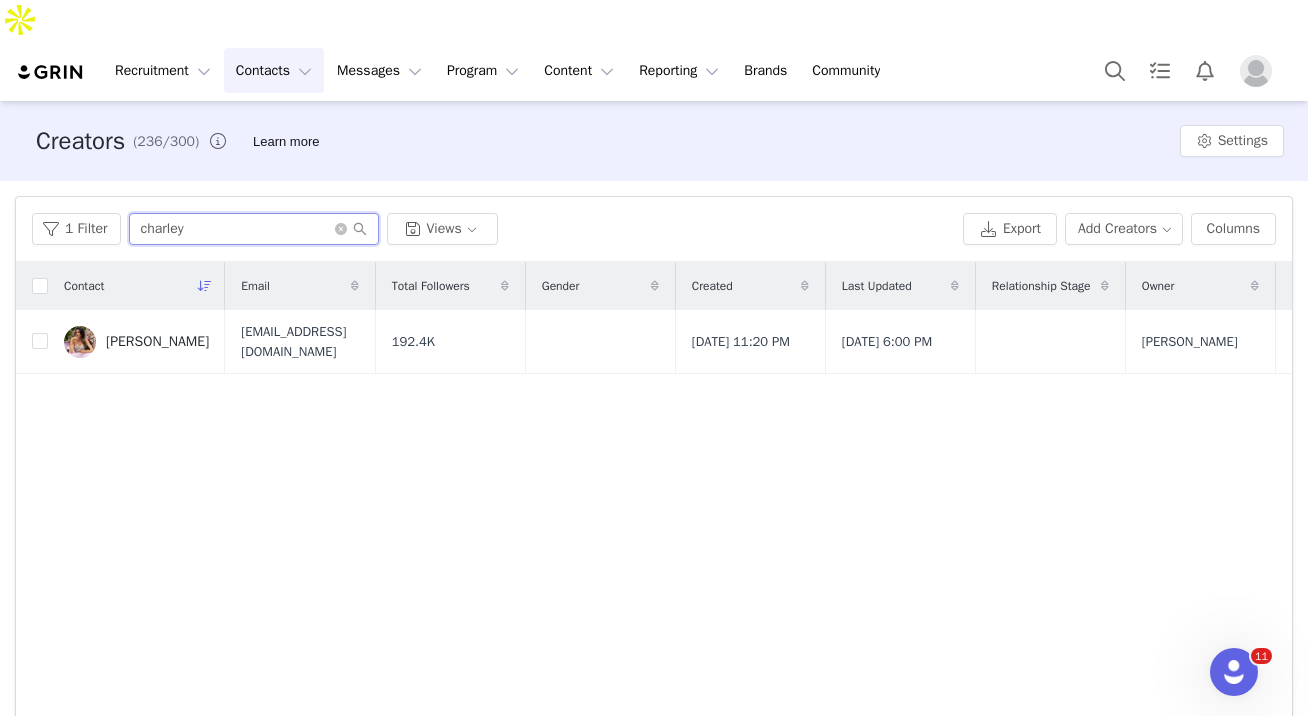 type on "charley" 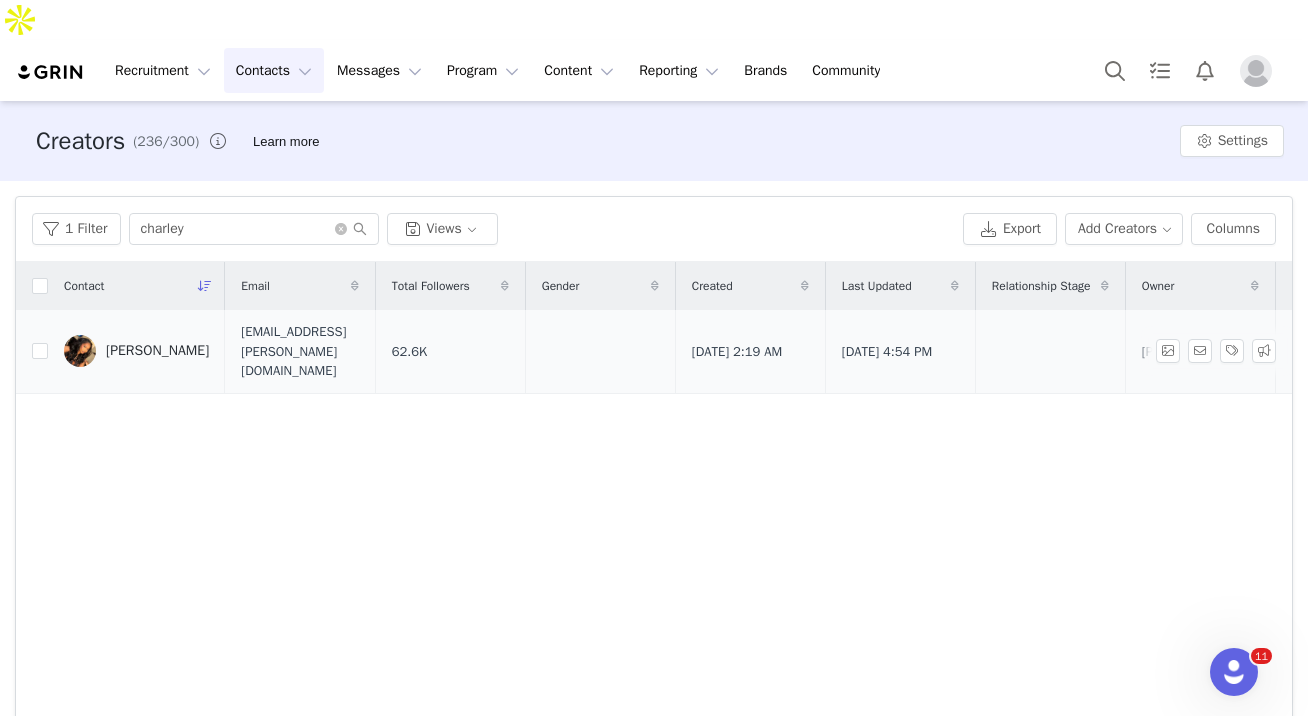 click on "Charley Hatcher" at bounding box center [157, 351] 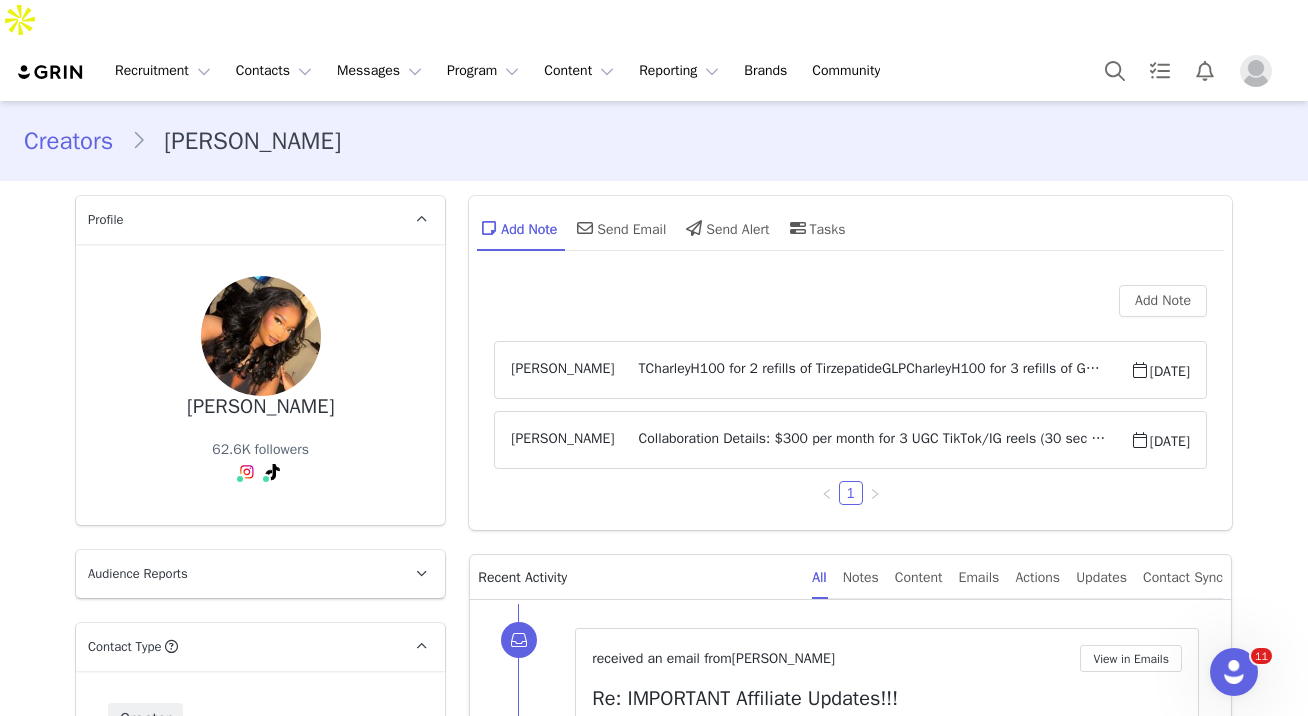 scroll, scrollTop: 0, scrollLeft: 0, axis: both 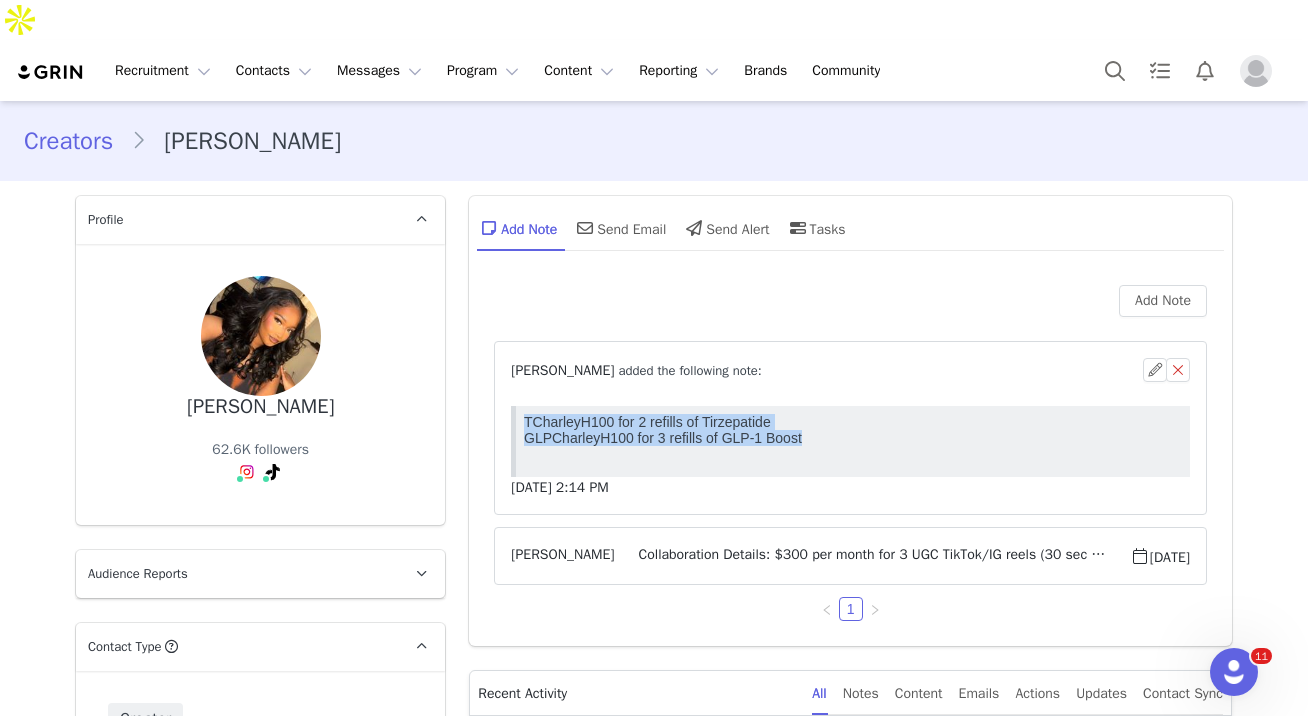 drag, startPoint x: 804, startPoint y: 436, endPoint x: 523, endPoint y: 418, distance: 281.57593 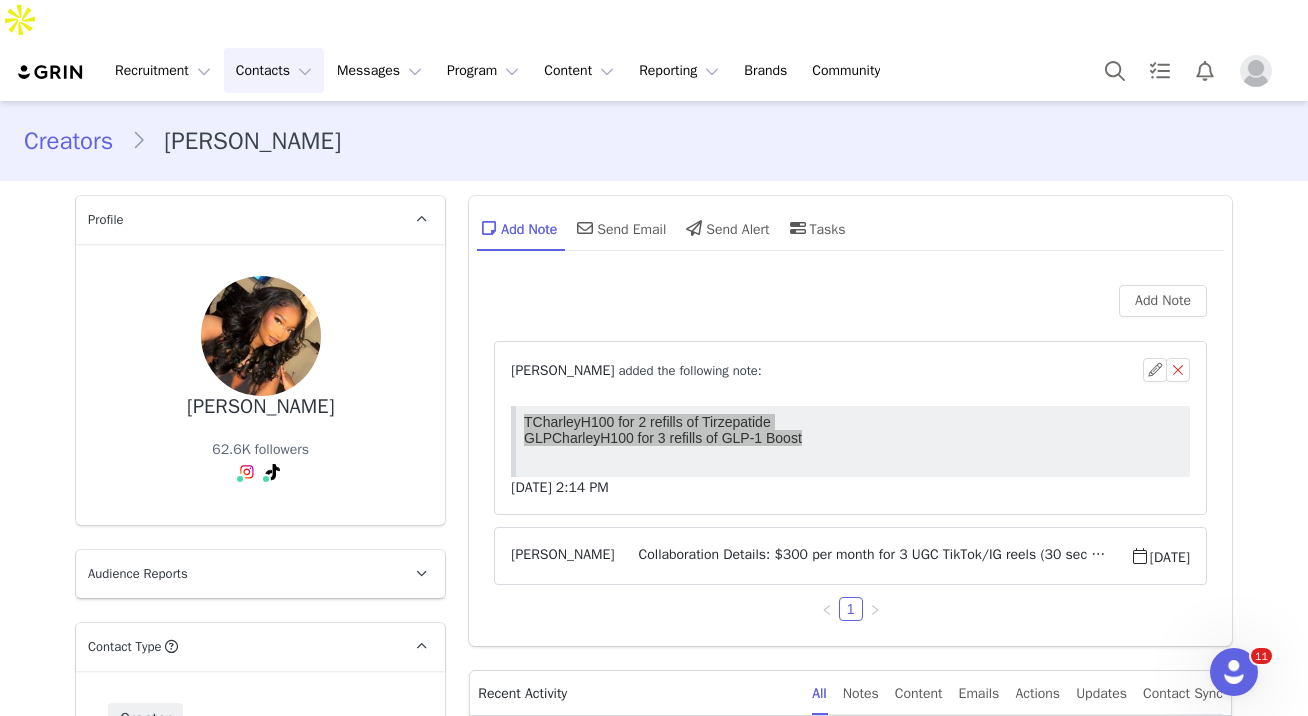 click on "Contacts Contacts" at bounding box center [274, 70] 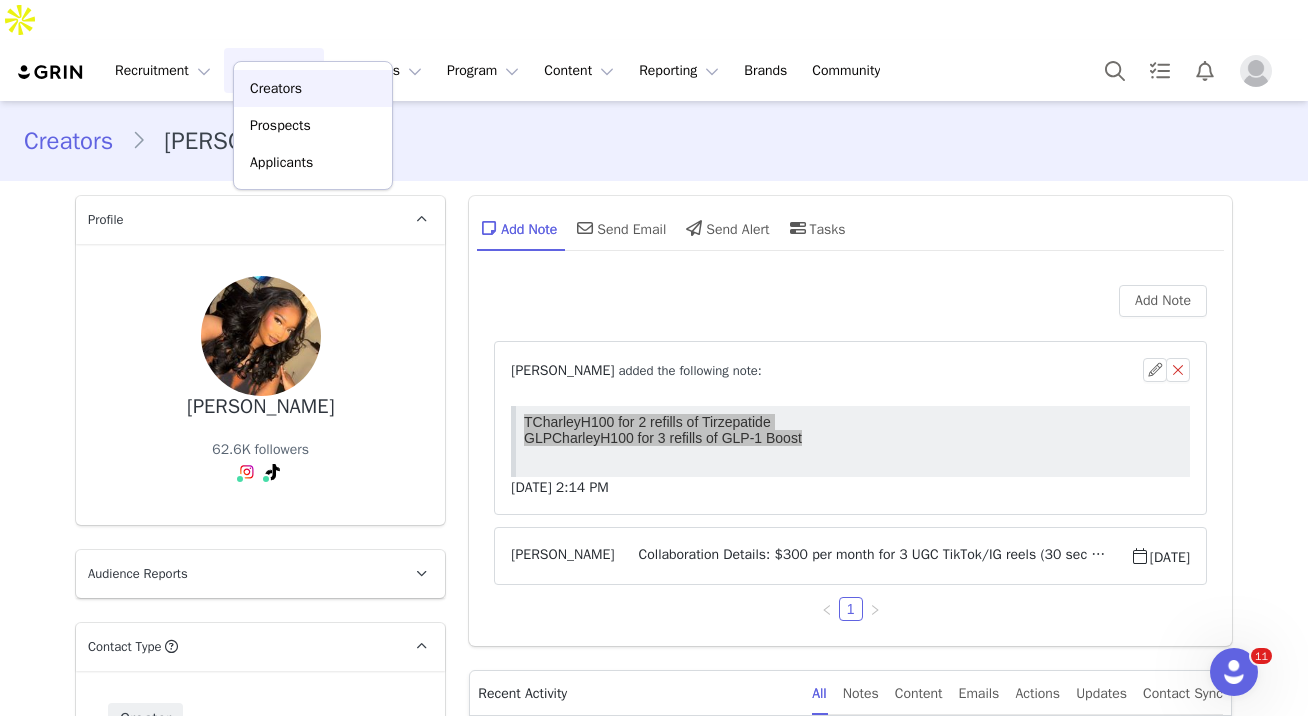 click on "Creators" at bounding box center [276, 88] 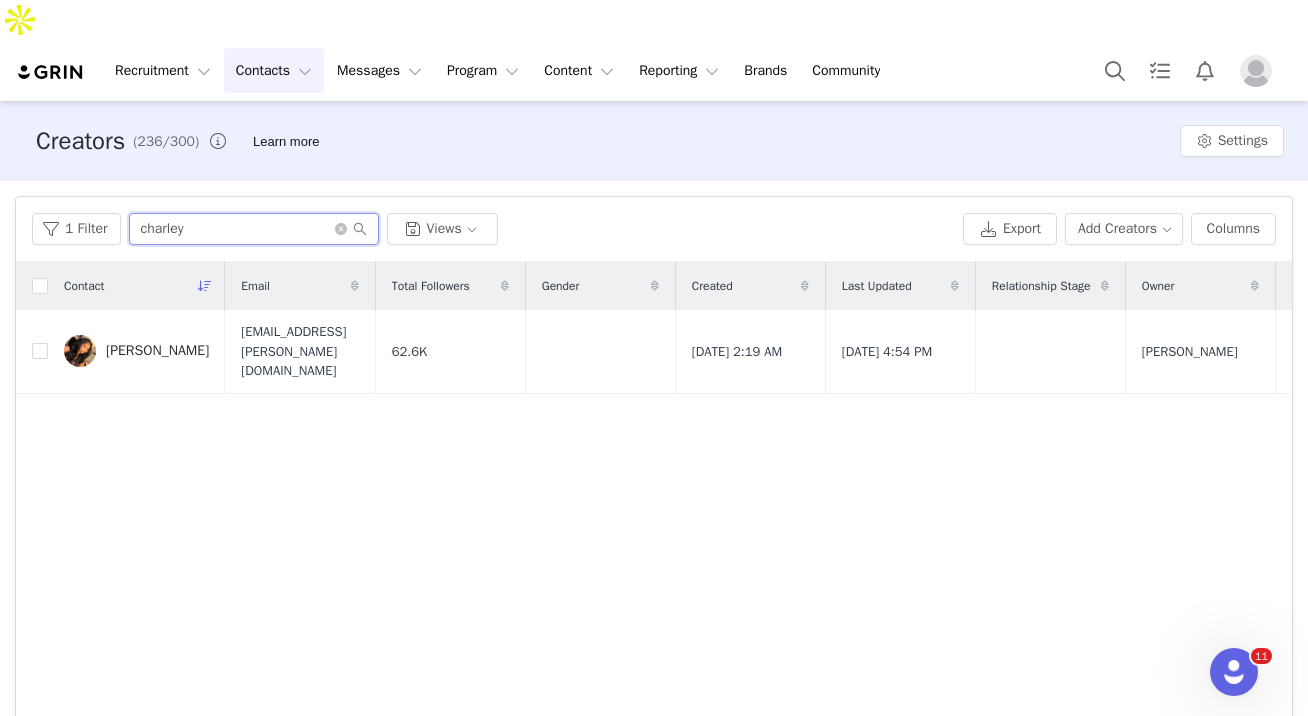 click on "charley" at bounding box center [254, 229] 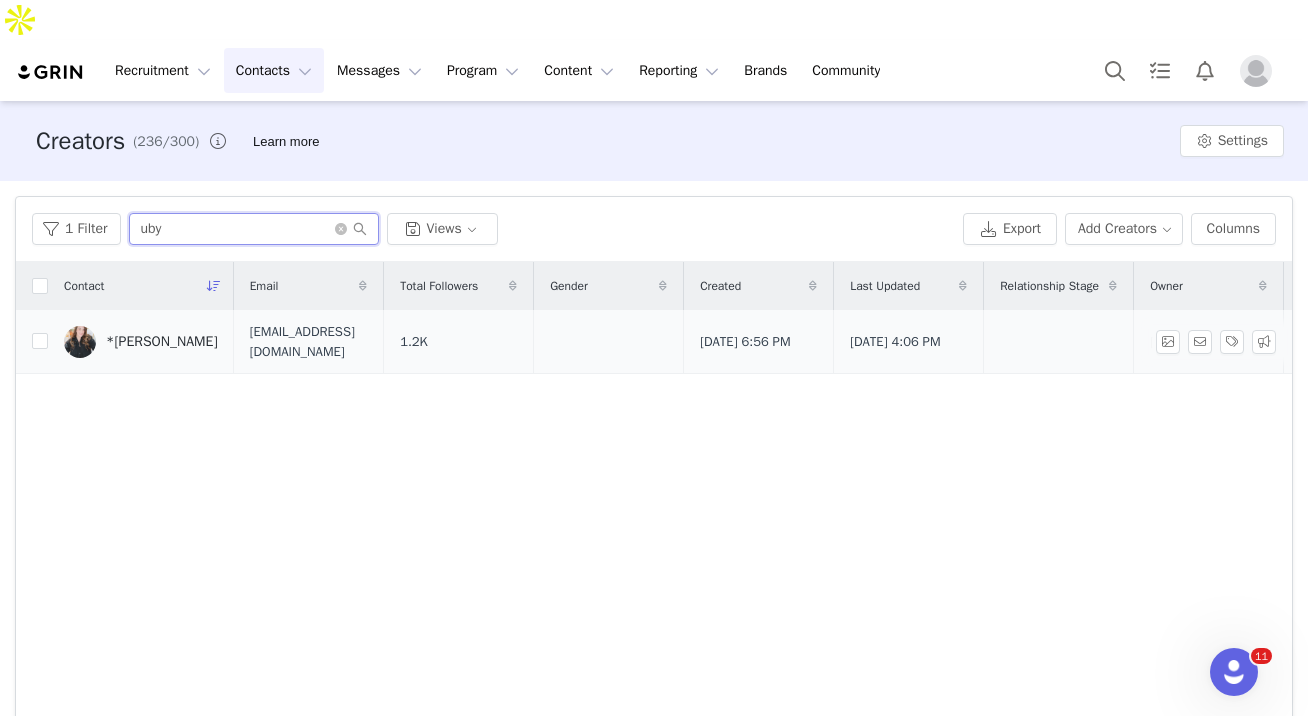 type on "uby" 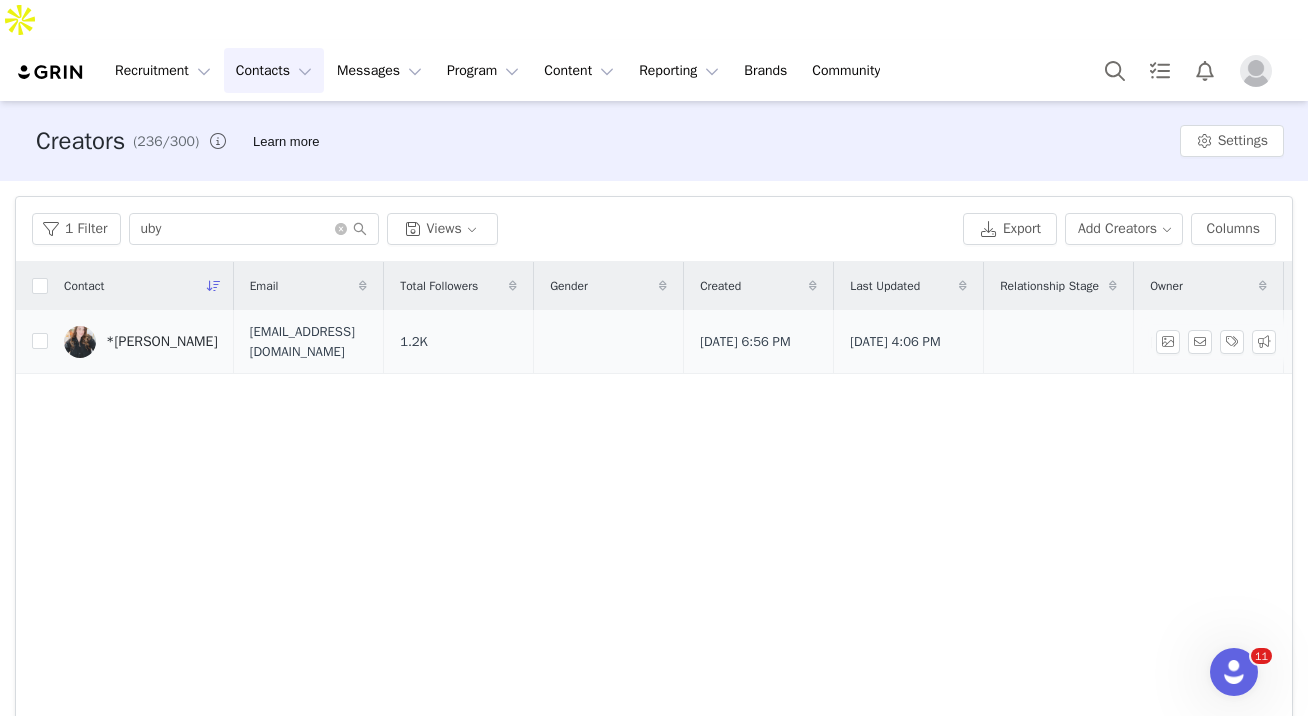 click on "*Mariella Yanes" at bounding box center (162, 342) 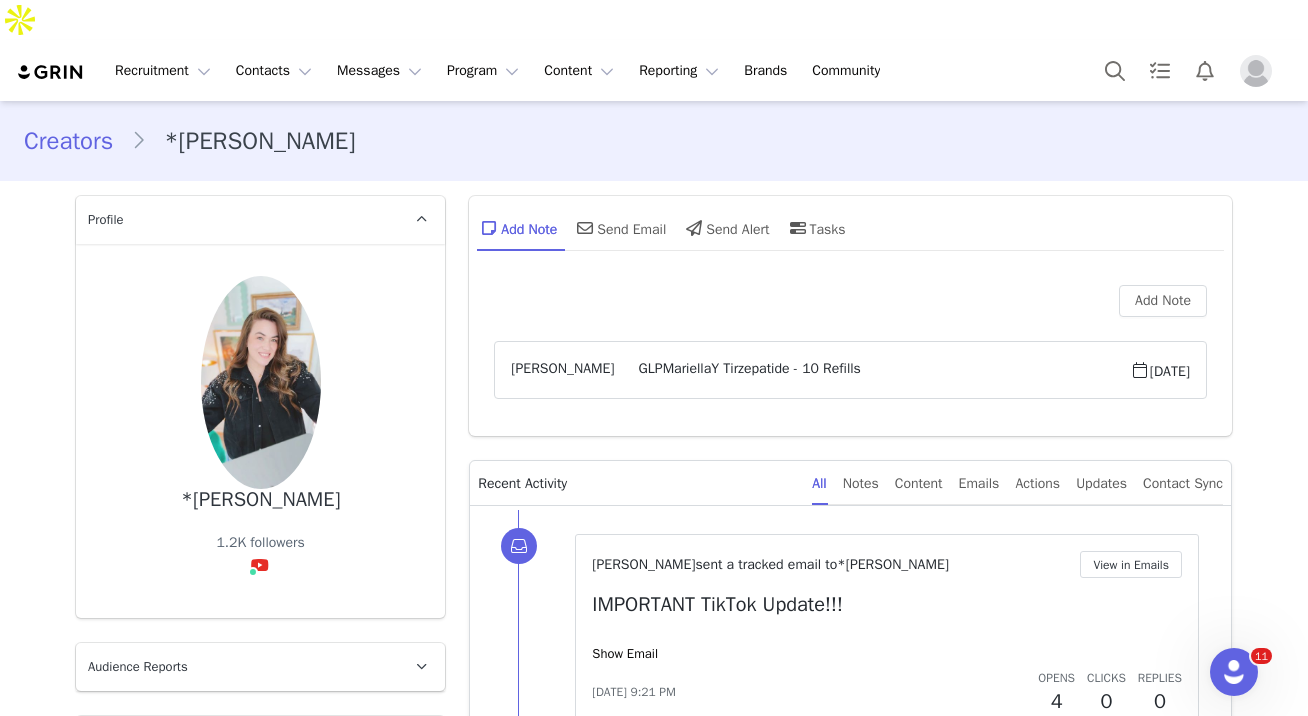 scroll, scrollTop: 0, scrollLeft: 0, axis: both 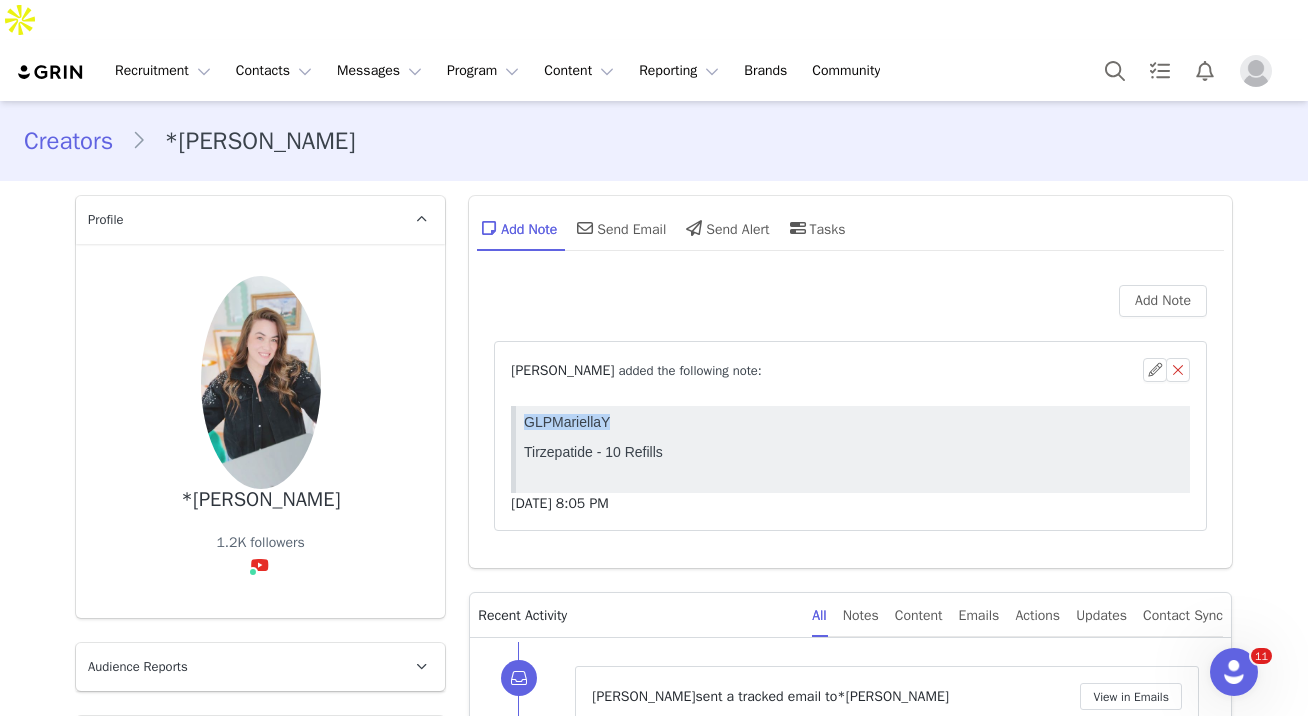 drag, startPoint x: 619, startPoint y: 418, endPoint x: 525, endPoint y: 422, distance: 94.08507 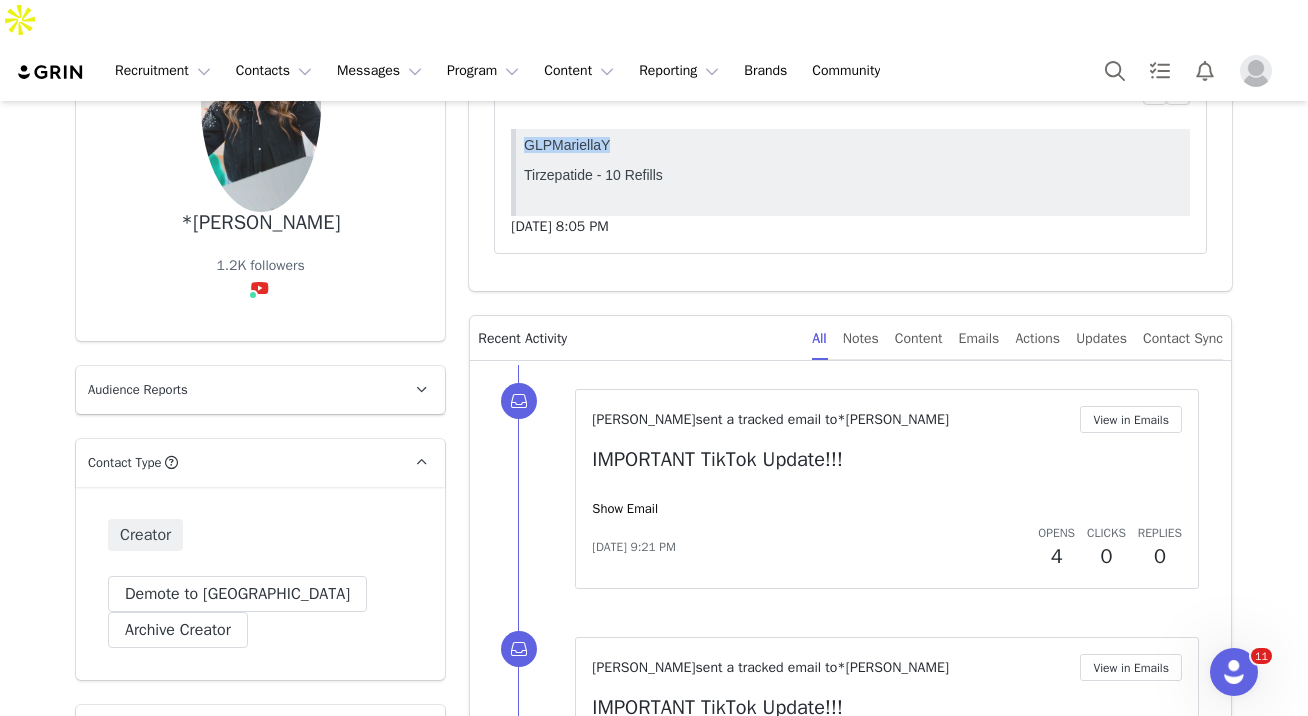 scroll, scrollTop: 384, scrollLeft: 0, axis: vertical 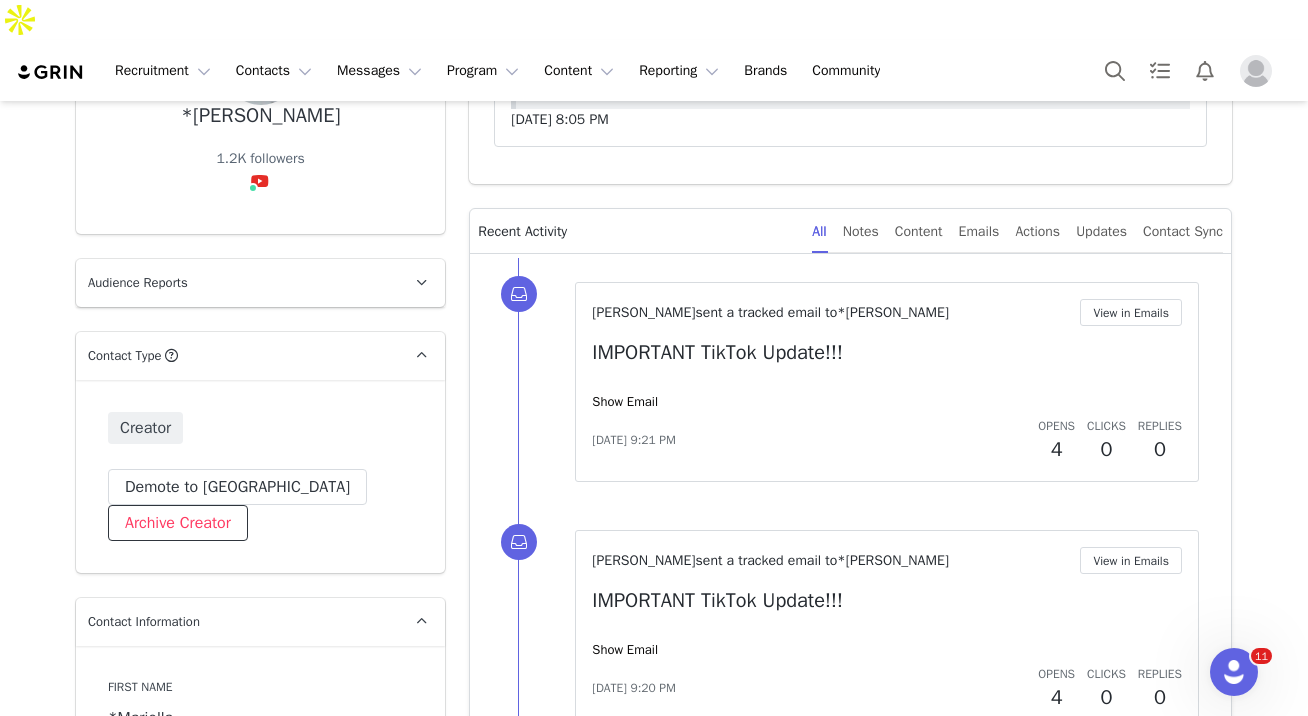 click on "Archive Creator" at bounding box center [178, 523] 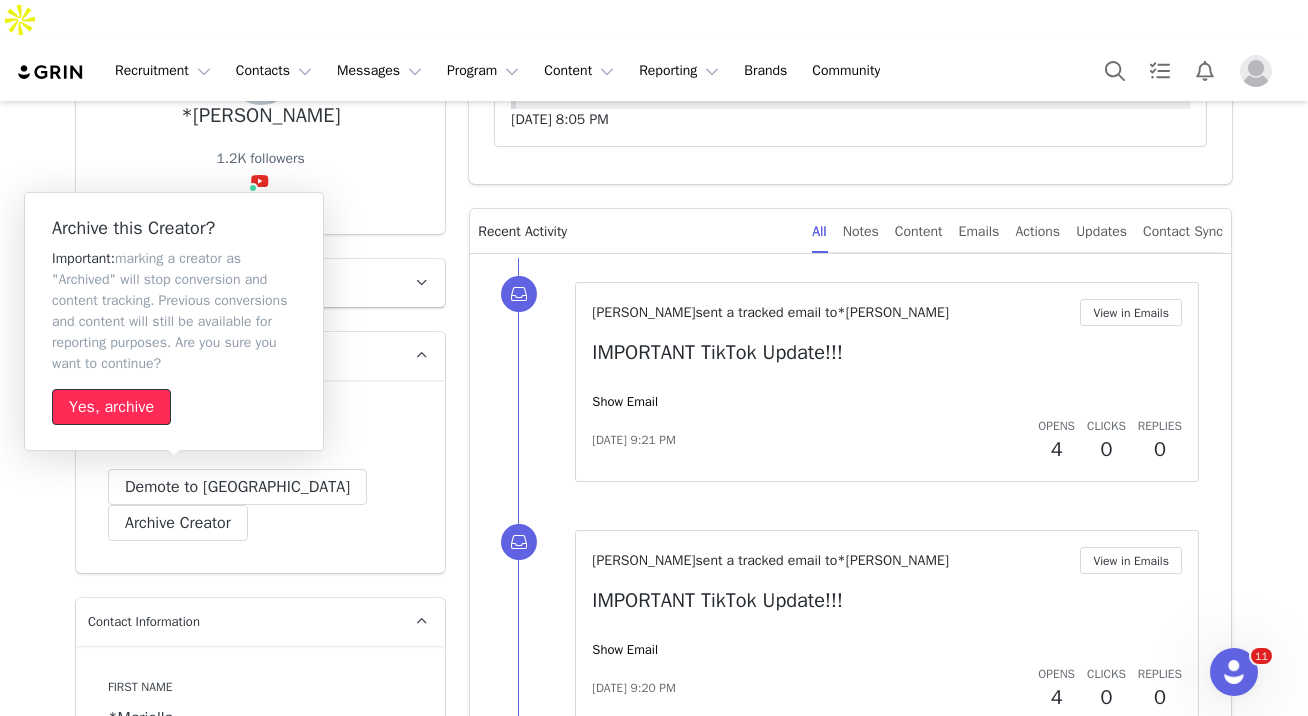 click on "Yes, archive" at bounding box center (111, 407) 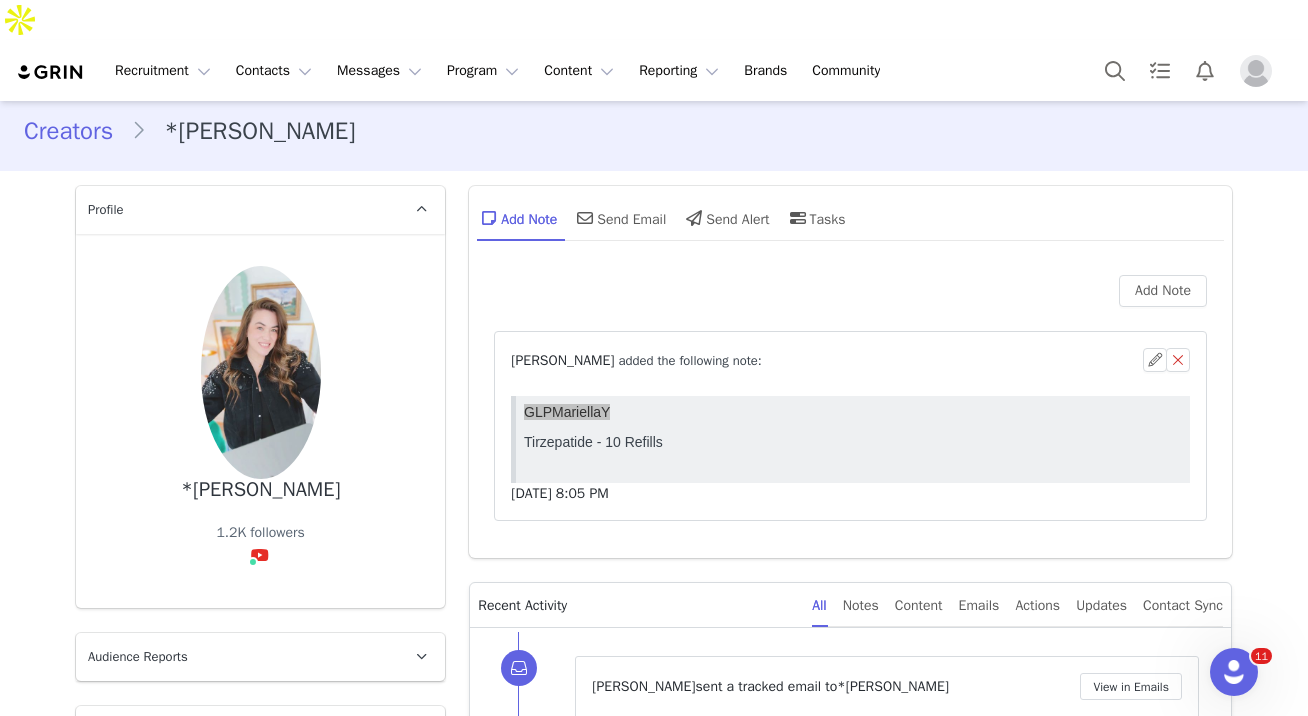 scroll, scrollTop: 0, scrollLeft: 0, axis: both 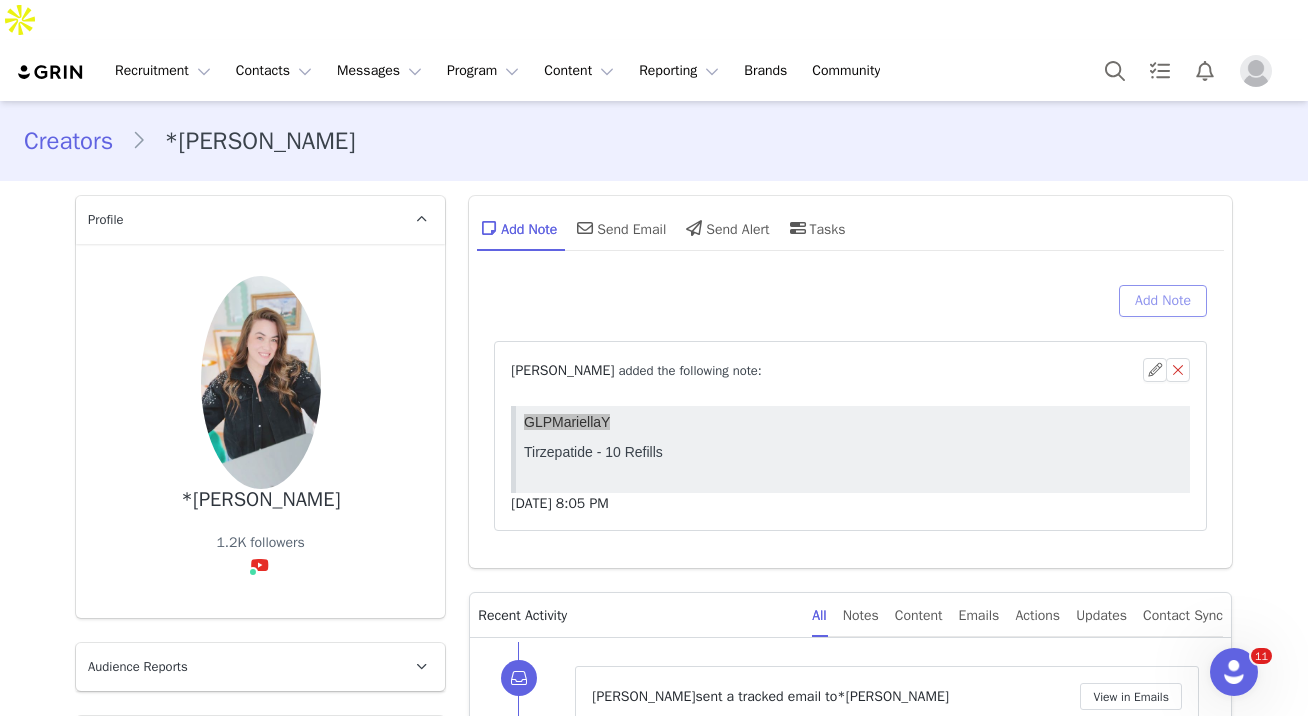 click on "Add Note" at bounding box center (1163, 301) 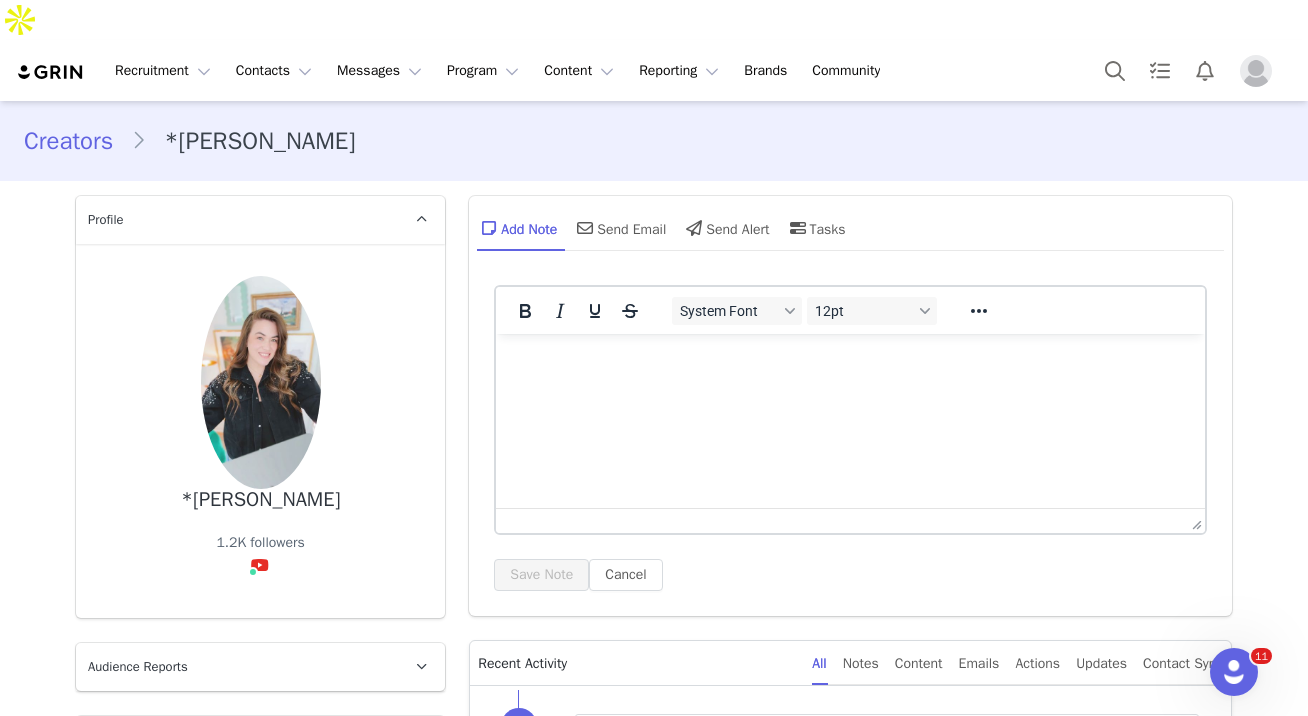scroll, scrollTop: 0, scrollLeft: 0, axis: both 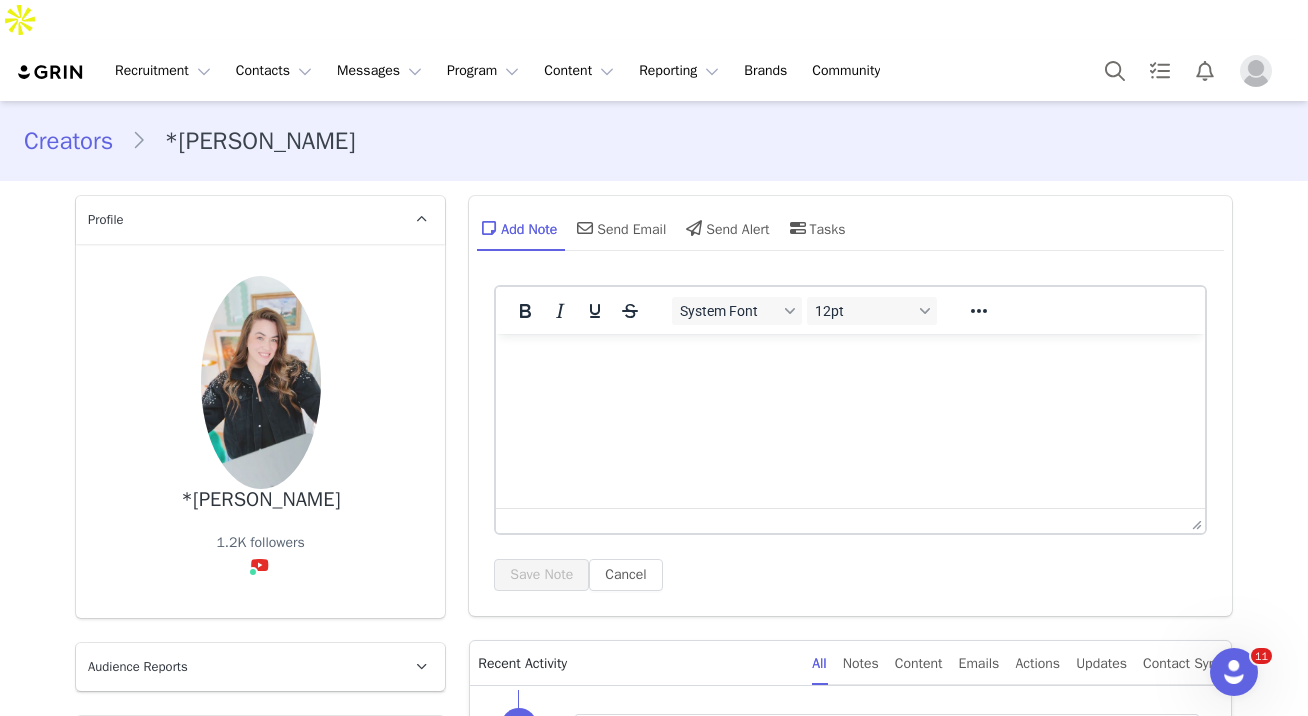click at bounding box center [850, 361] 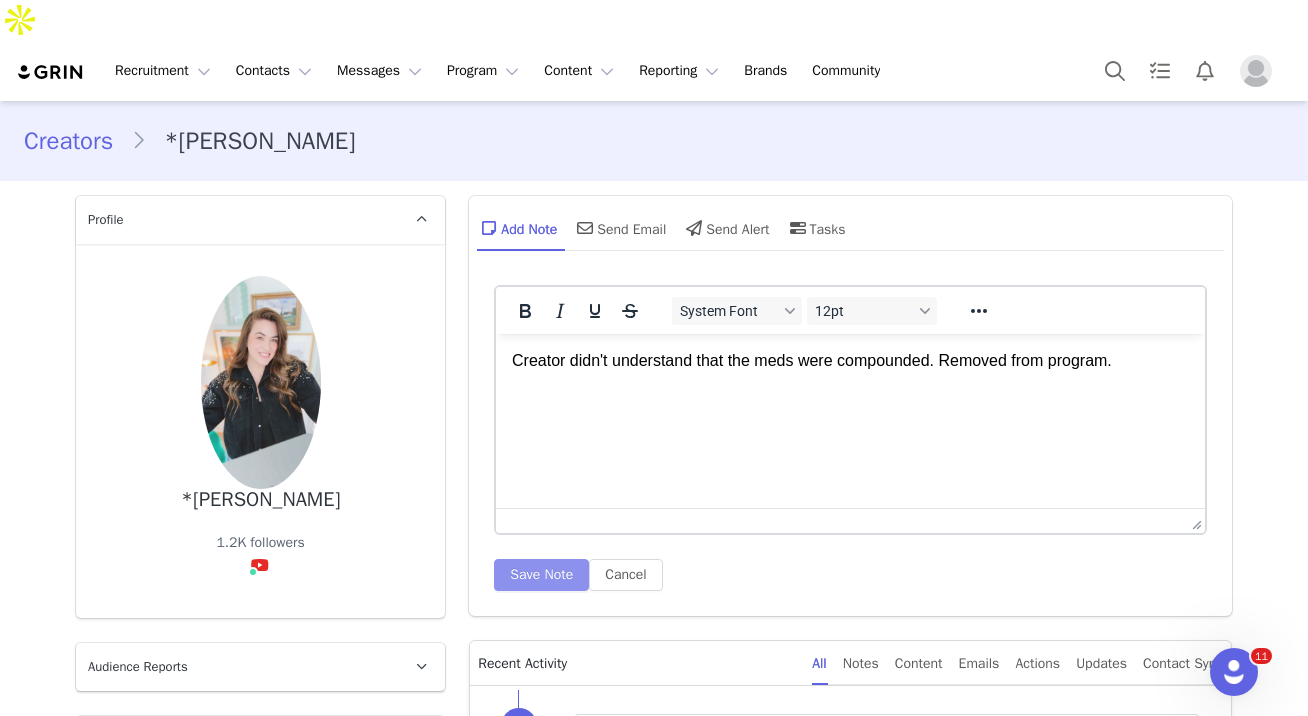 click on "Save Note" at bounding box center [541, 575] 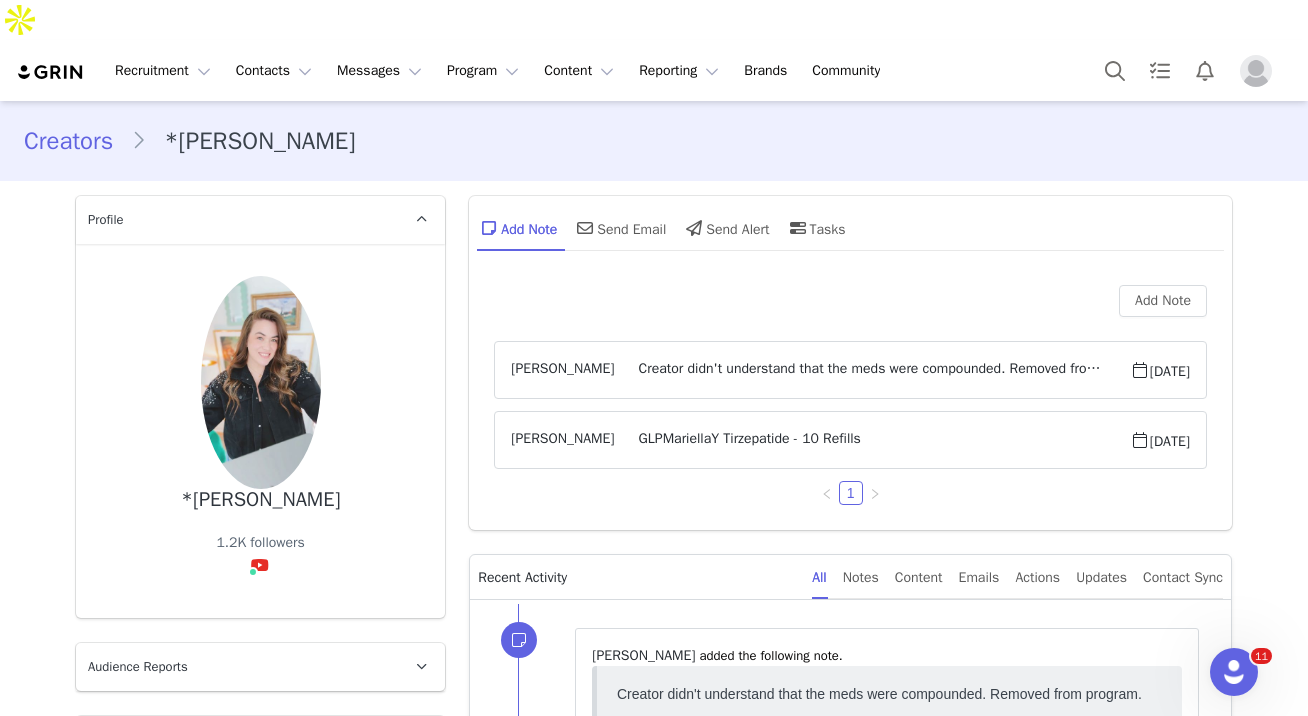 scroll, scrollTop: 0, scrollLeft: 0, axis: both 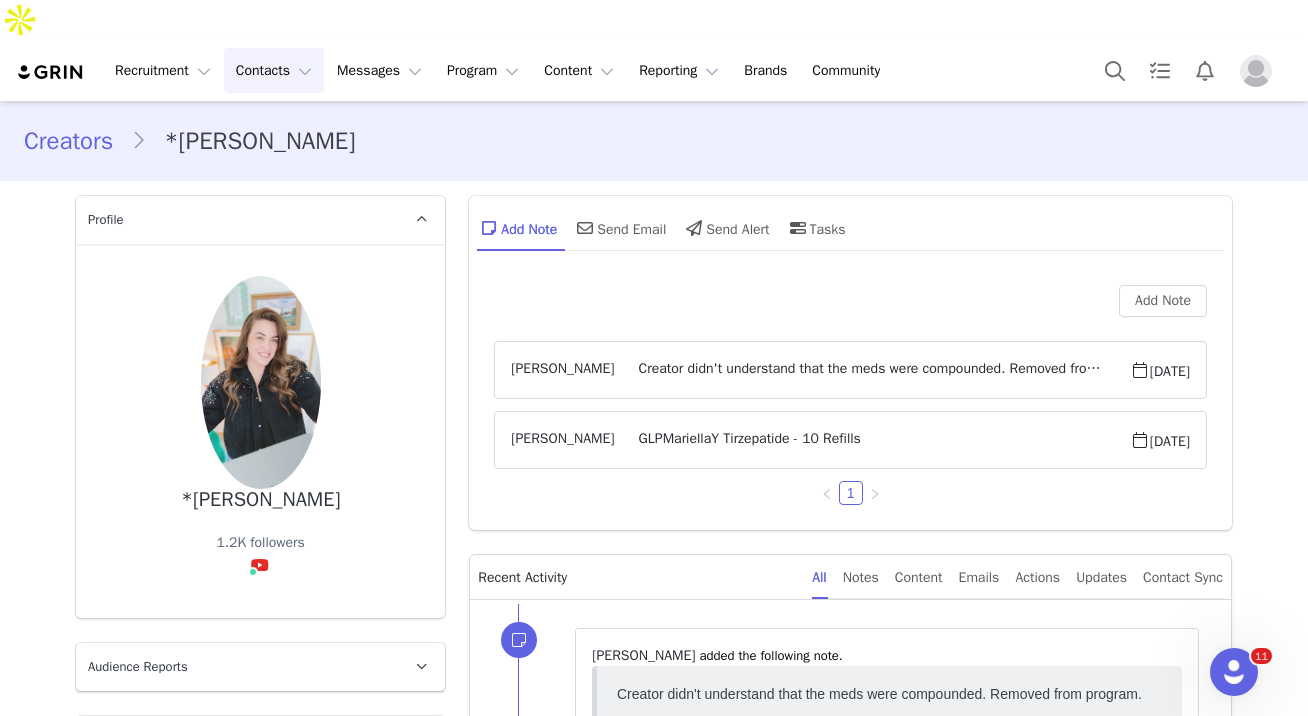 click on "Contacts Contacts" at bounding box center [274, 70] 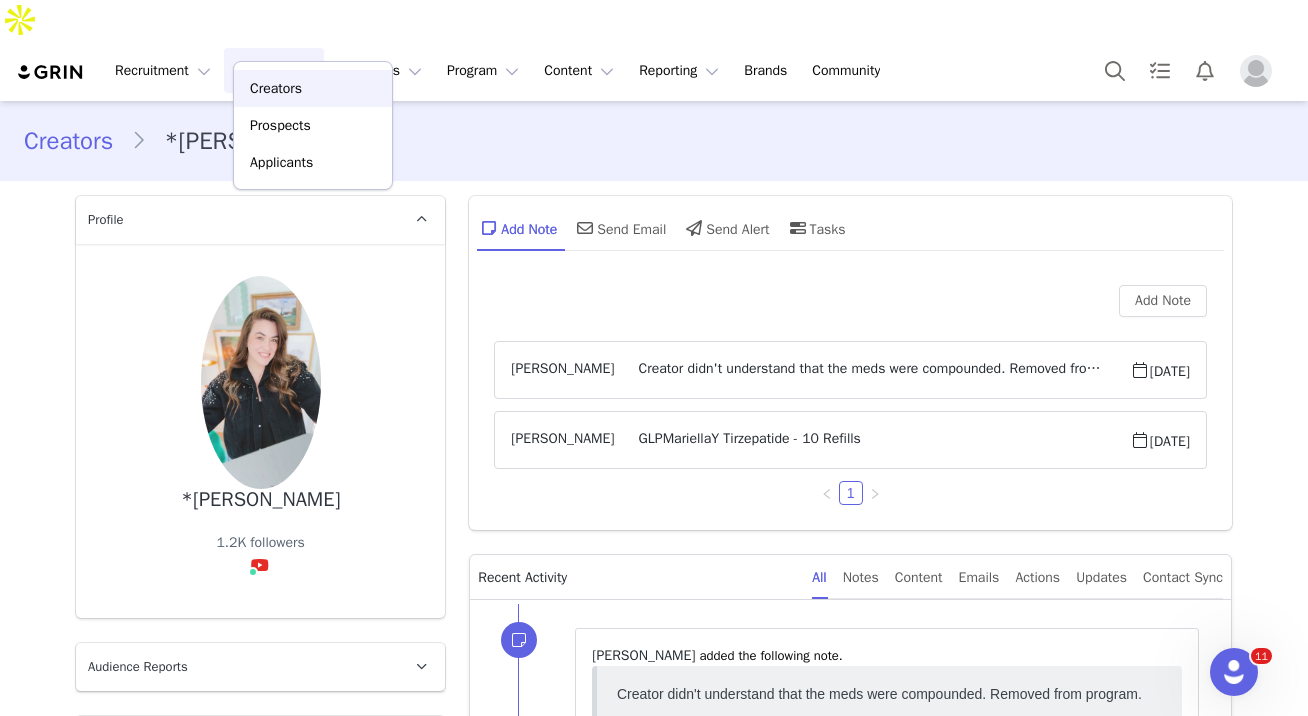 click on "Creators" at bounding box center [313, 88] 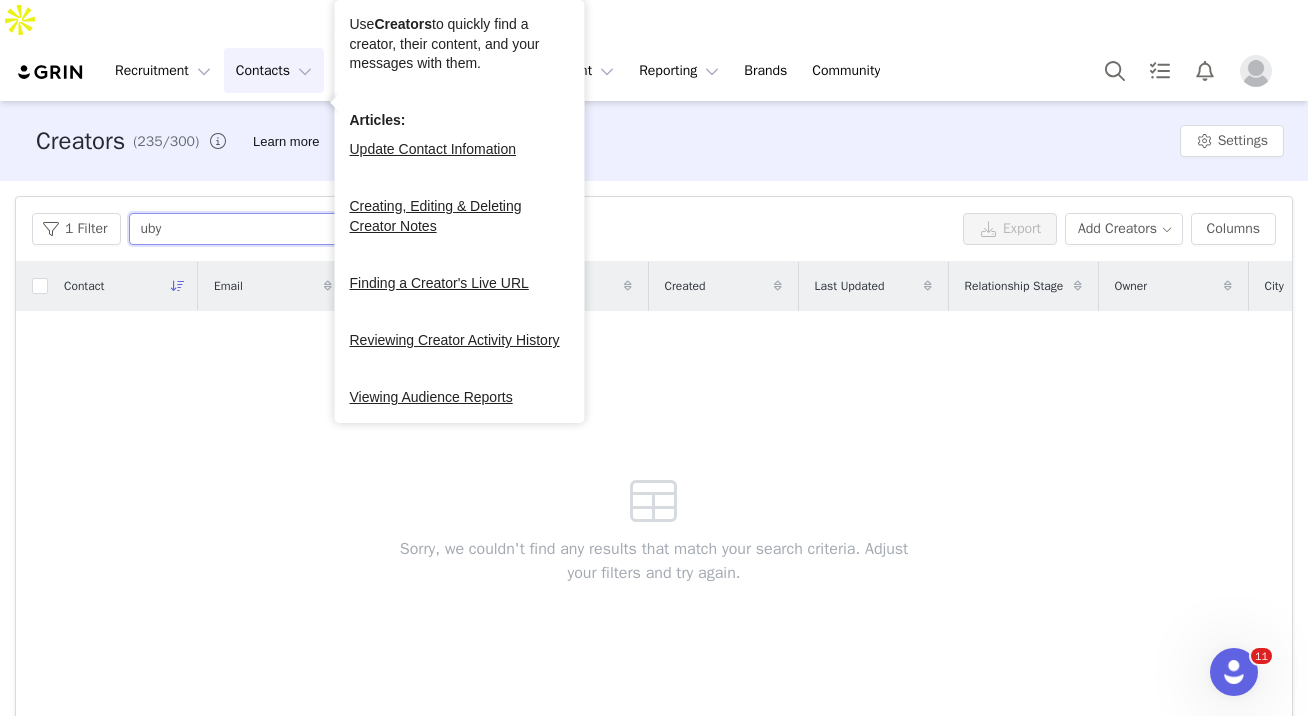 click on "uby" at bounding box center [254, 229] 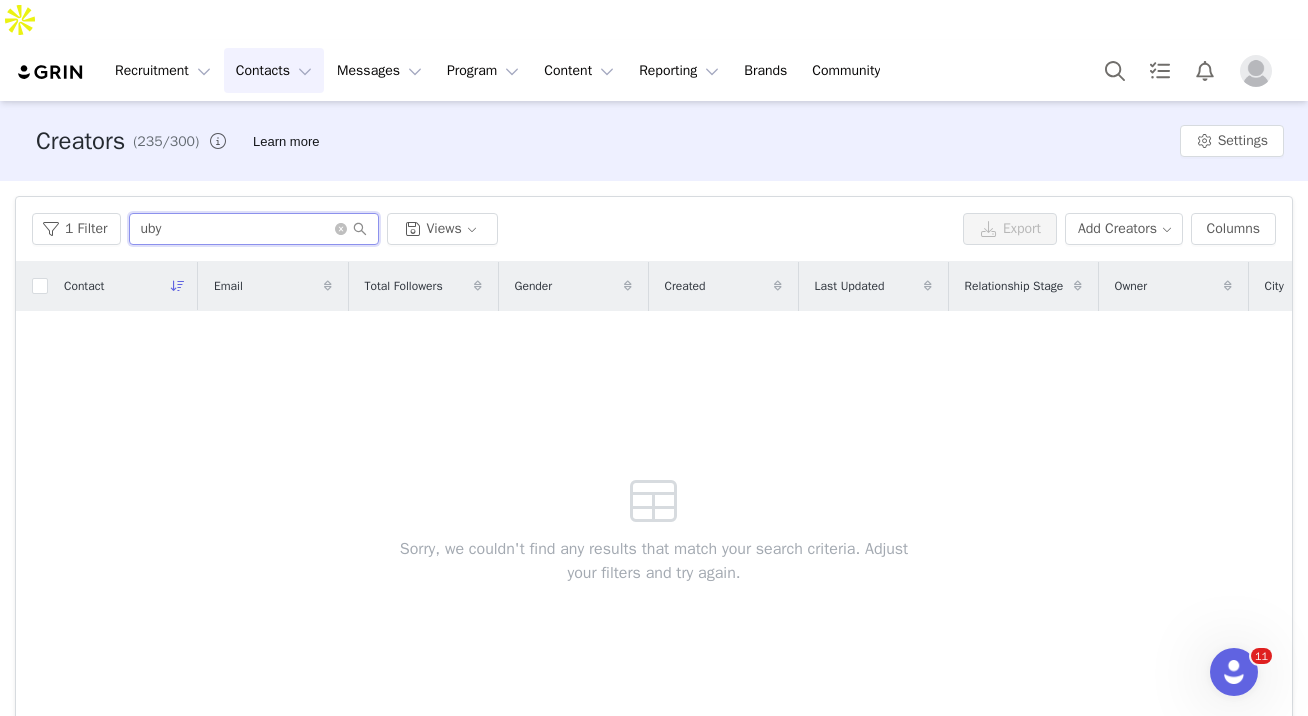 drag, startPoint x: 206, startPoint y: 188, endPoint x: 259, endPoint y: 217, distance: 60.41523 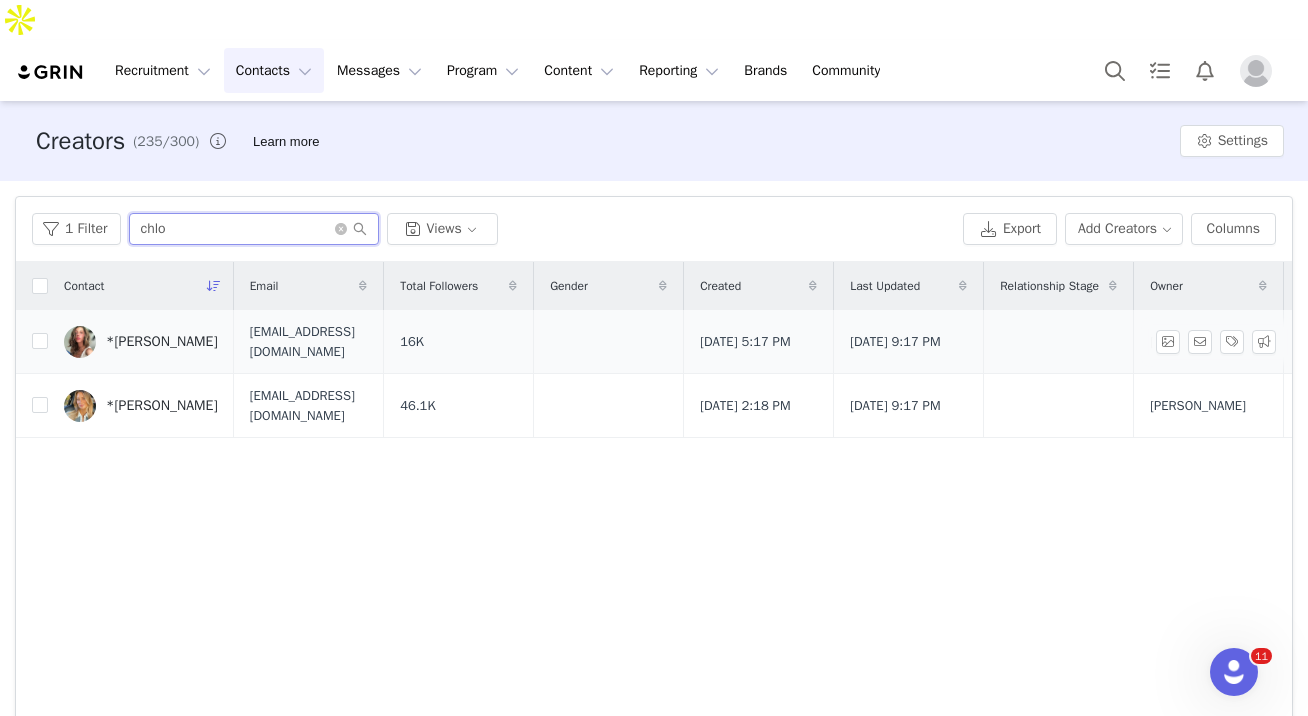 type on "chlo" 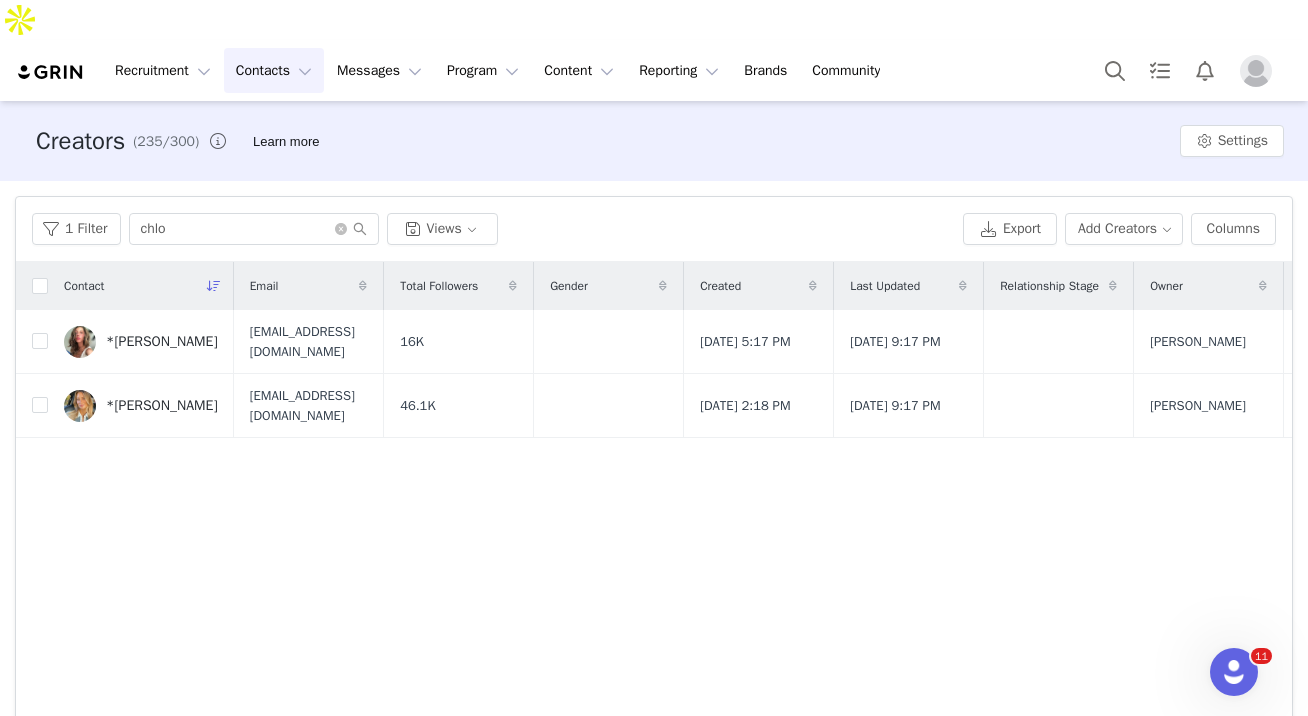 click on "*Chloe Lind" at bounding box center (162, 342) 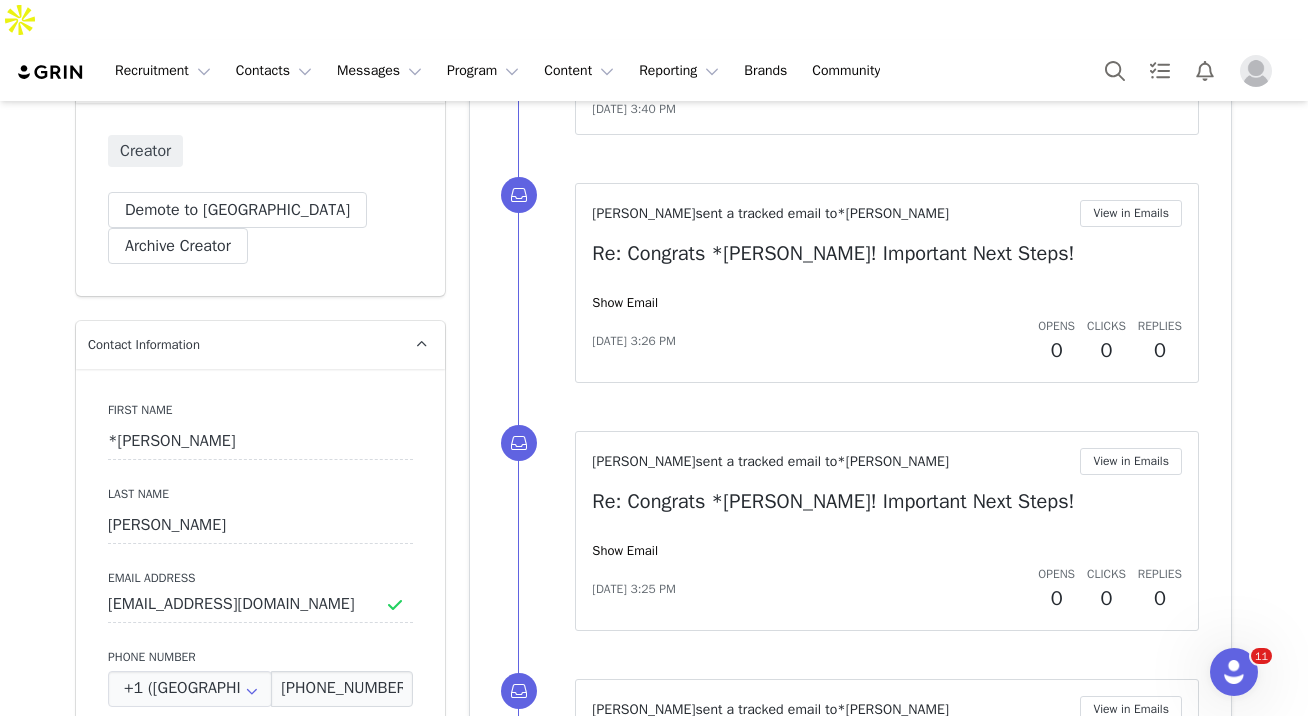 scroll, scrollTop: 0, scrollLeft: 0, axis: both 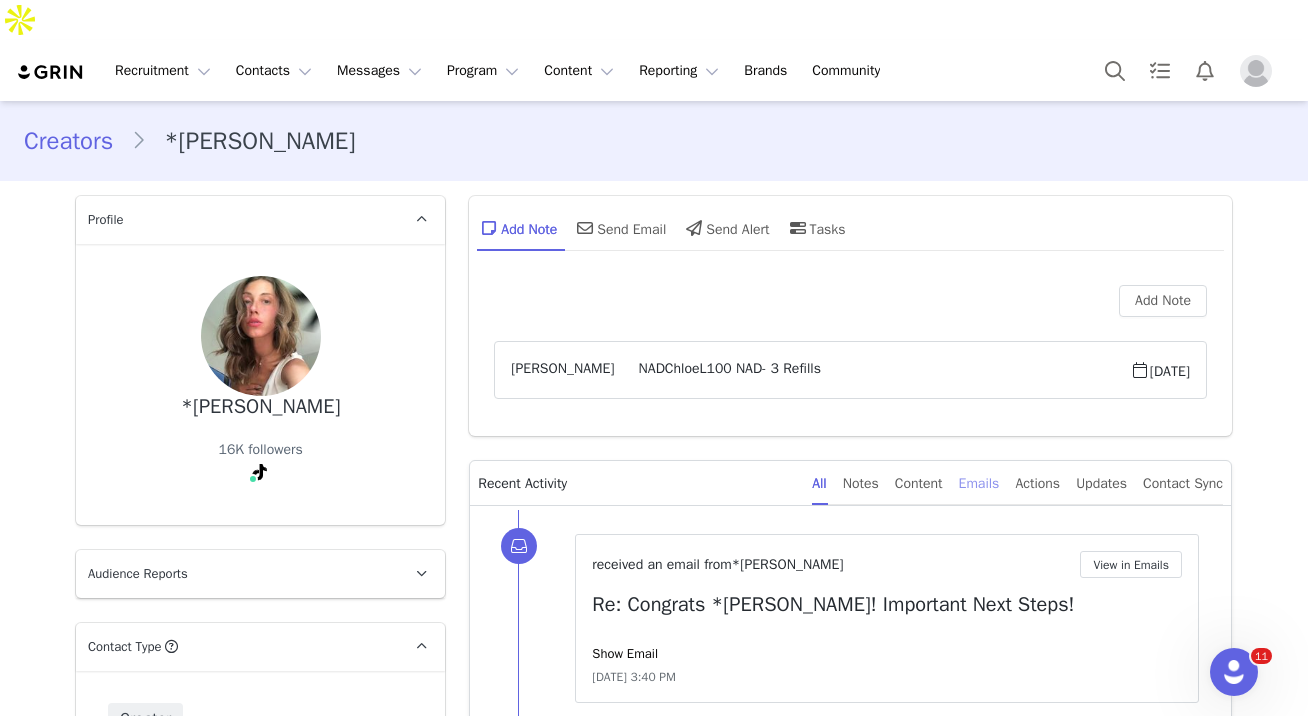 click on "Emails" at bounding box center [979, 483] 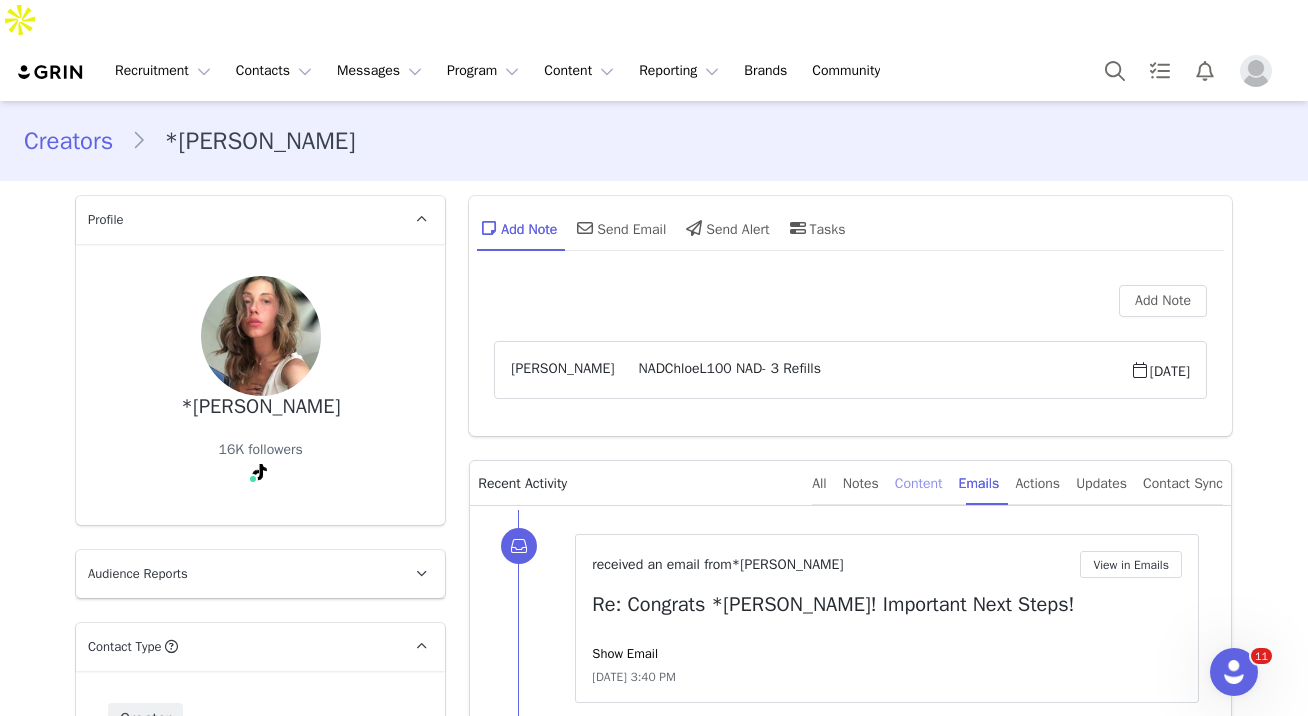 click on "Content" at bounding box center (919, 483) 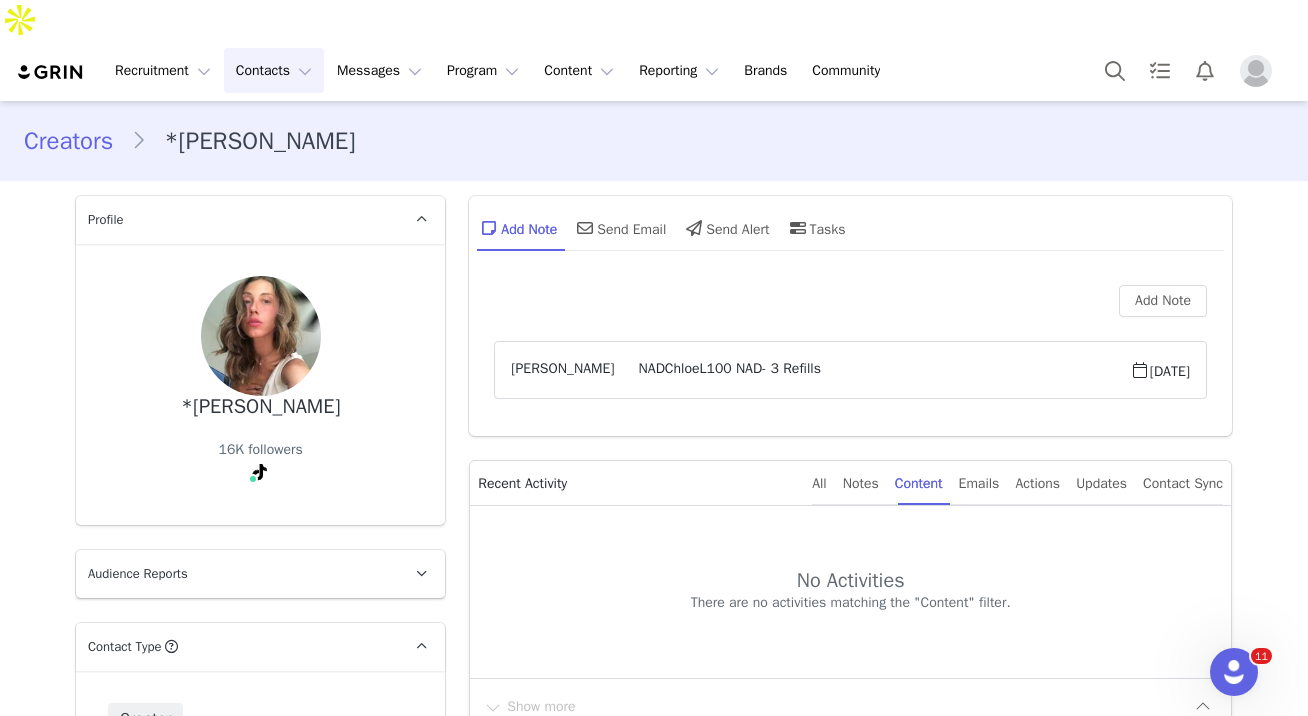click on "Contacts Contacts" at bounding box center (274, 70) 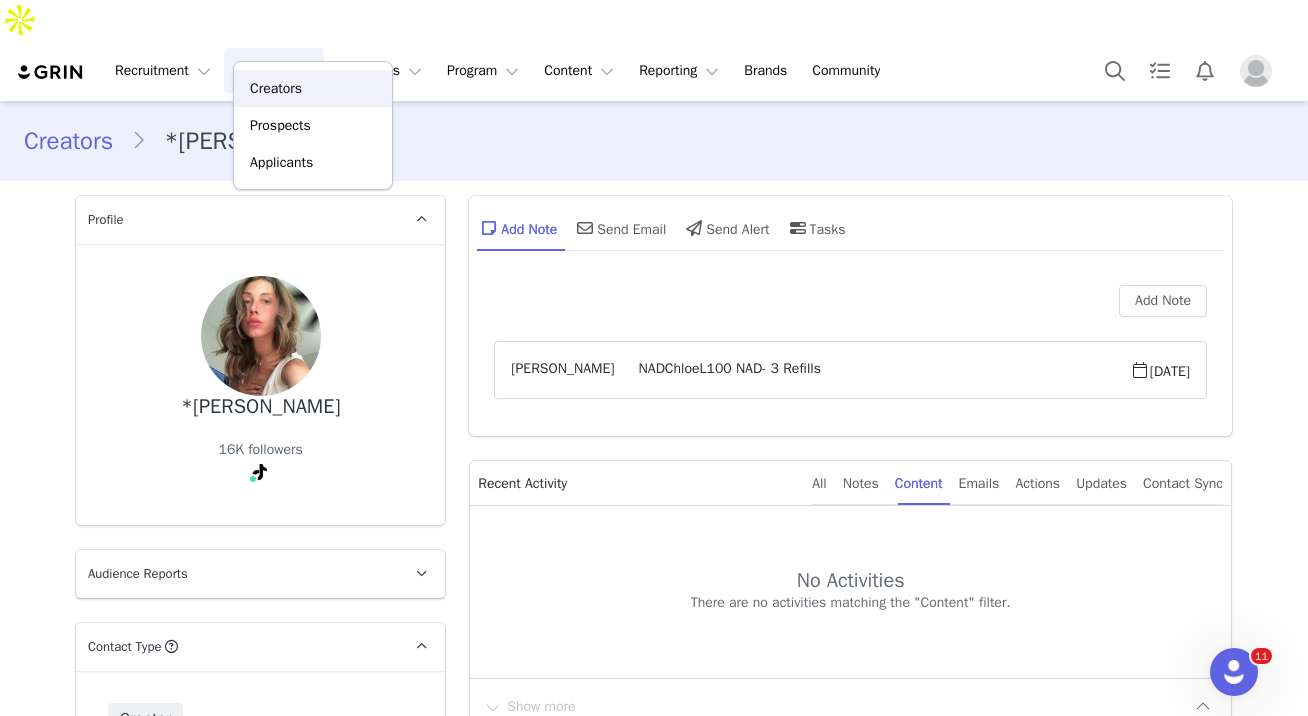 click on "Creators" at bounding box center [276, 88] 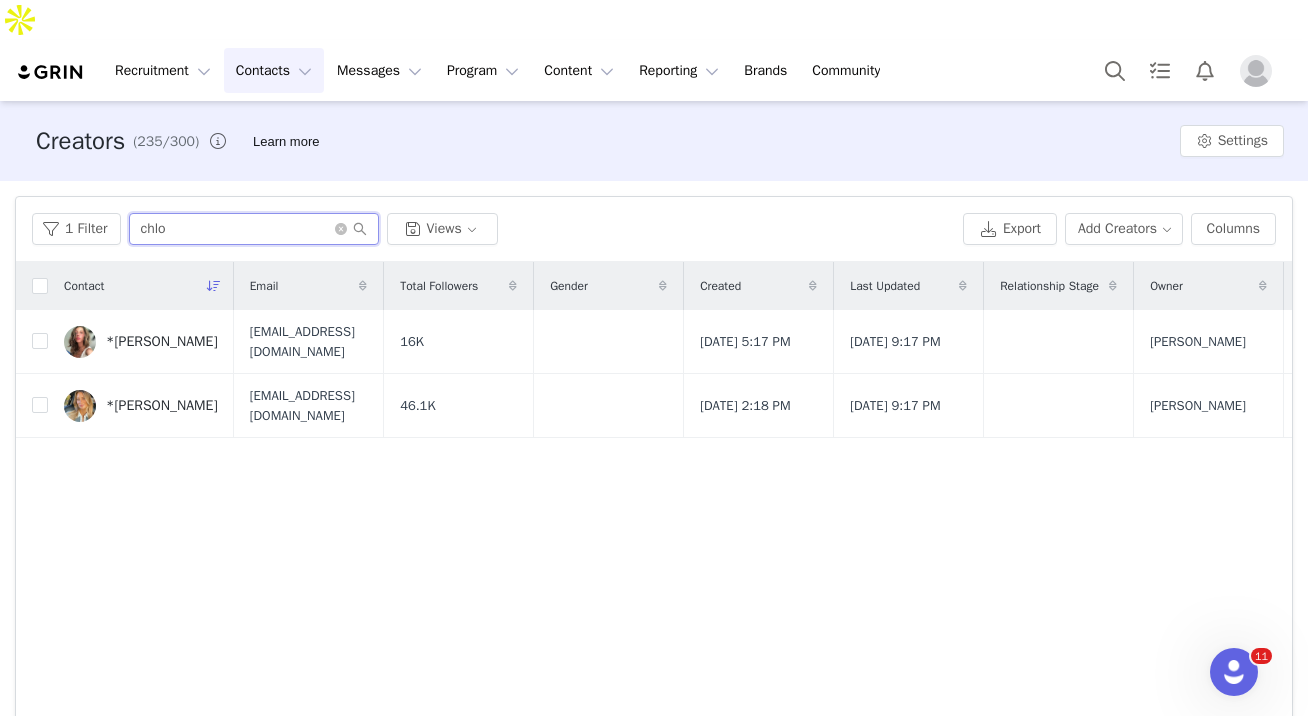 click on "chlo" at bounding box center [254, 229] 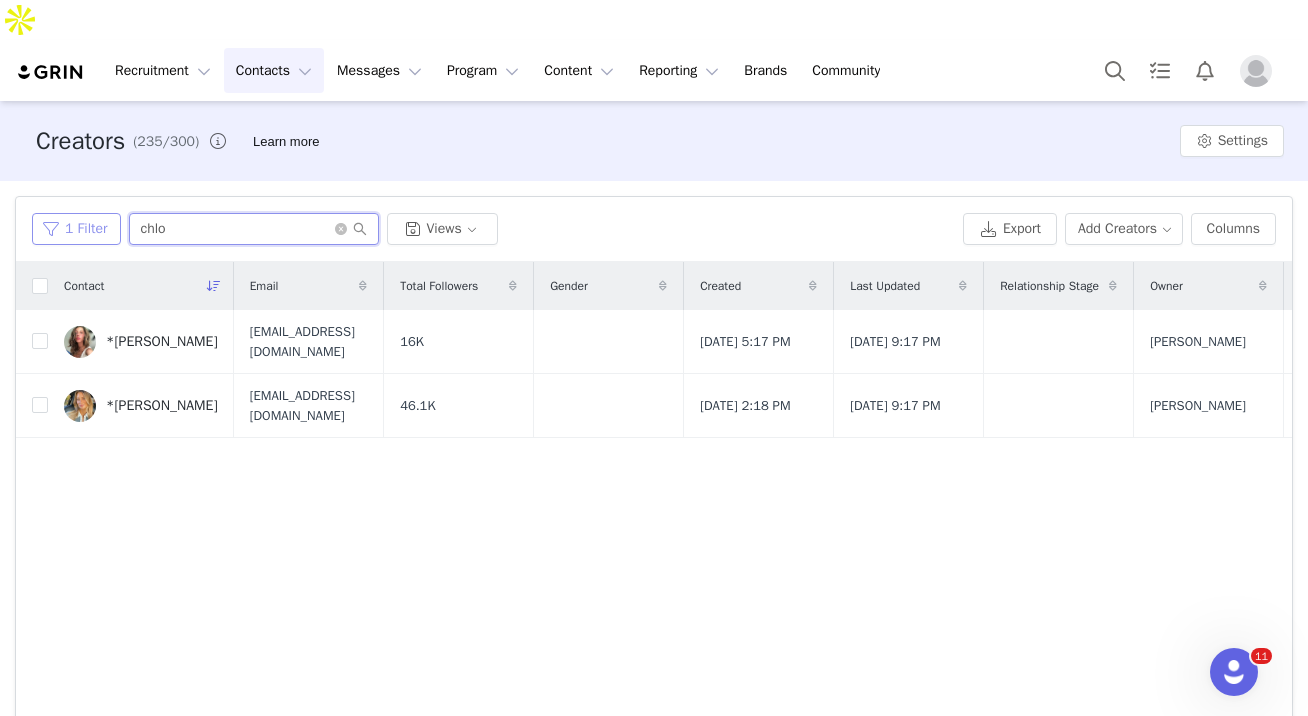 drag, startPoint x: 116, startPoint y: 184, endPoint x: 100, endPoint y: 182, distance: 16.124516 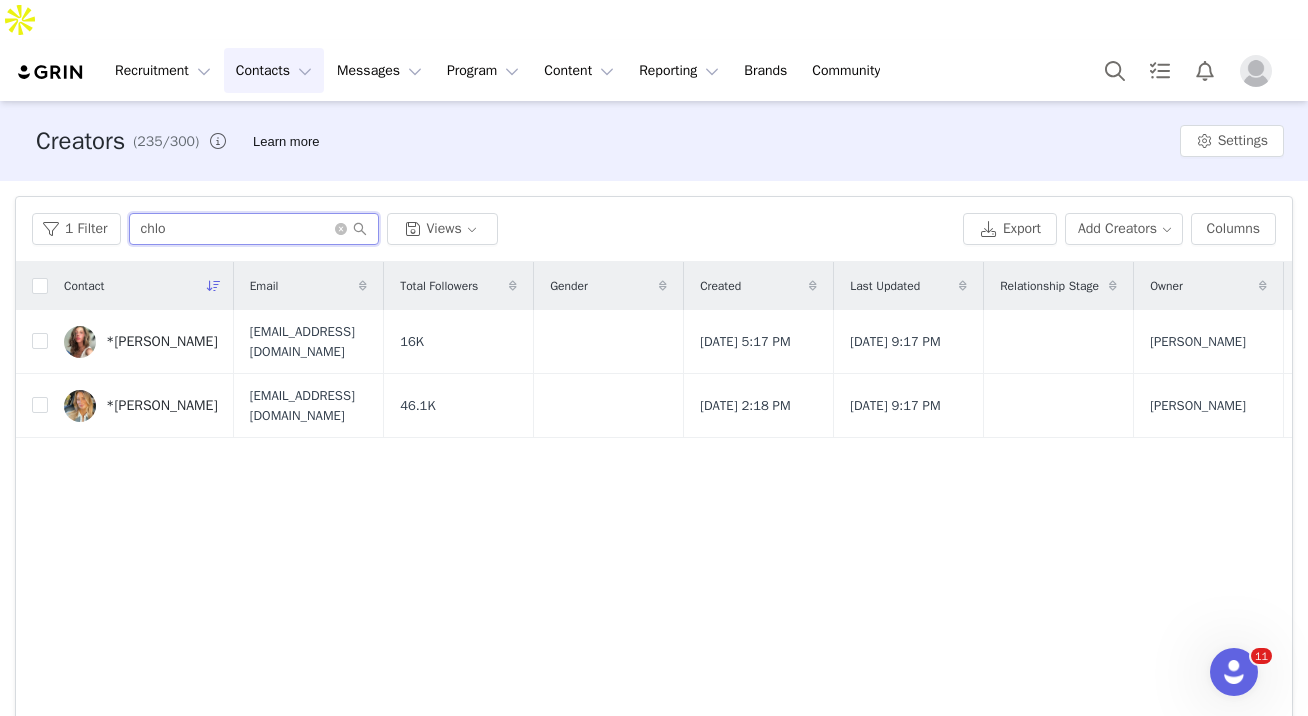 paste on "Kearstin" 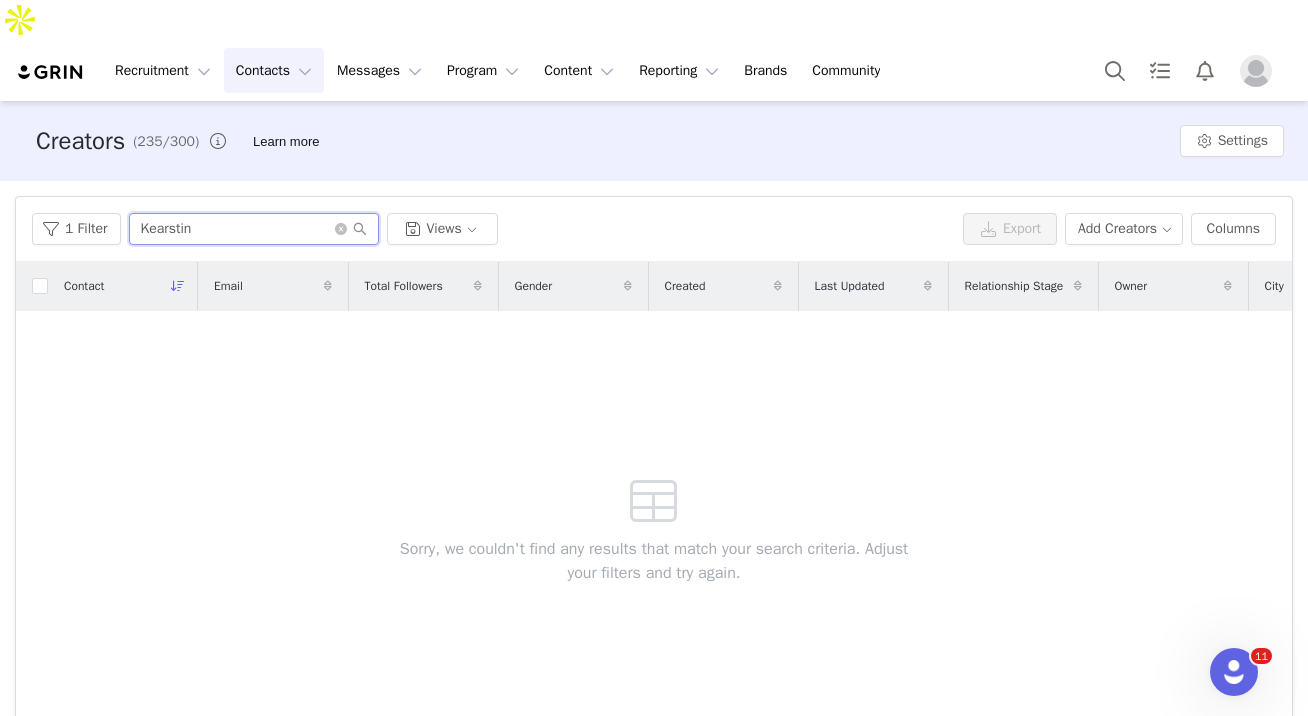 type on "Kearstin" 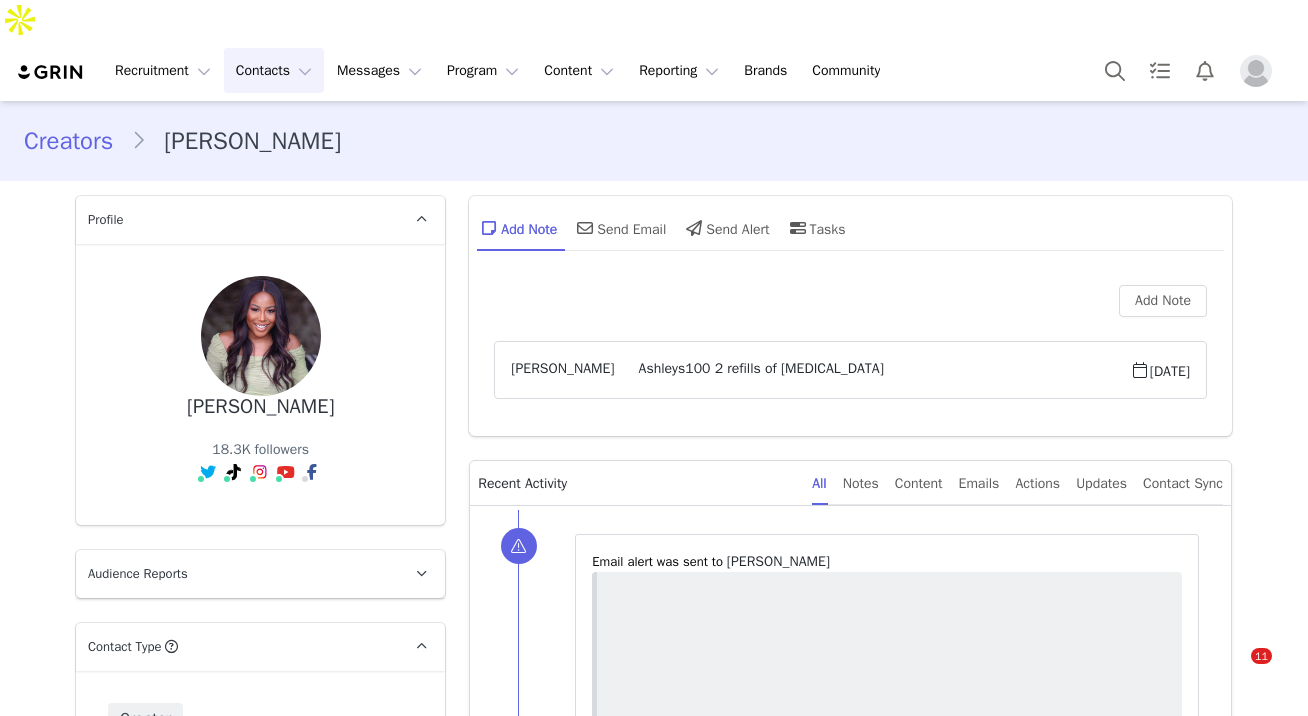click on "Contacts Contacts" at bounding box center [274, 70] 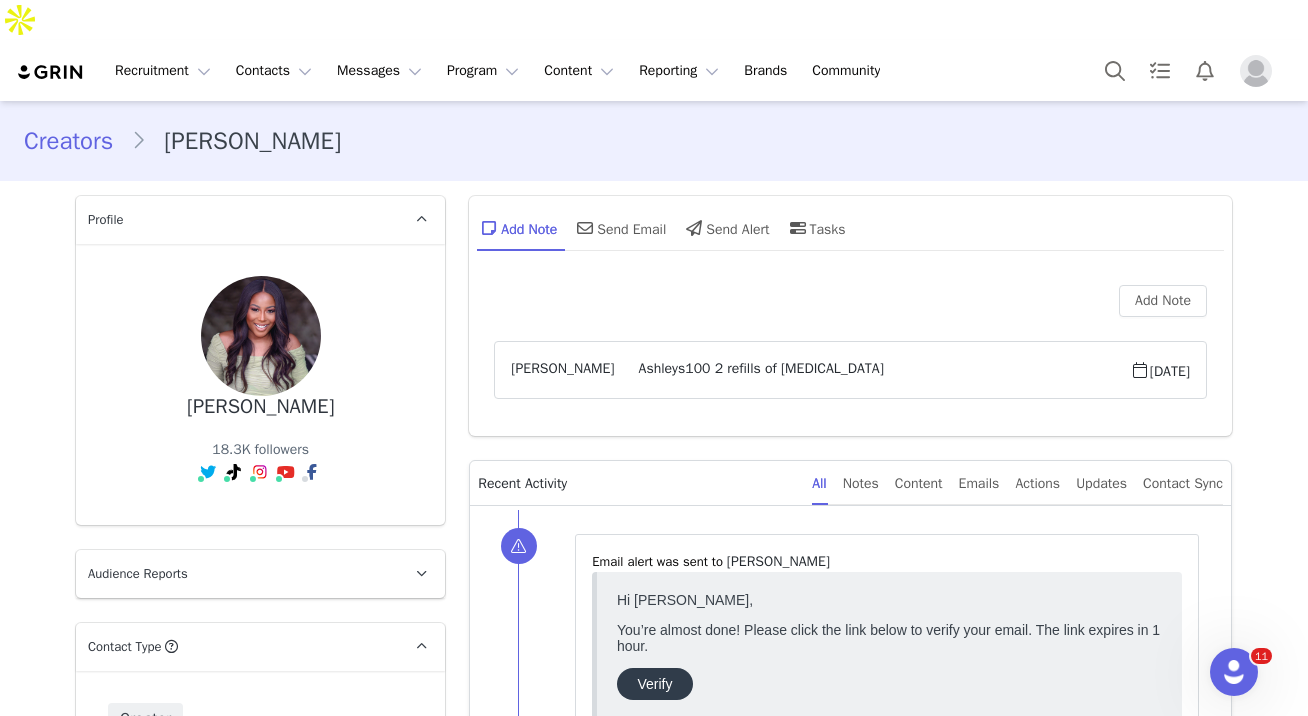 scroll, scrollTop: 0, scrollLeft: 0, axis: both 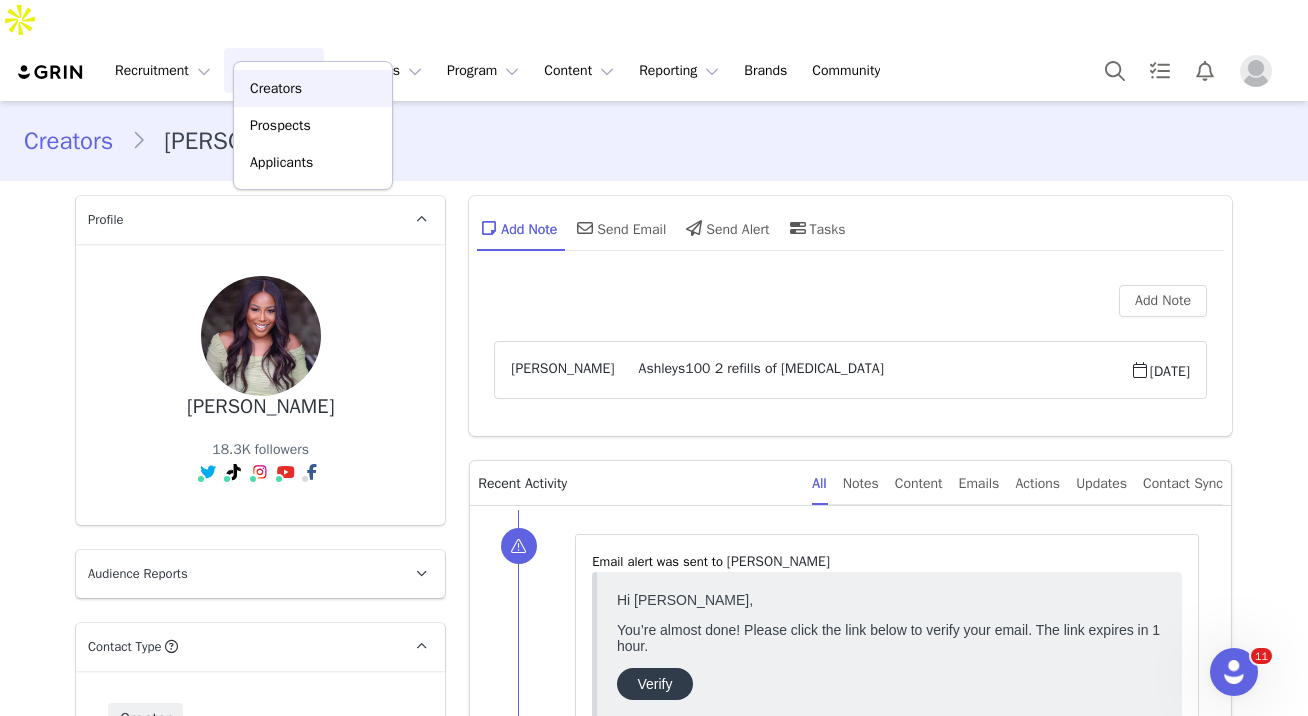 click on "Creators" at bounding box center (276, 88) 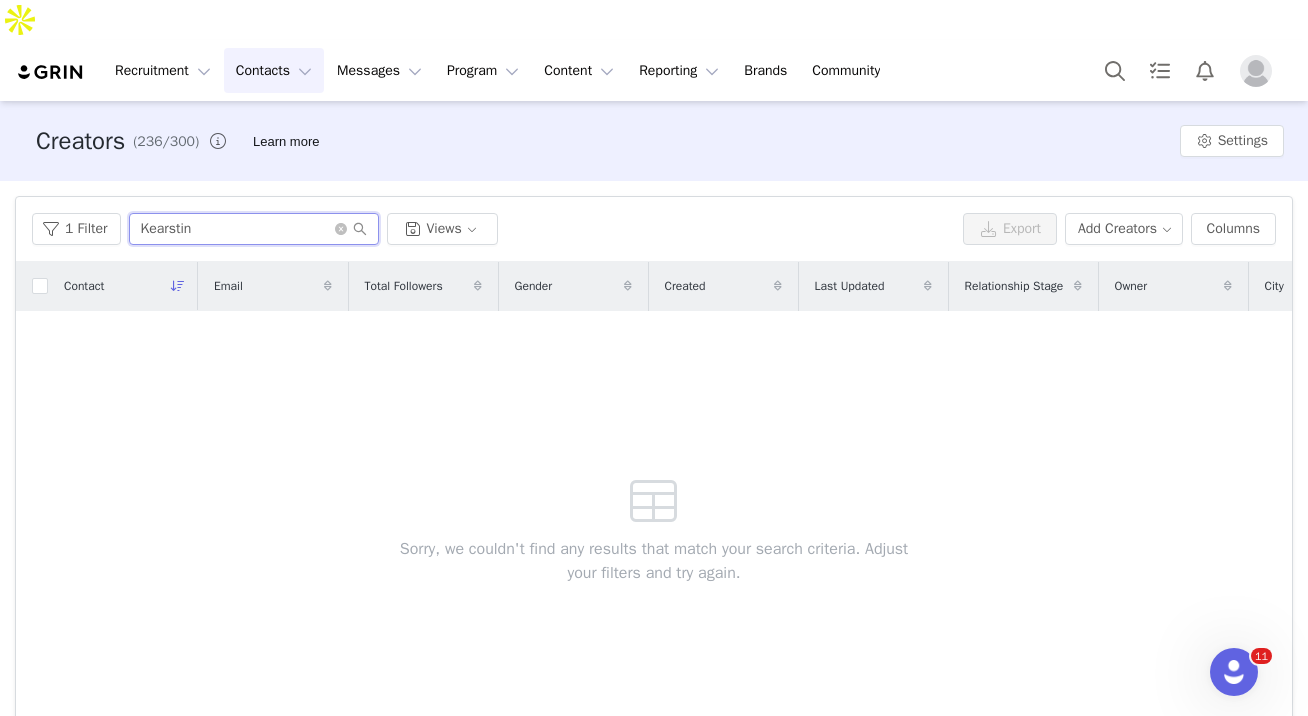 click on "Kearstin" at bounding box center [254, 229] 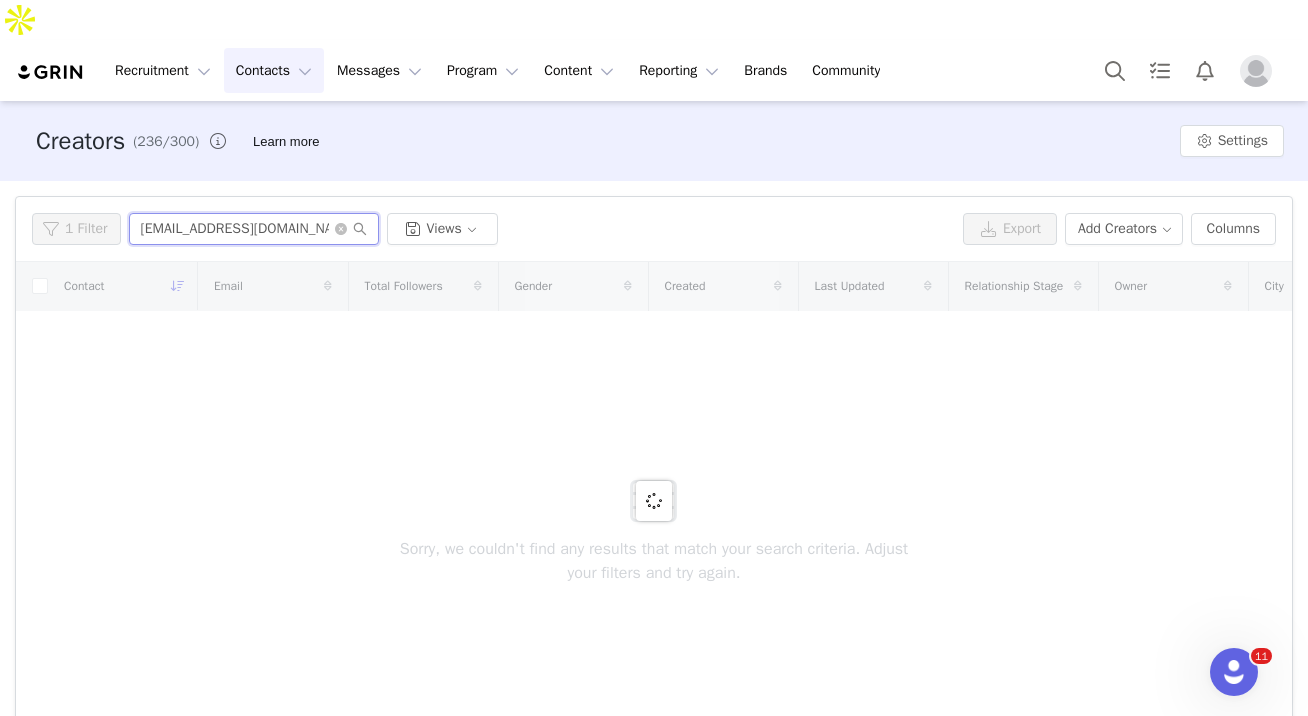type on "[EMAIL_ADDRESS][DOMAIN_NAME]" 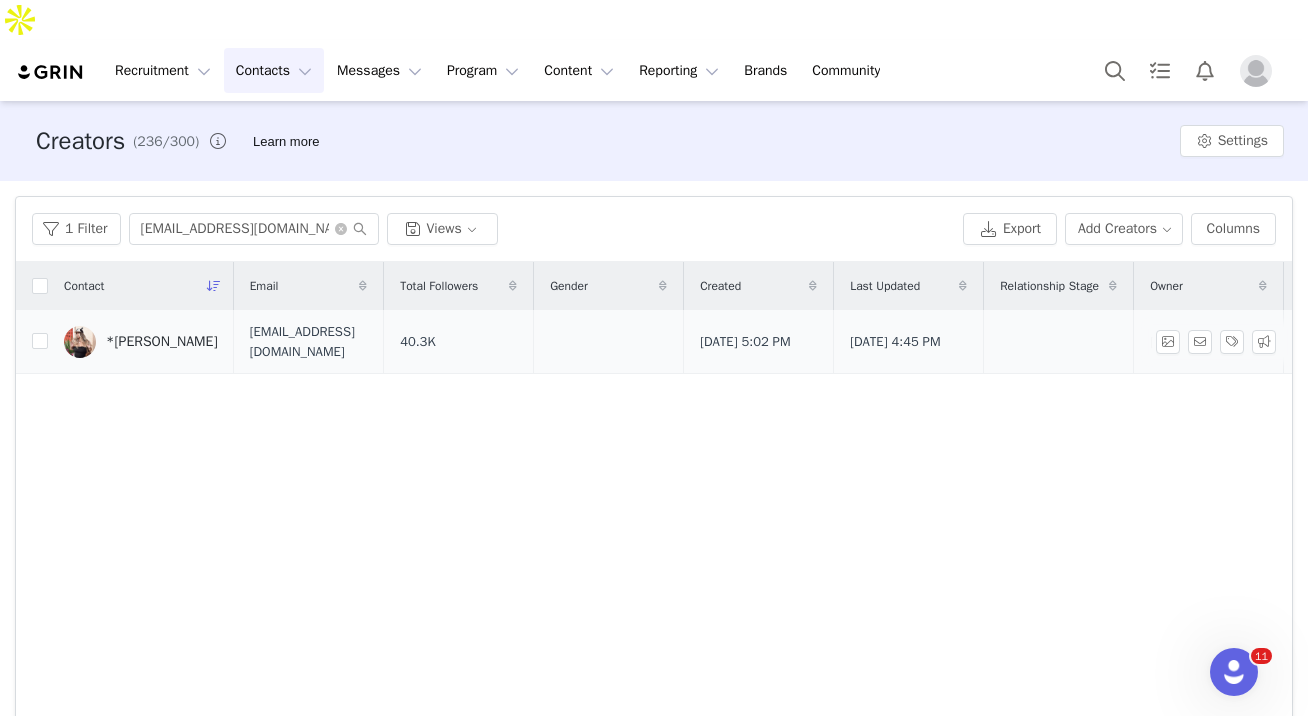 click on "*[PERSON_NAME]" at bounding box center (162, 342) 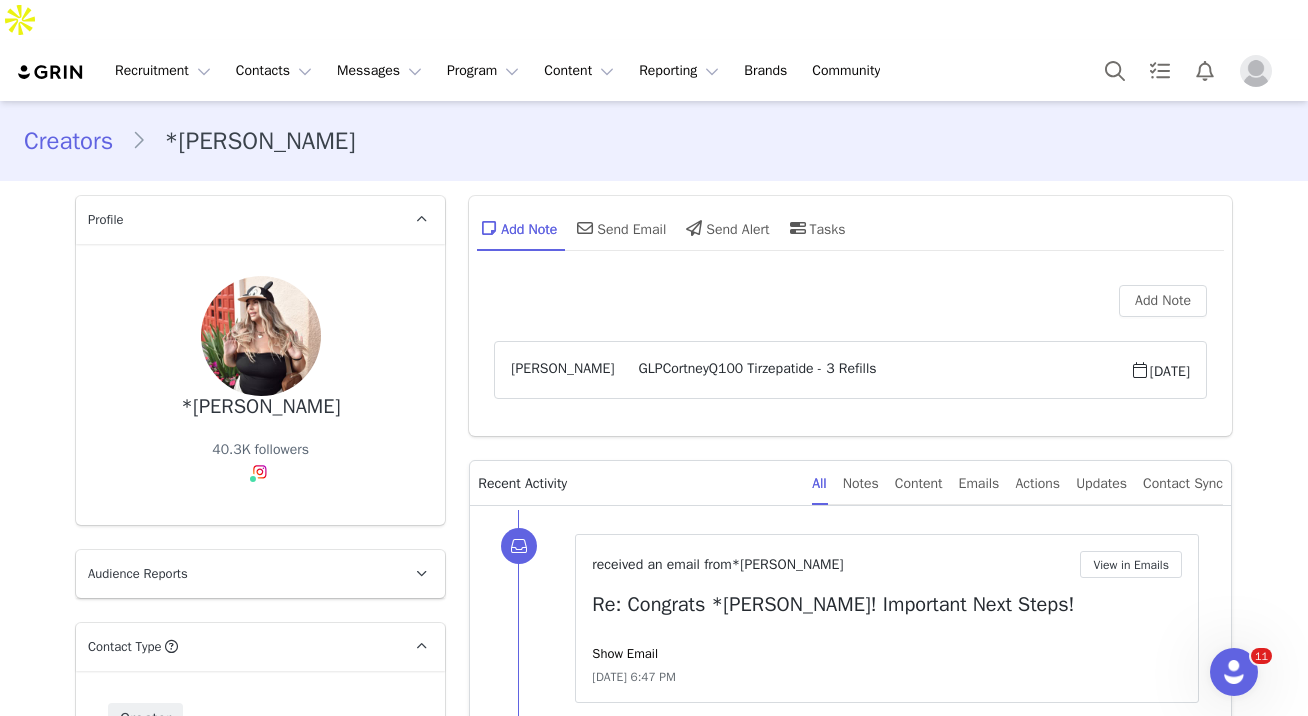 click on "Tiffany Barnes  GLPCortneyQ100
Tirzepatide - 3 Refills   Apr 30, 2025" at bounding box center (850, 370) 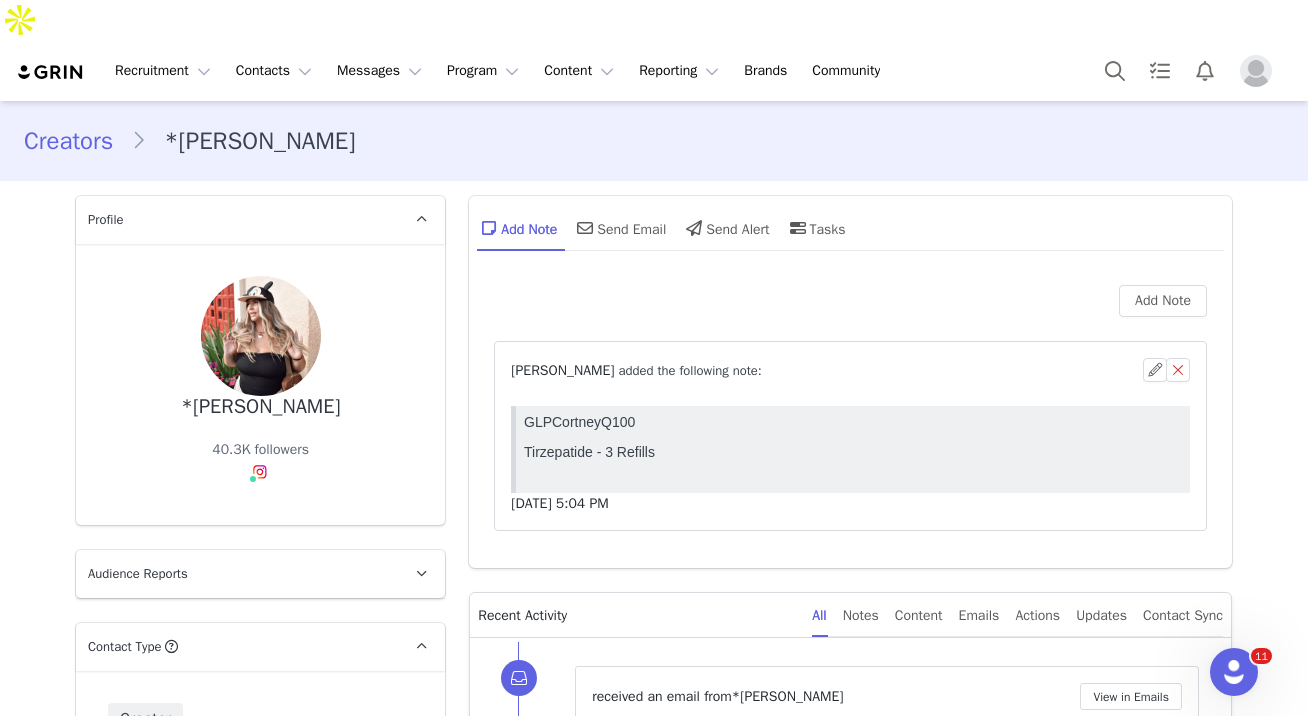 scroll, scrollTop: 0, scrollLeft: 0, axis: both 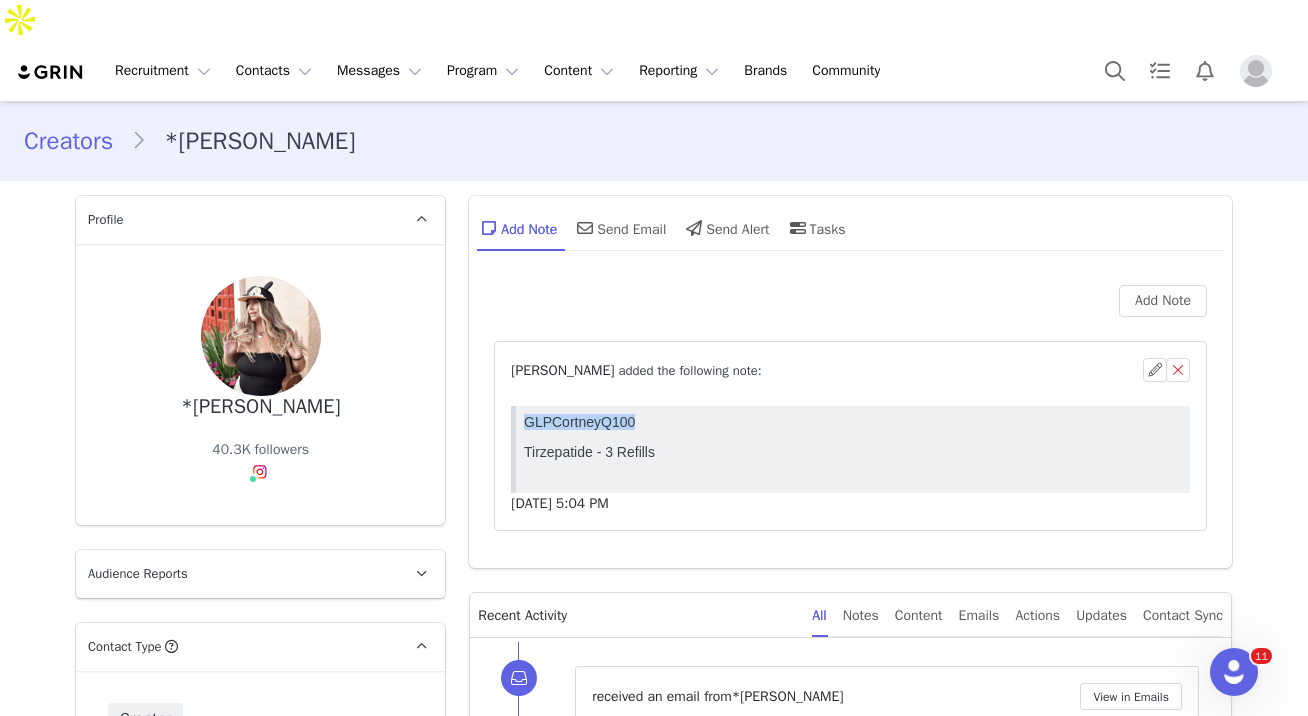 drag, startPoint x: 627, startPoint y: 424, endPoint x: 525, endPoint y: 422, distance: 102.01961 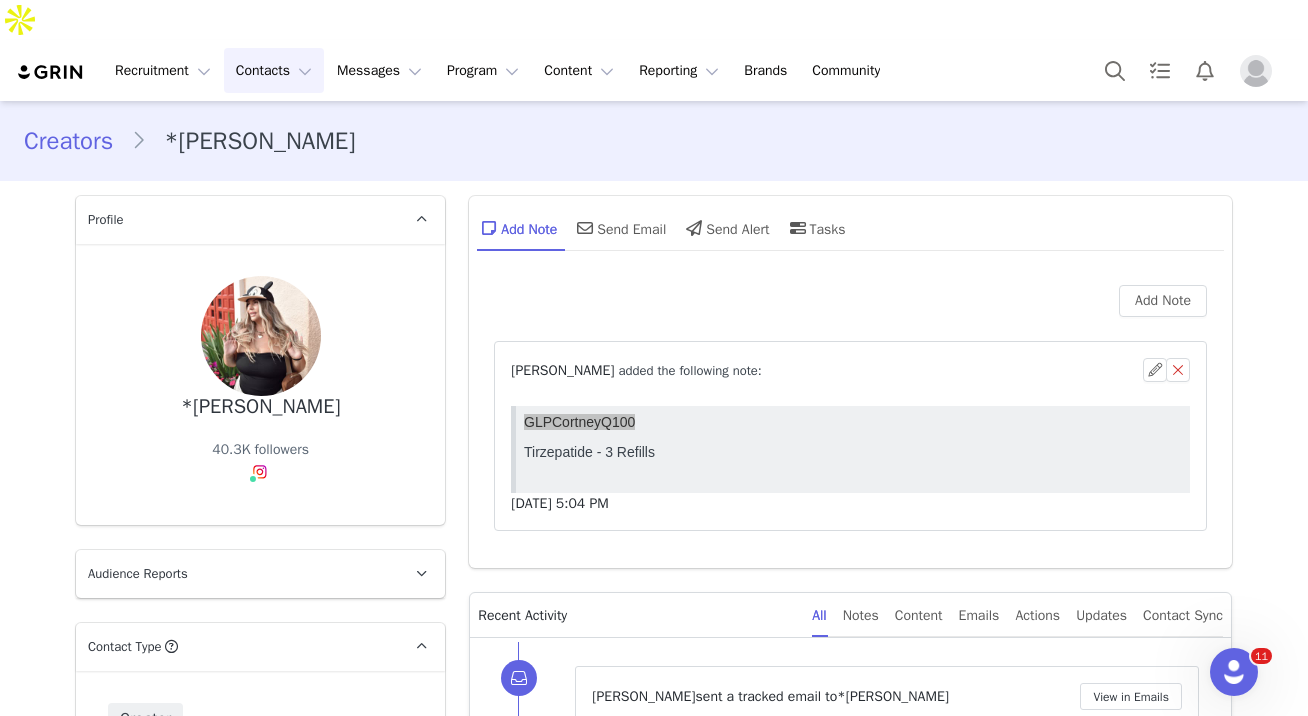 click on "Contacts Contacts" at bounding box center [274, 70] 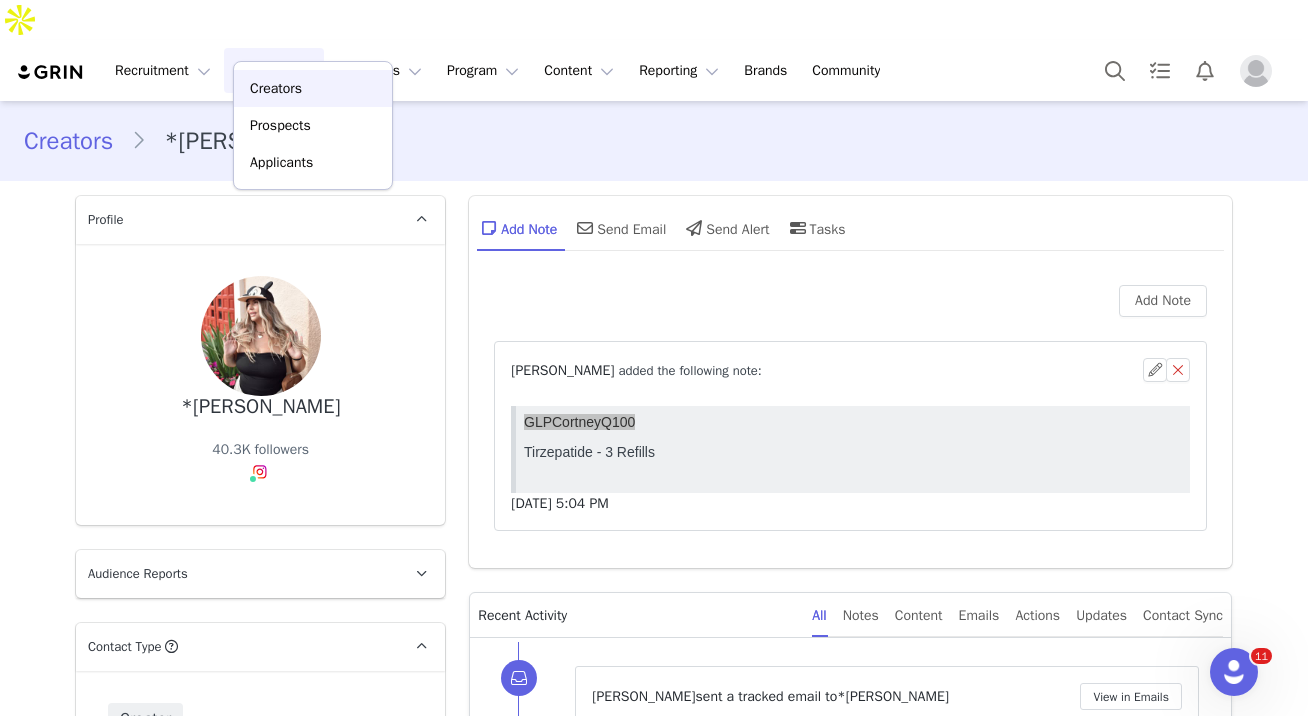 click on "Creators" at bounding box center (276, 88) 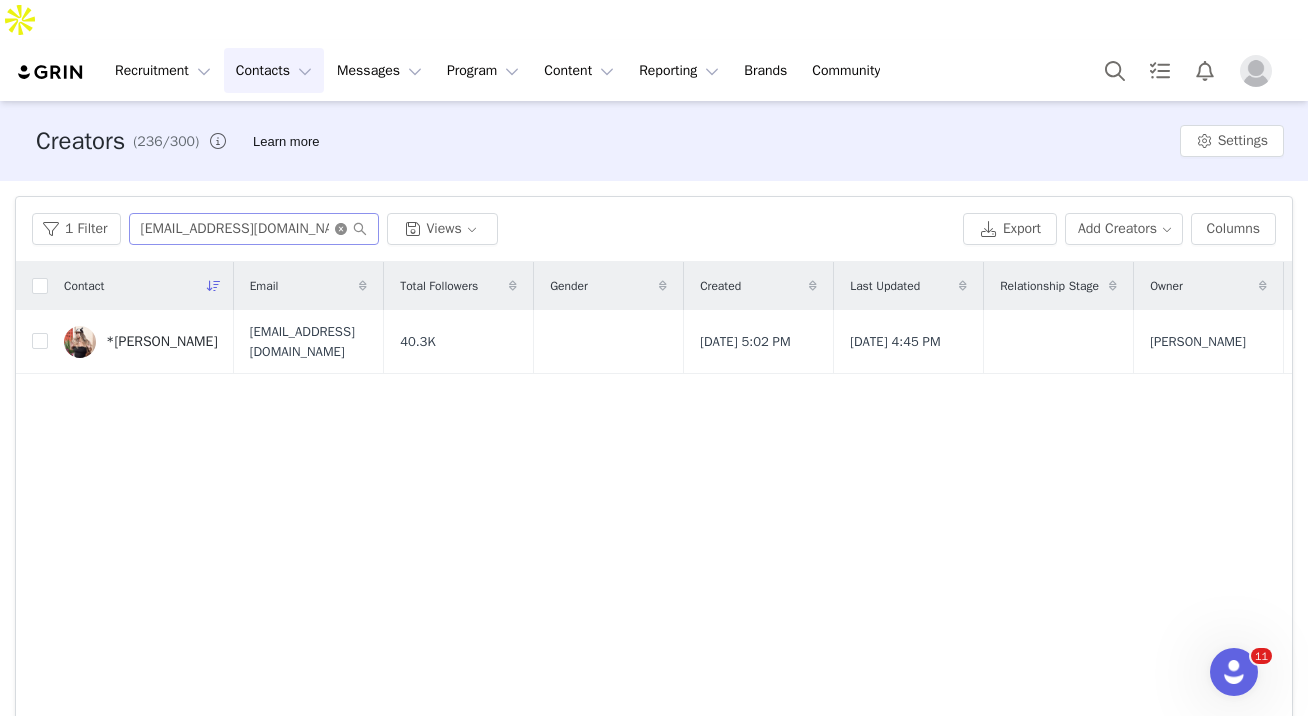 click 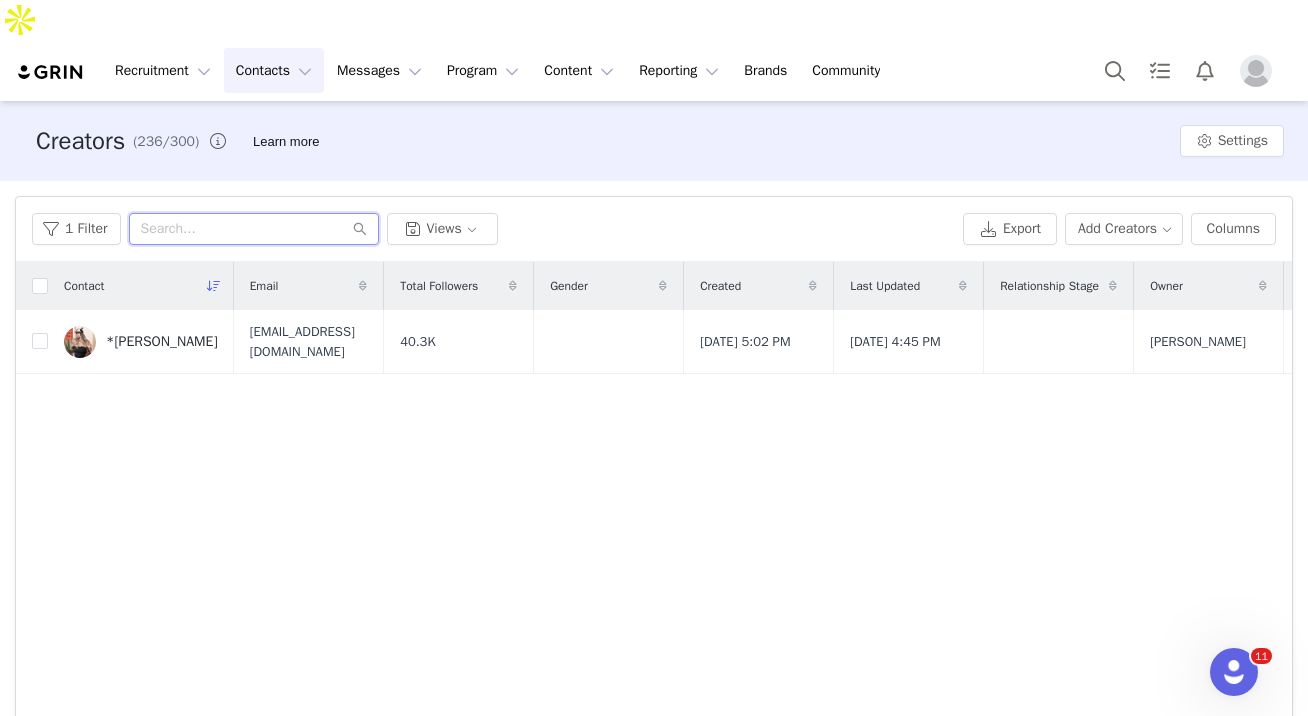 click at bounding box center (254, 229) 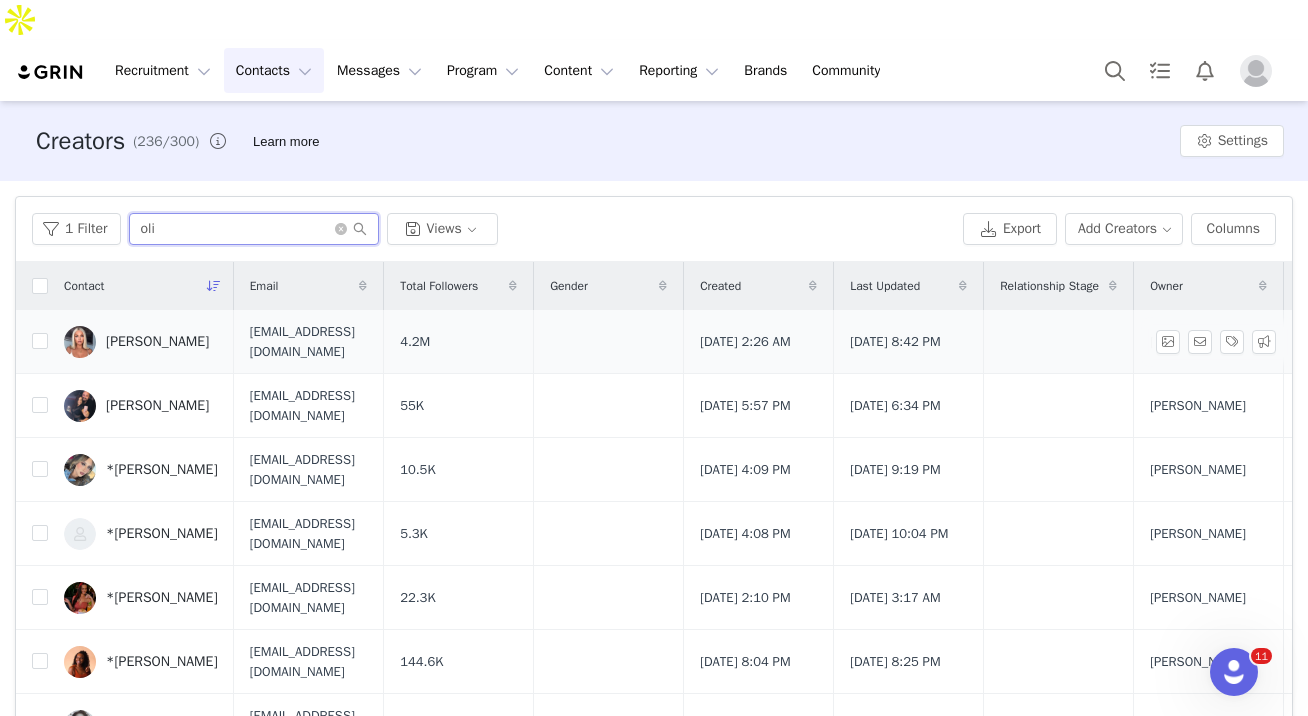 type on "oli" 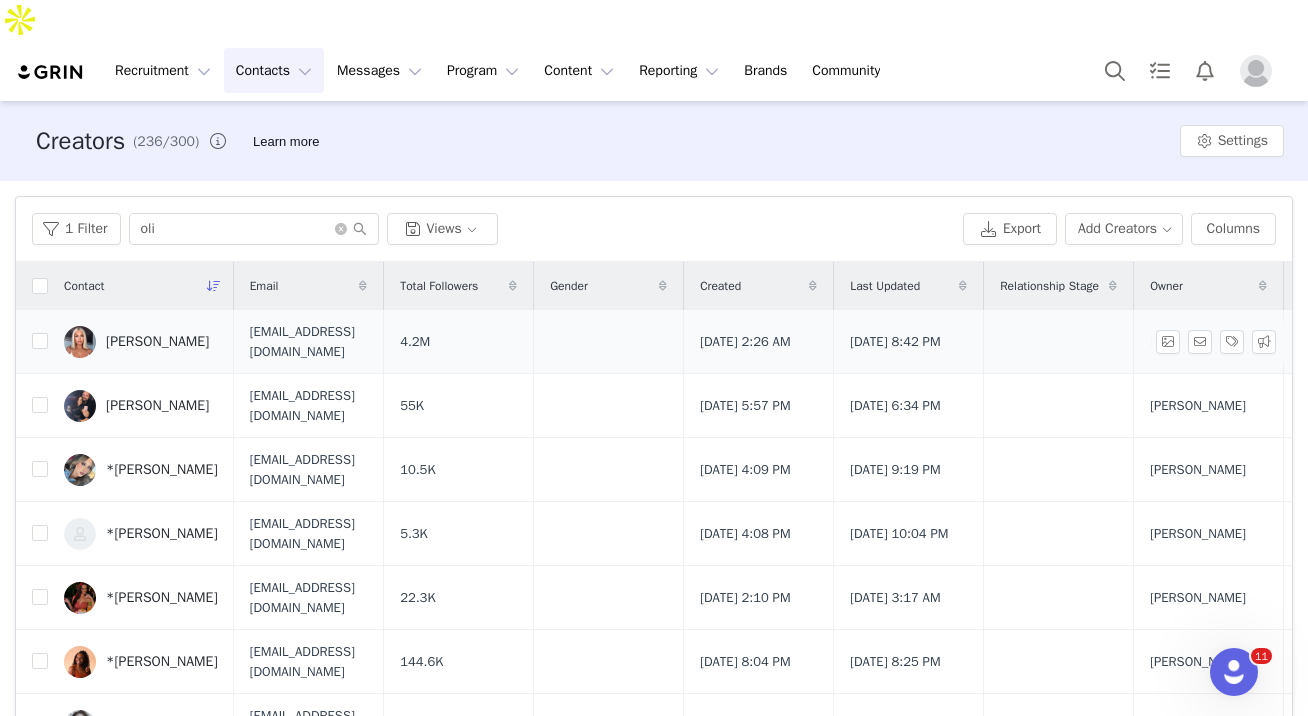 click on "[PERSON_NAME]" at bounding box center (157, 342) 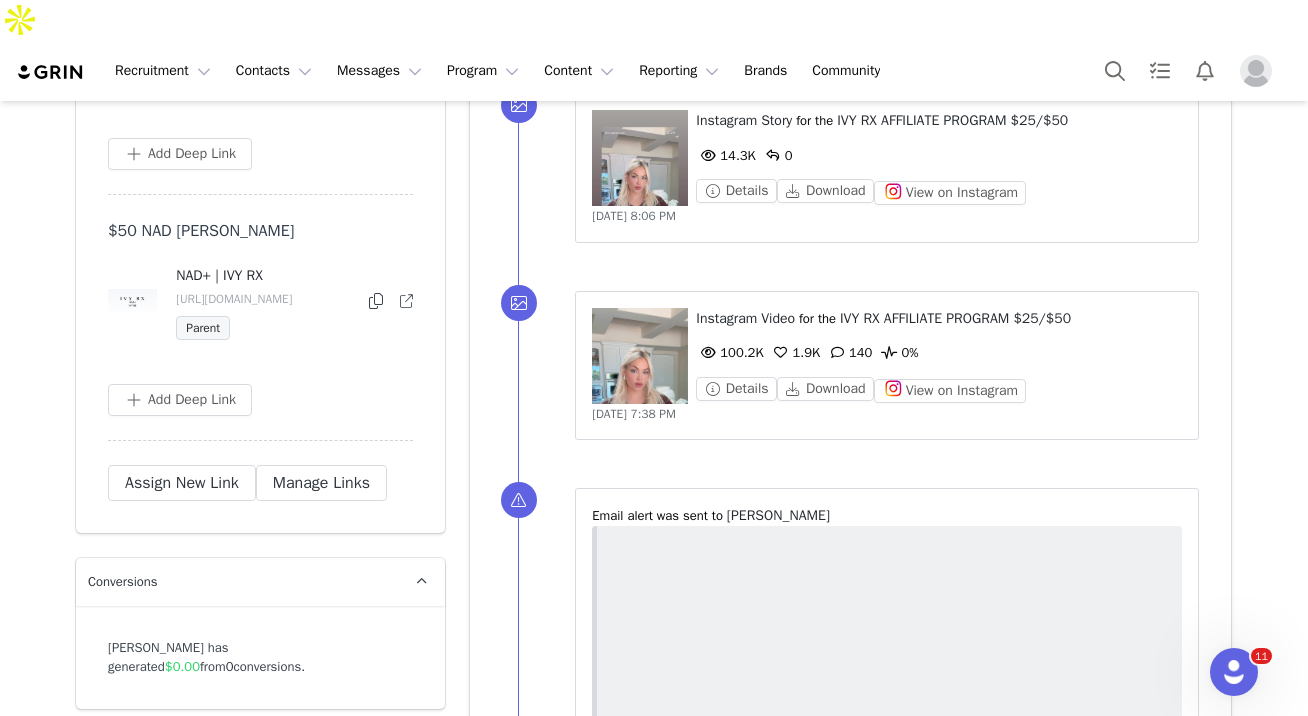 scroll, scrollTop: 4079, scrollLeft: 0, axis: vertical 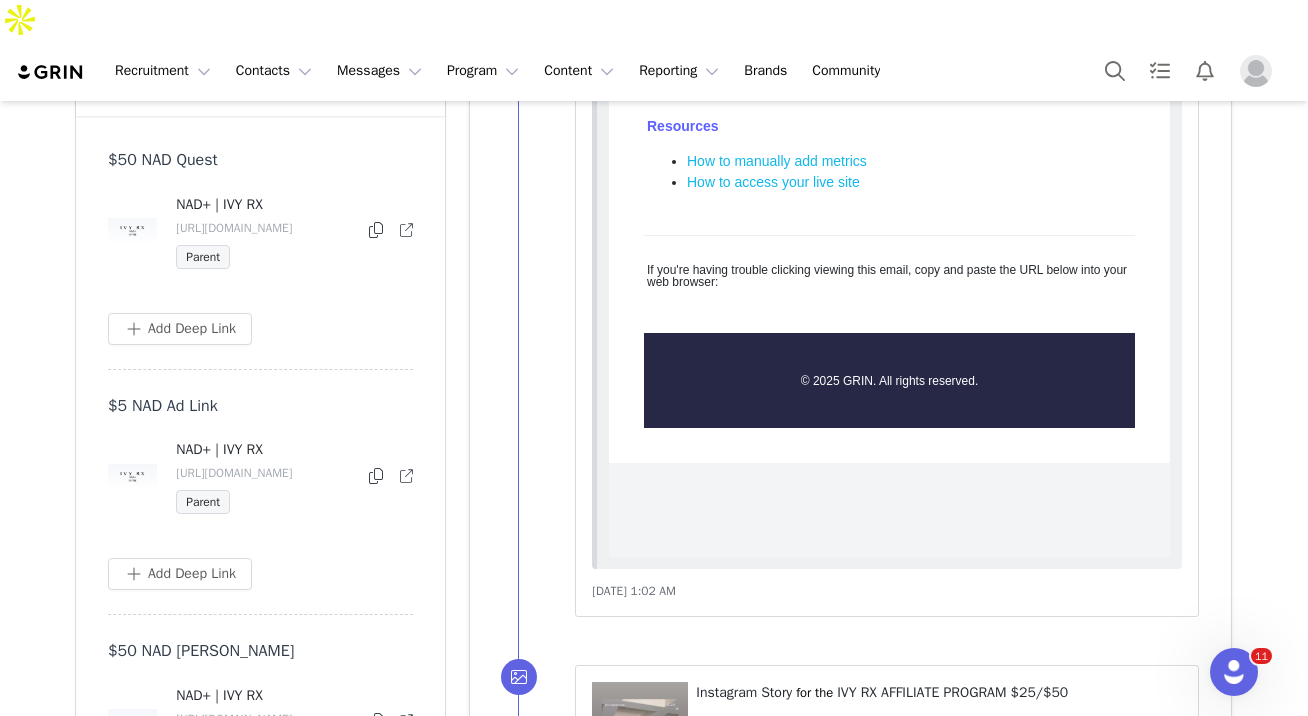 click at bounding box center [376, 476] 